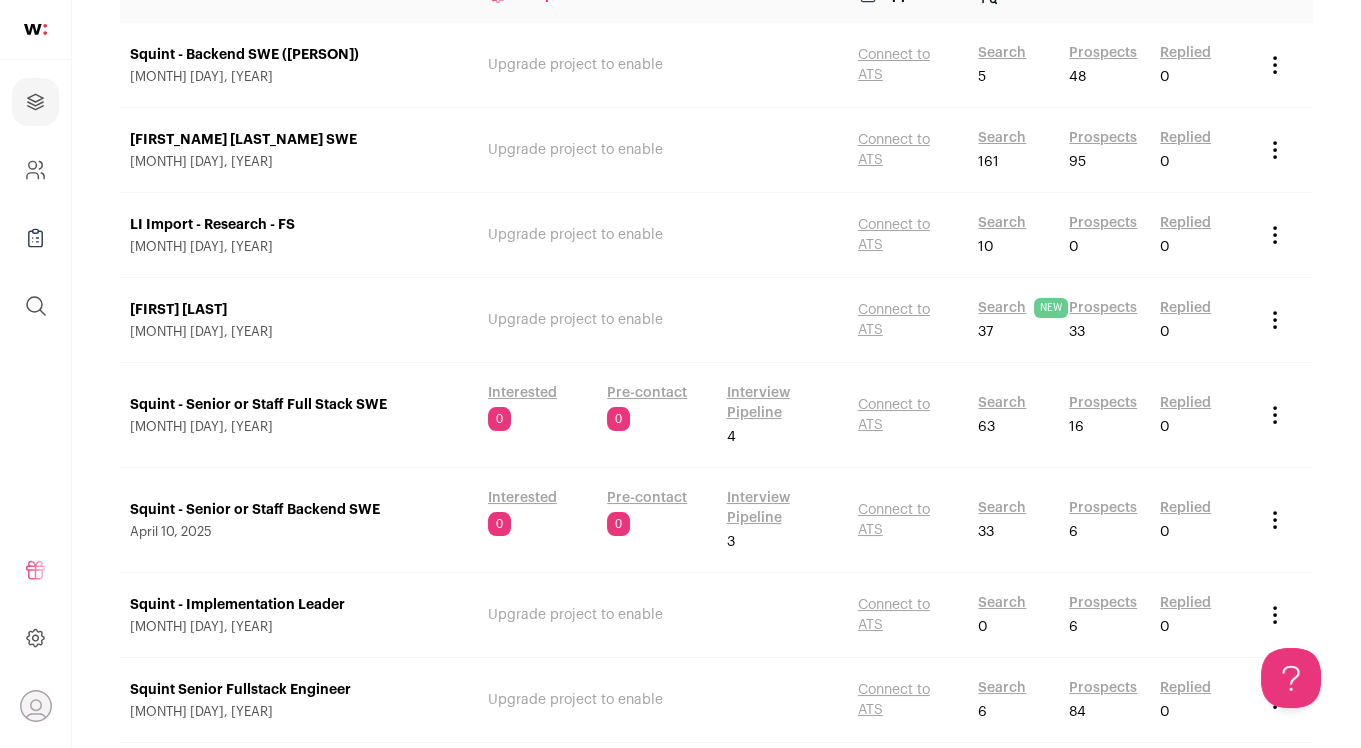 scroll, scrollTop: 379, scrollLeft: 0, axis: vertical 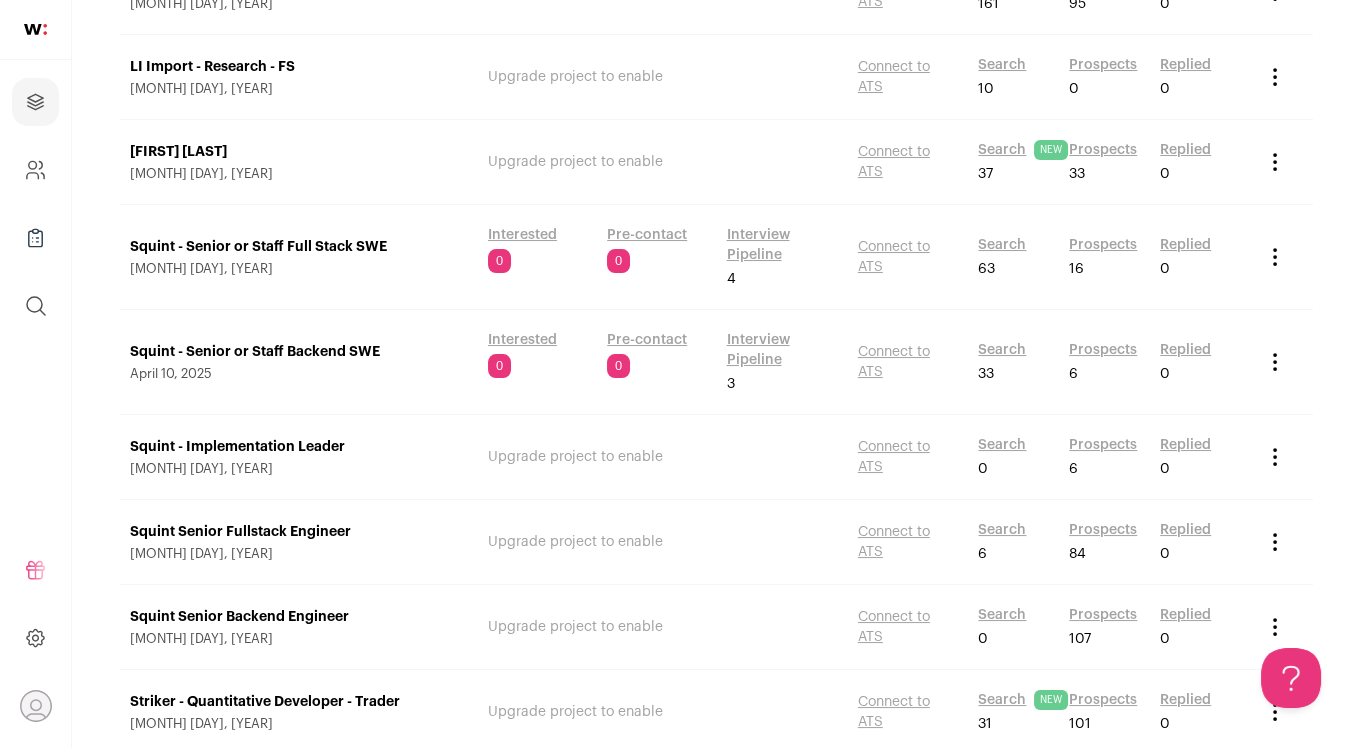 click on "Search" at bounding box center [1002, 245] 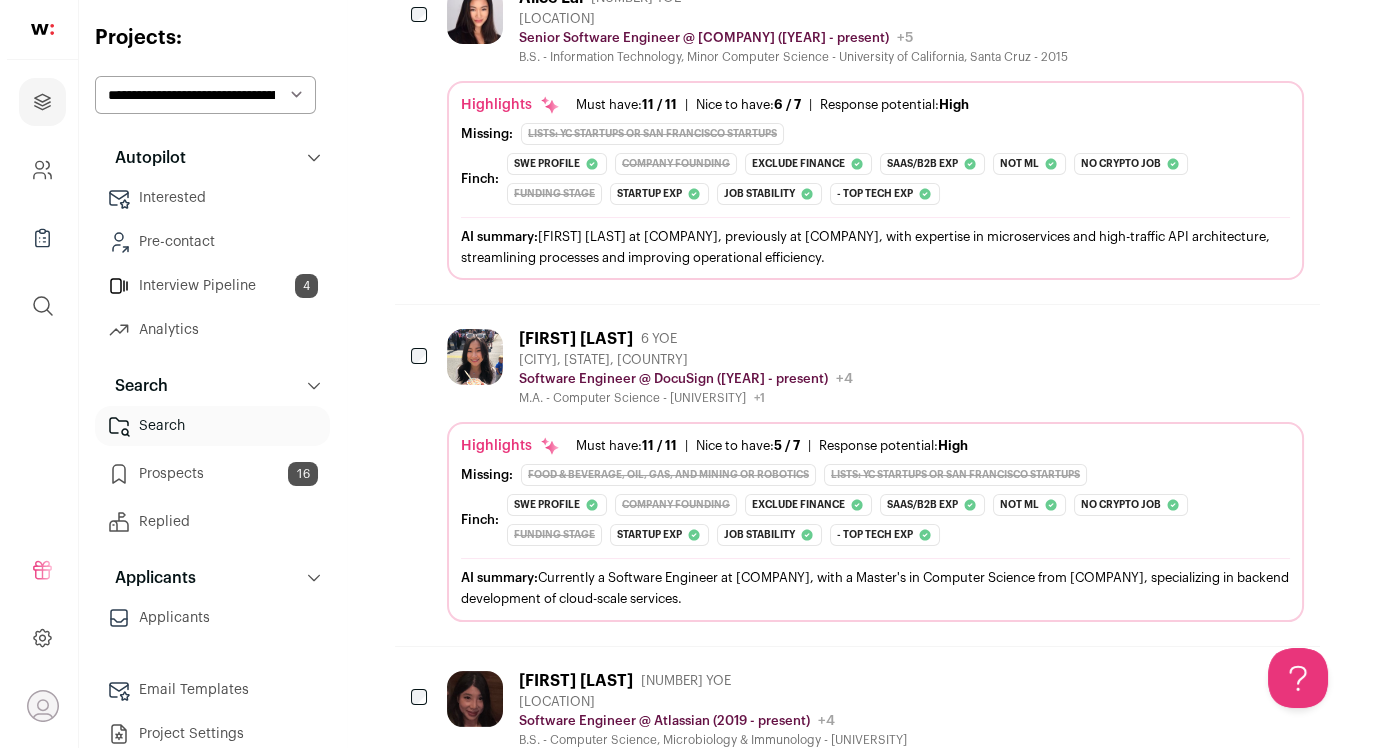 scroll, scrollTop: 779, scrollLeft: 0, axis: vertical 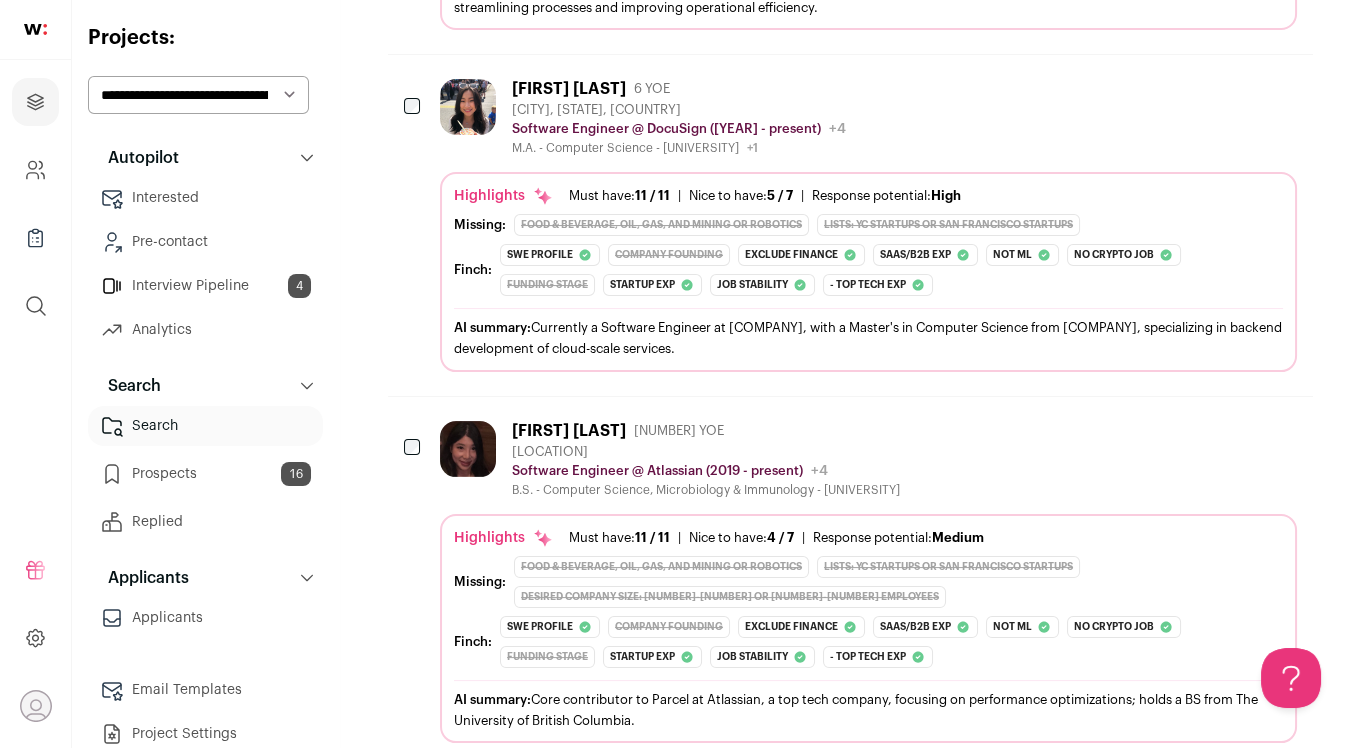 click on "AI summary: Currently a Software Engineer at DocuSign, with a Master's in Computer Science from [UNIVERSITY], specializing in backend development of cloud-scale services." at bounding box center [868, 337] 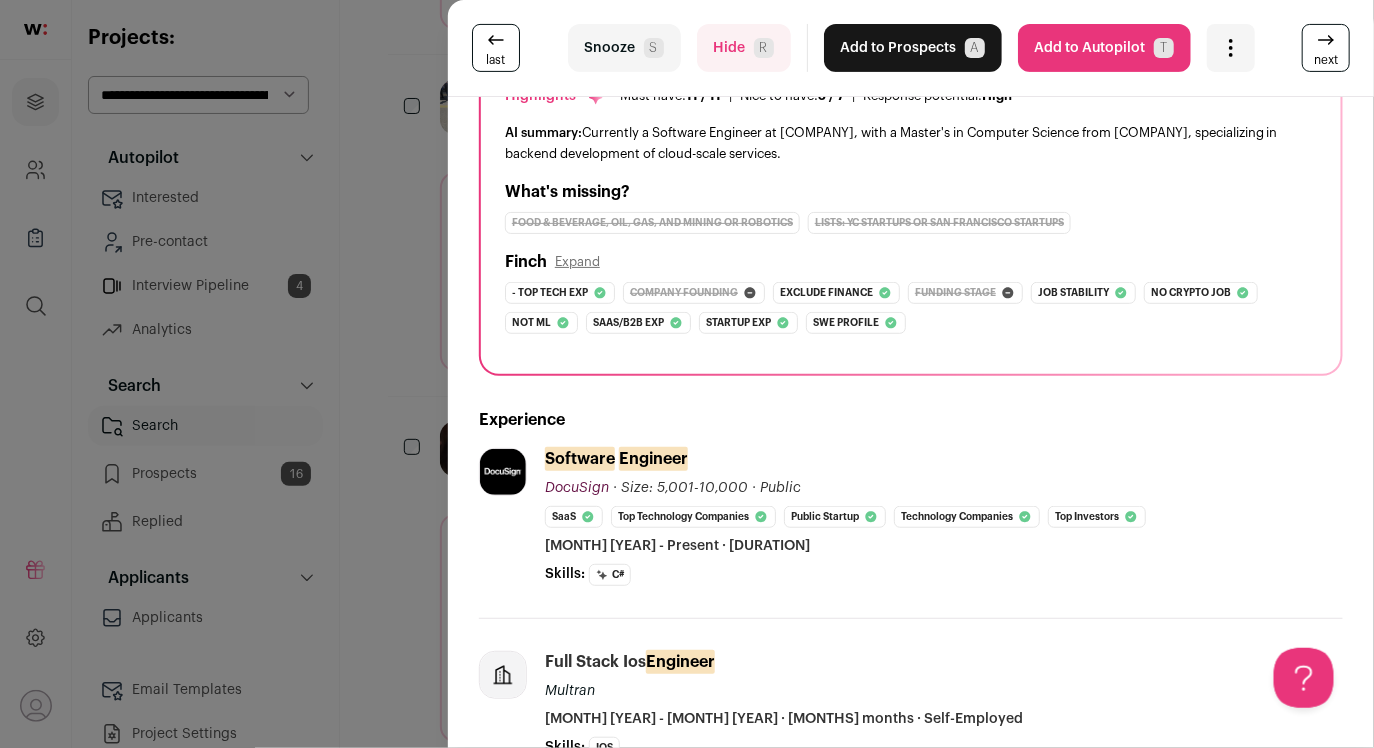 scroll, scrollTop: 0, scrollLeft: 0, axis: both 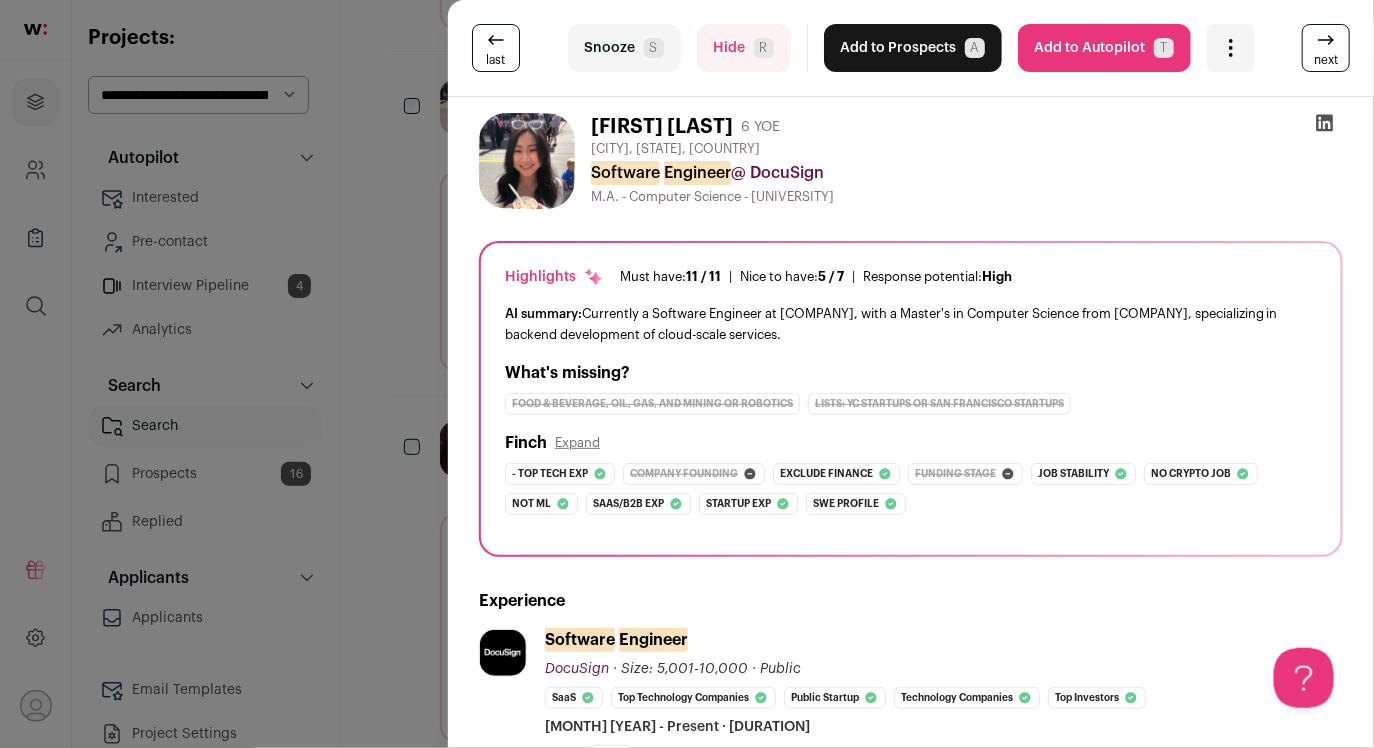 click on "Add to Prospects
A" at bounding box center [913, 48] 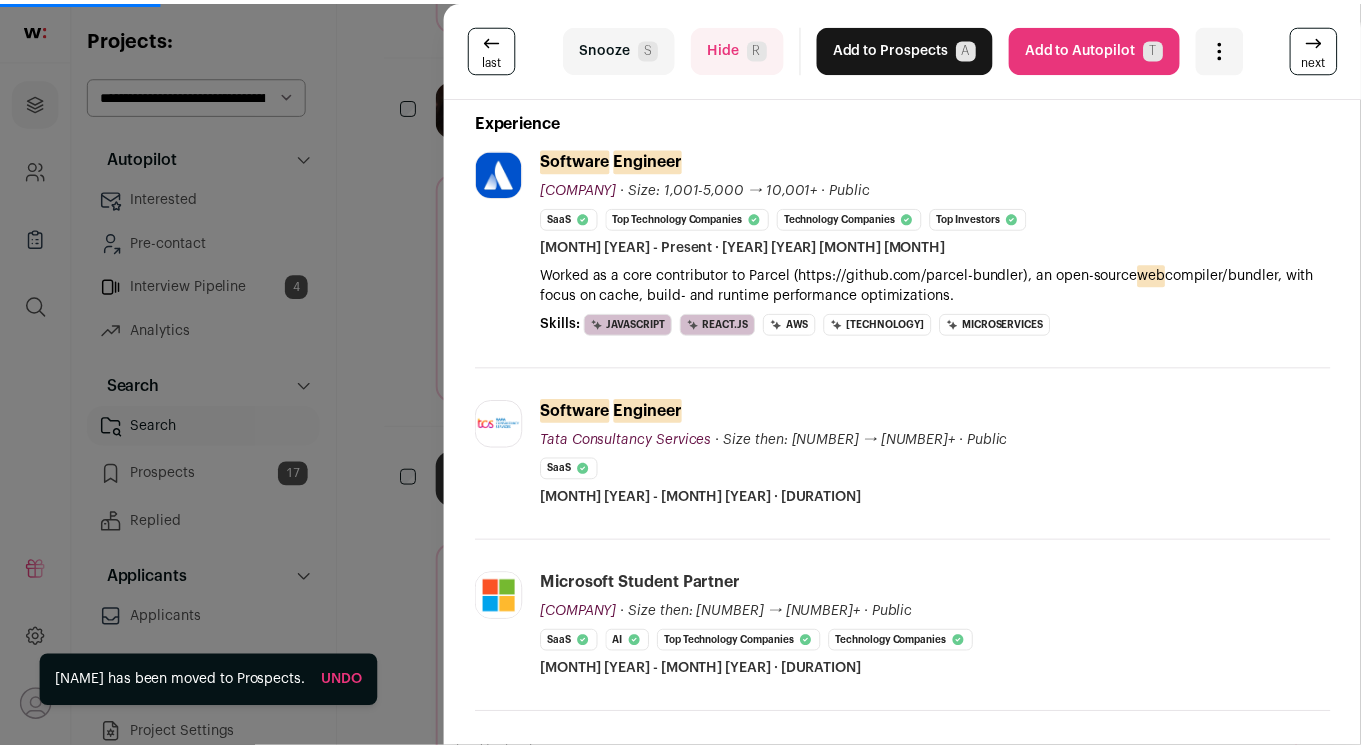 scroll, scrollTop: 518, scrollLeft: 0, axis: vertical 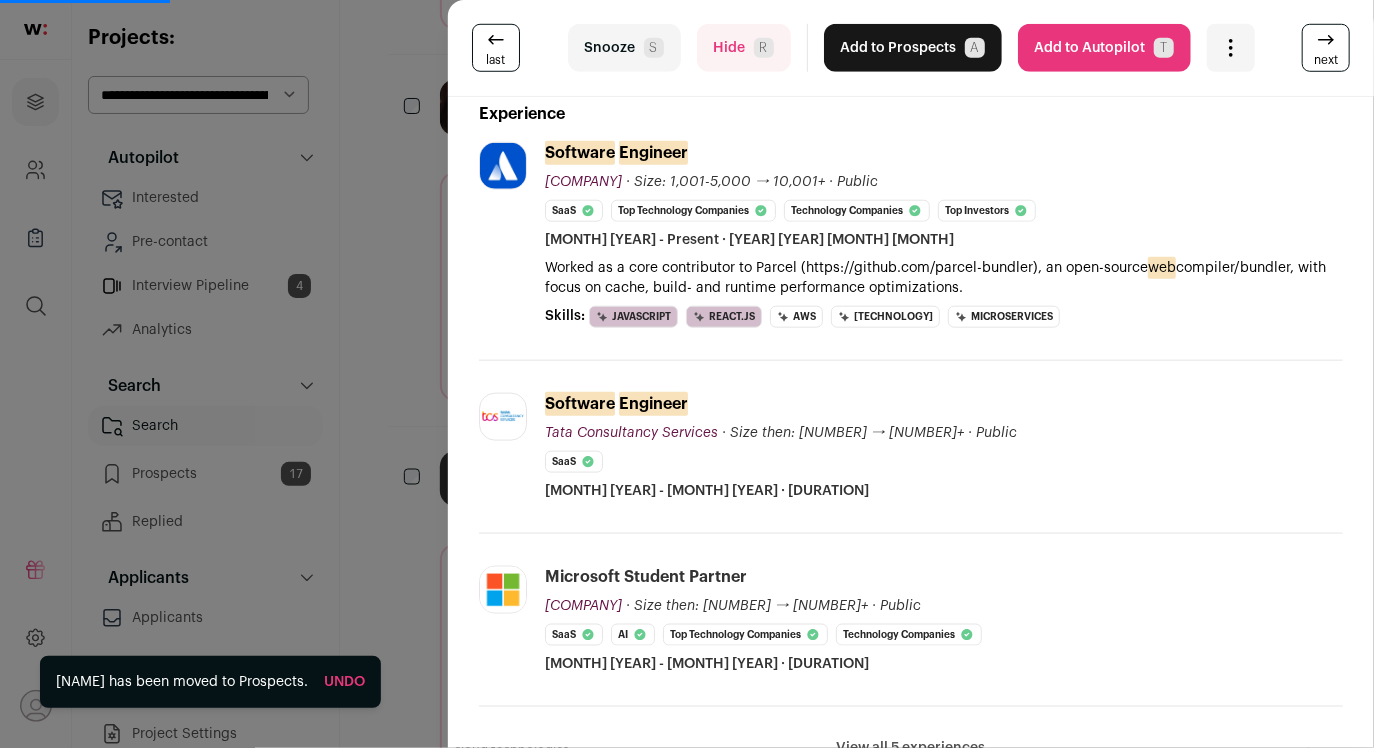 click on "last
Snooze
S
Hide
R
Add to Prospects
A
Are you sure?
Gora Kong  is already in your ATS. Do you wish to reach out to this candidate through wellfound:ai?
Cancel
********
Add to Autopilot
T" at bounding box center (687, 374) 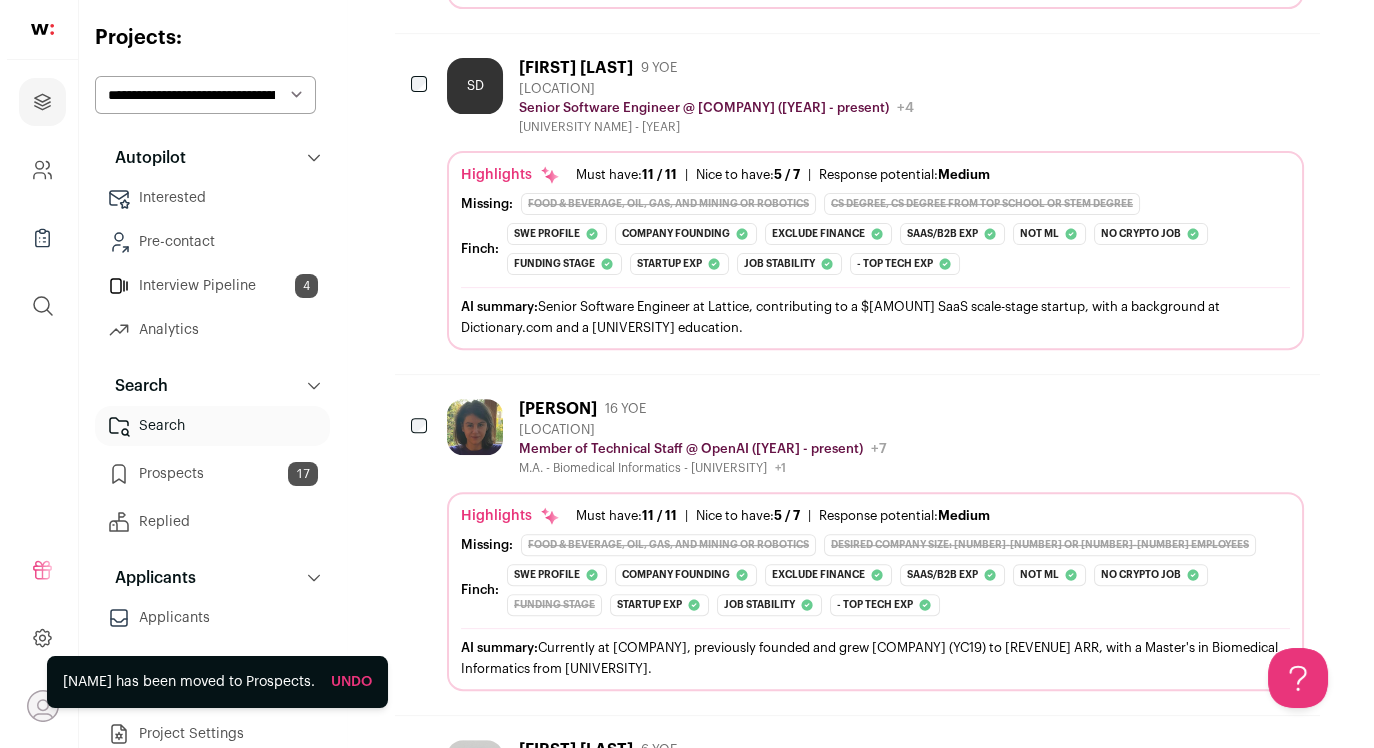 scroll, scrollTop: 1549, scrollLeft: 0, axis: vertical 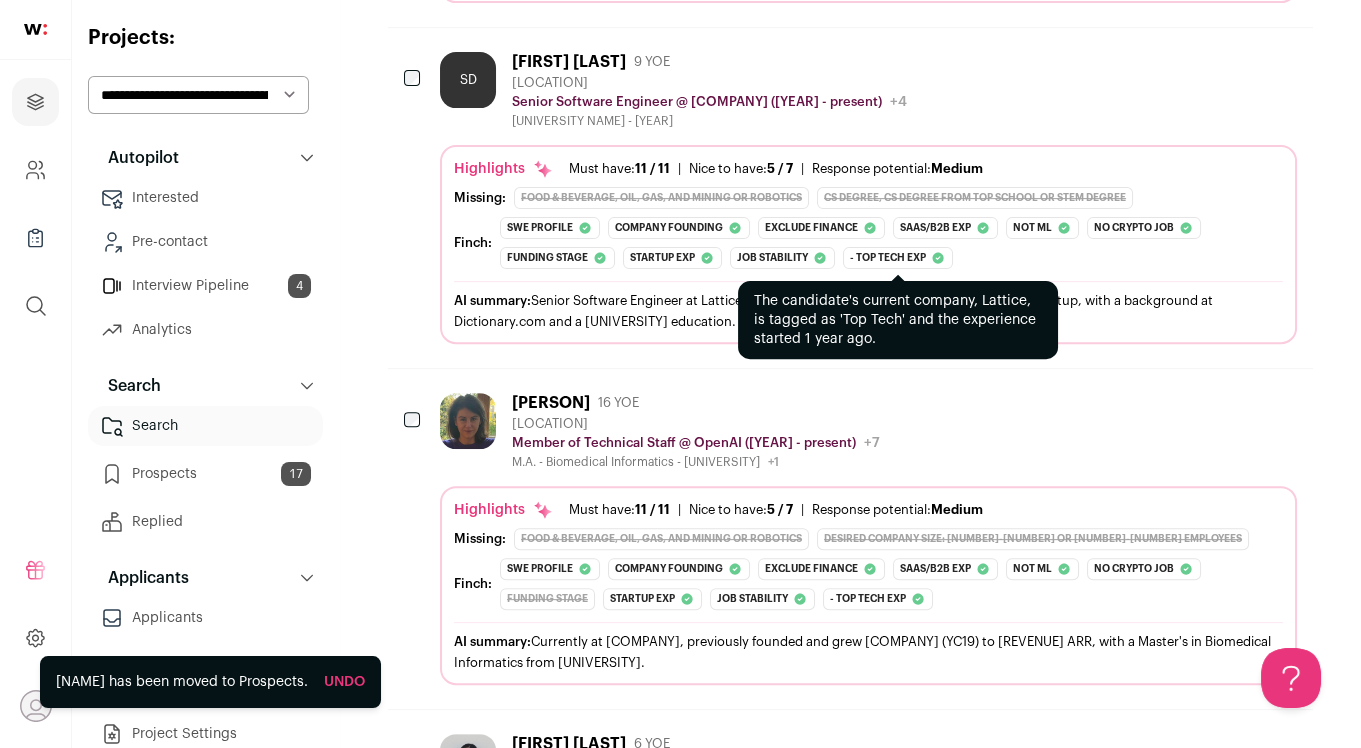 click on "- top tech exp" at bounding box center (550, 228) 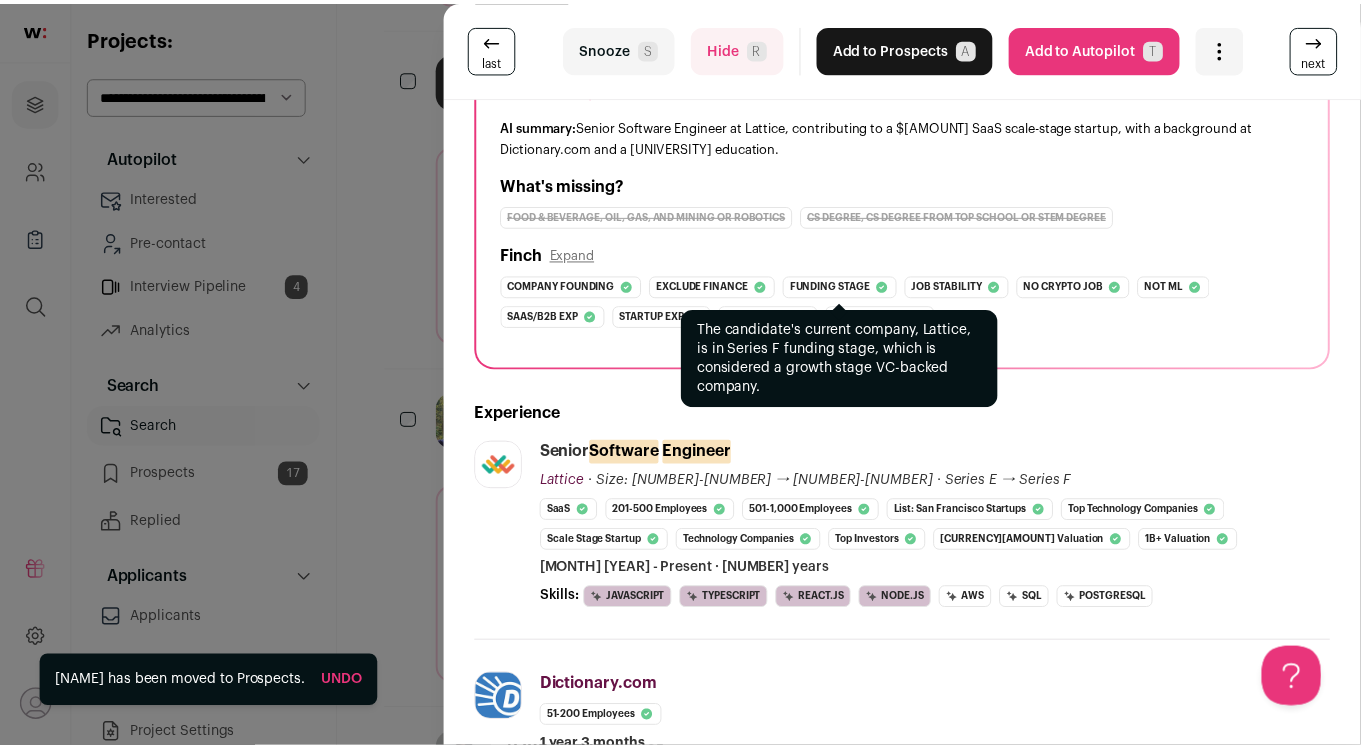 scroll, scrollTop: 386, scrollLeft: 0, axis: vertical 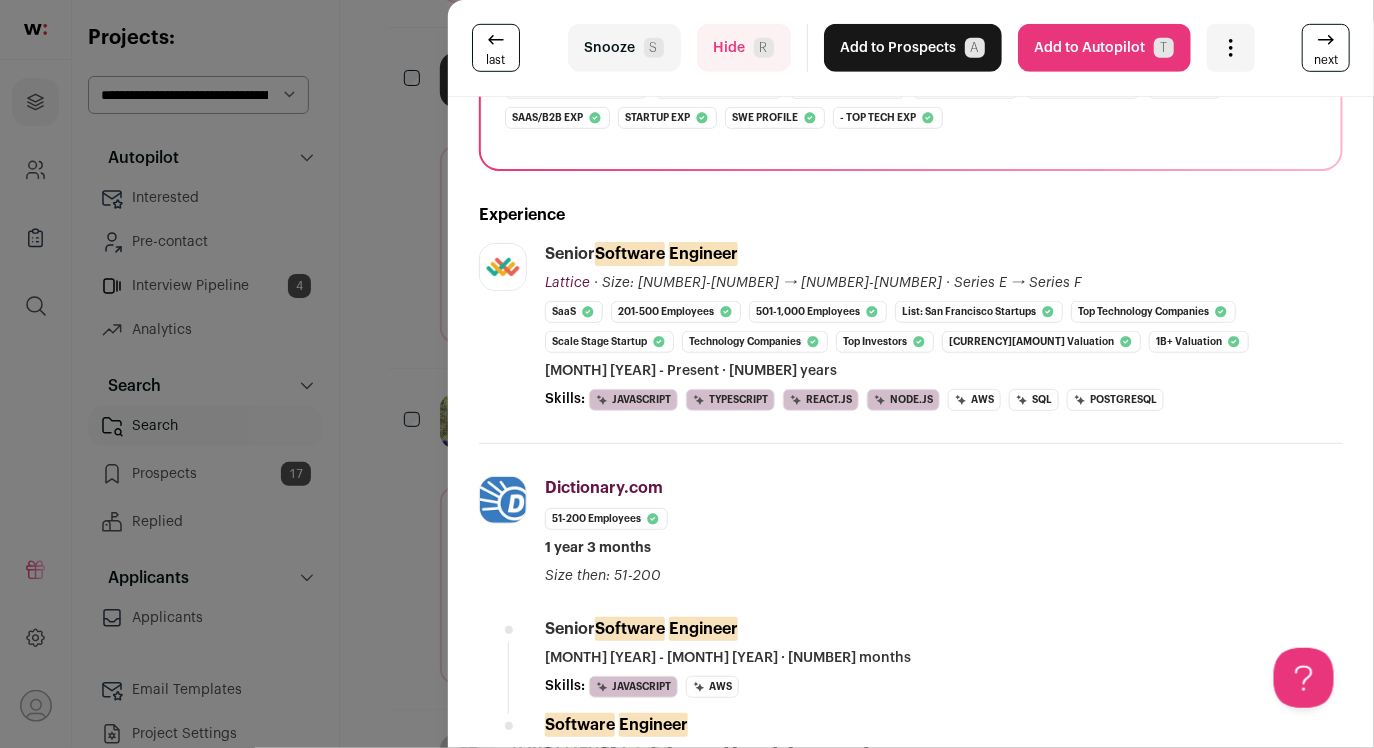 click on "last
Snooze
S
Hide
R
Add to Prospects
A
Are you sure?
Sasha Daddeh  is already in your ATS. Do you wish to reach out to this candidate through wellfound:ai?
Cancel
********
Add to Autopilot
T" at bounding box center [687, 374] 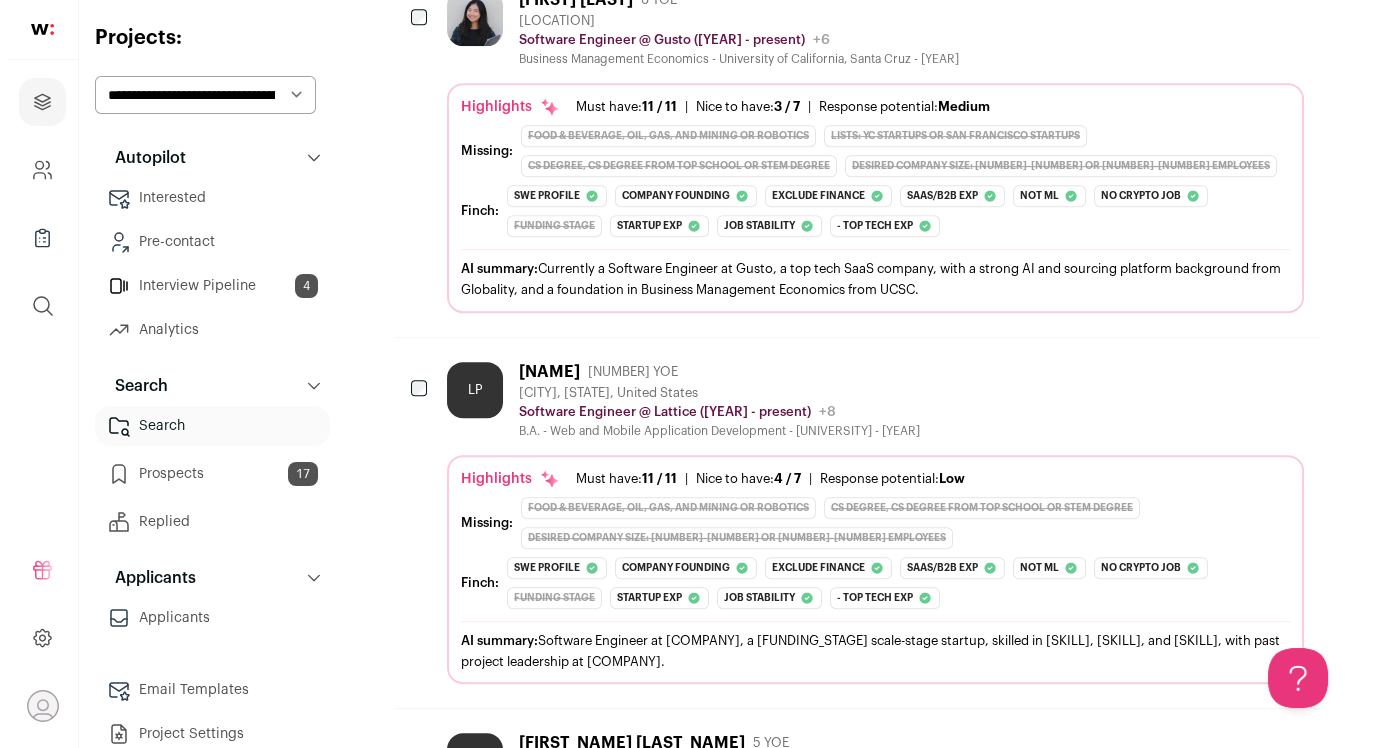 scroll, scrollTop: 2650, scrollLeft: 0, axis: vertical 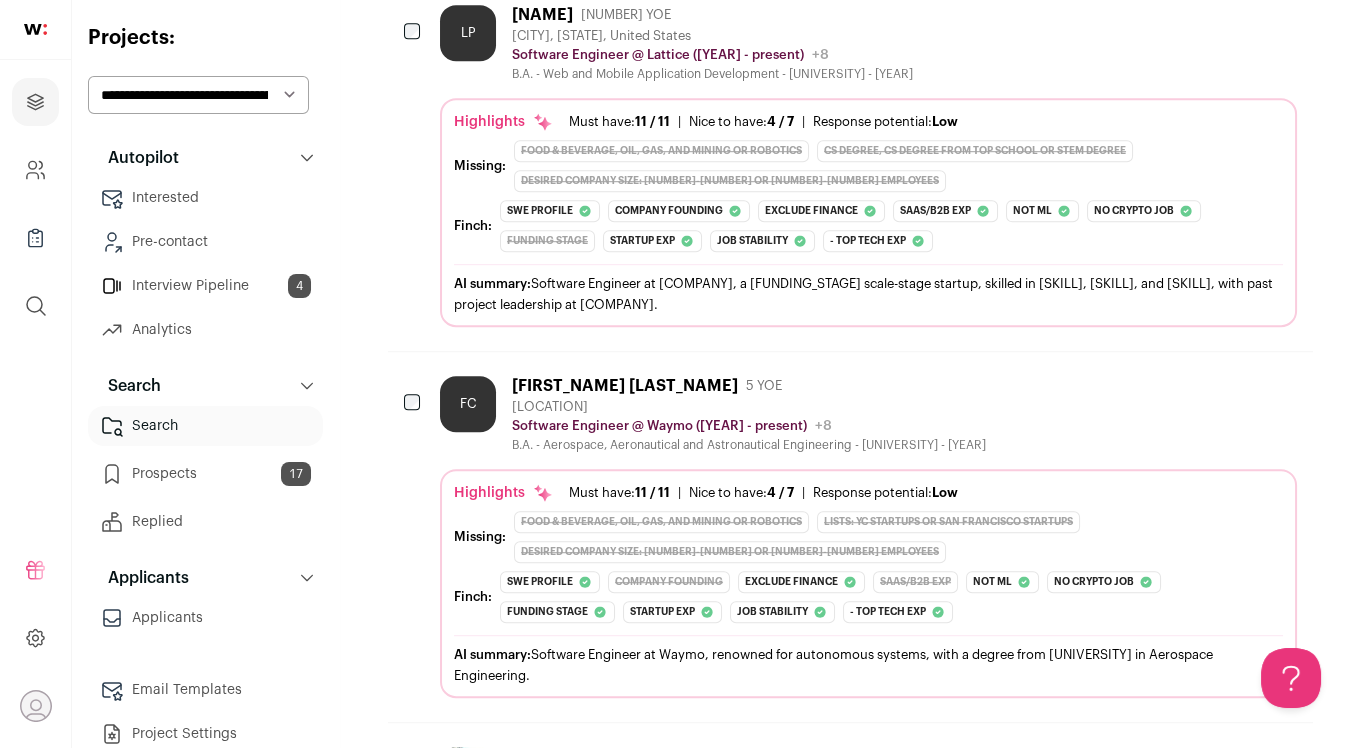 click on "AI summary:  Software Engineer at Lattice, a YC-funded, Series F scale-stage startup, skilled in React, React Native, and Node.js, with past project leadership at Infuse.us." at bounding box center [868, 294] 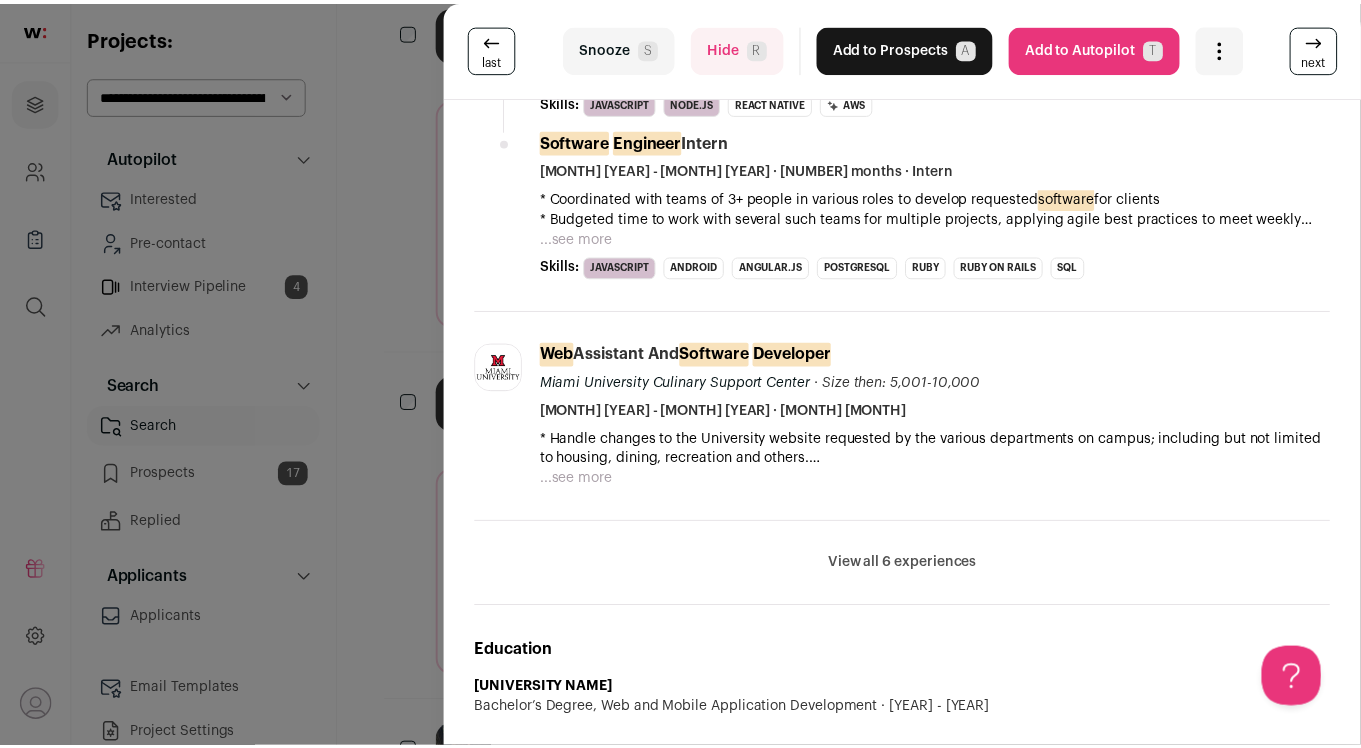 scroll, scrollTop: 1480, scrollLeft: 0, axis: vertical 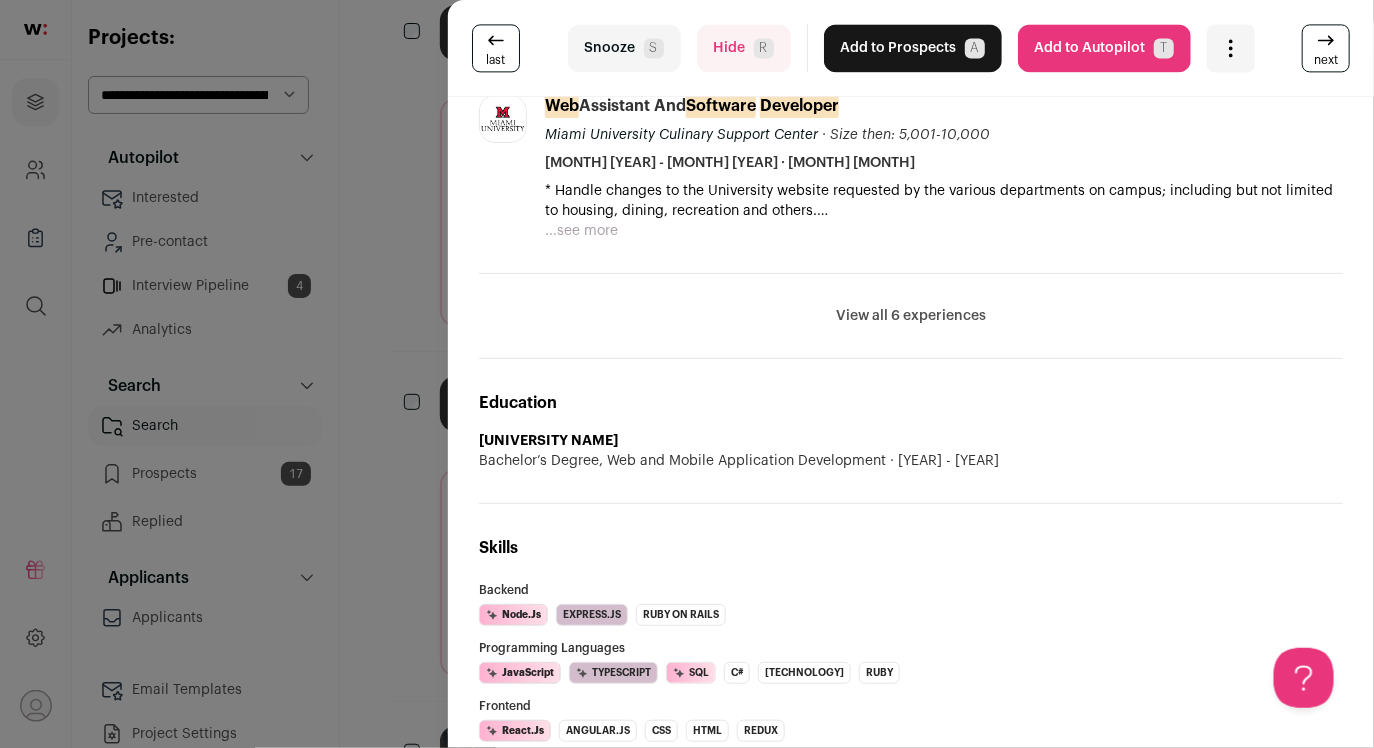 click on "last
Snooze
S
Hide
R
Add to Prospects
A
Are you sure?
Laura Pearson  is already in your ATS. Do you wish to reach out to this candidate through wellfound:ai?
Cancel
********
Add to Autopilot
T" at bounding box center (687, 374) 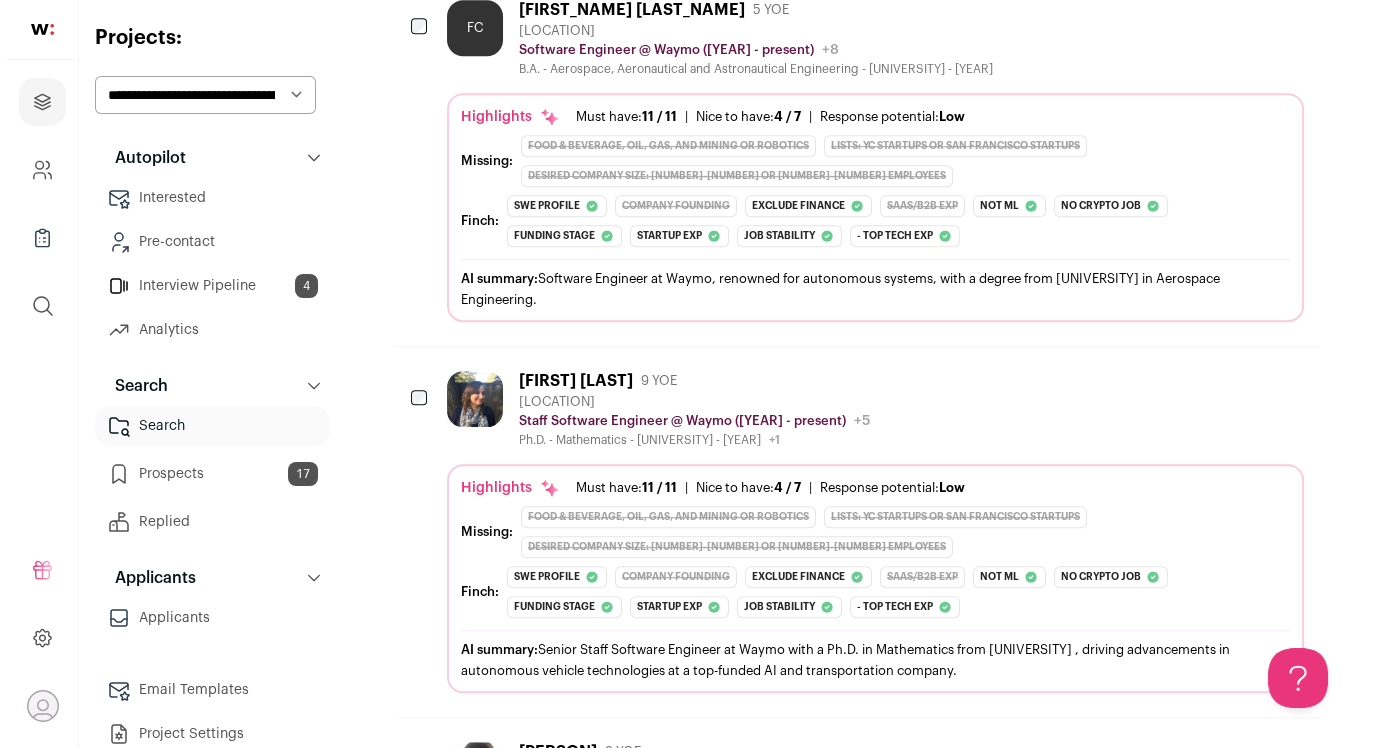 scroll, scrollTop: 3204, scrollLeft: 0, axis: vertical 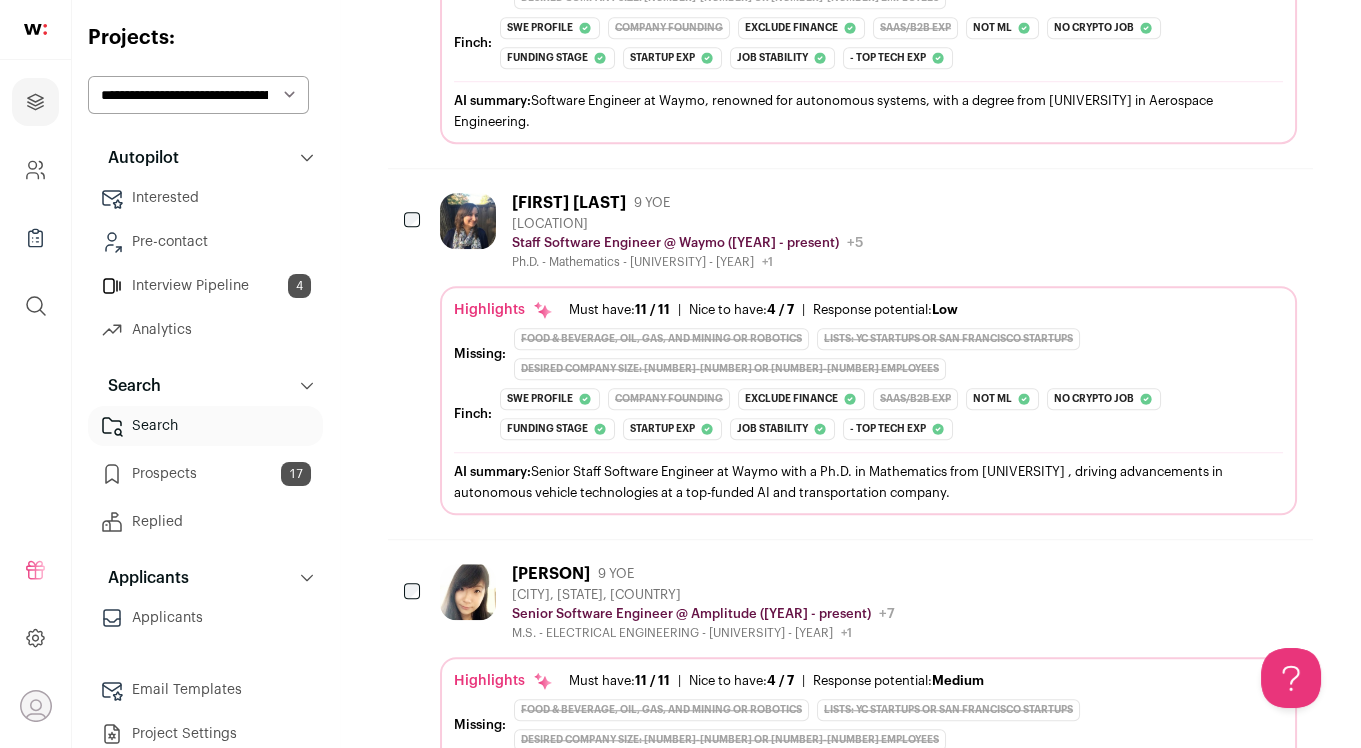 click on "AI summary:  Senior Staff Software Engineer at Waymo with a Ph.D. in Mathematics from UT Austin, driving advancements in autonomous vehicle technologies at a top-funded AI and transportation company." at bounding box center [868, 482] 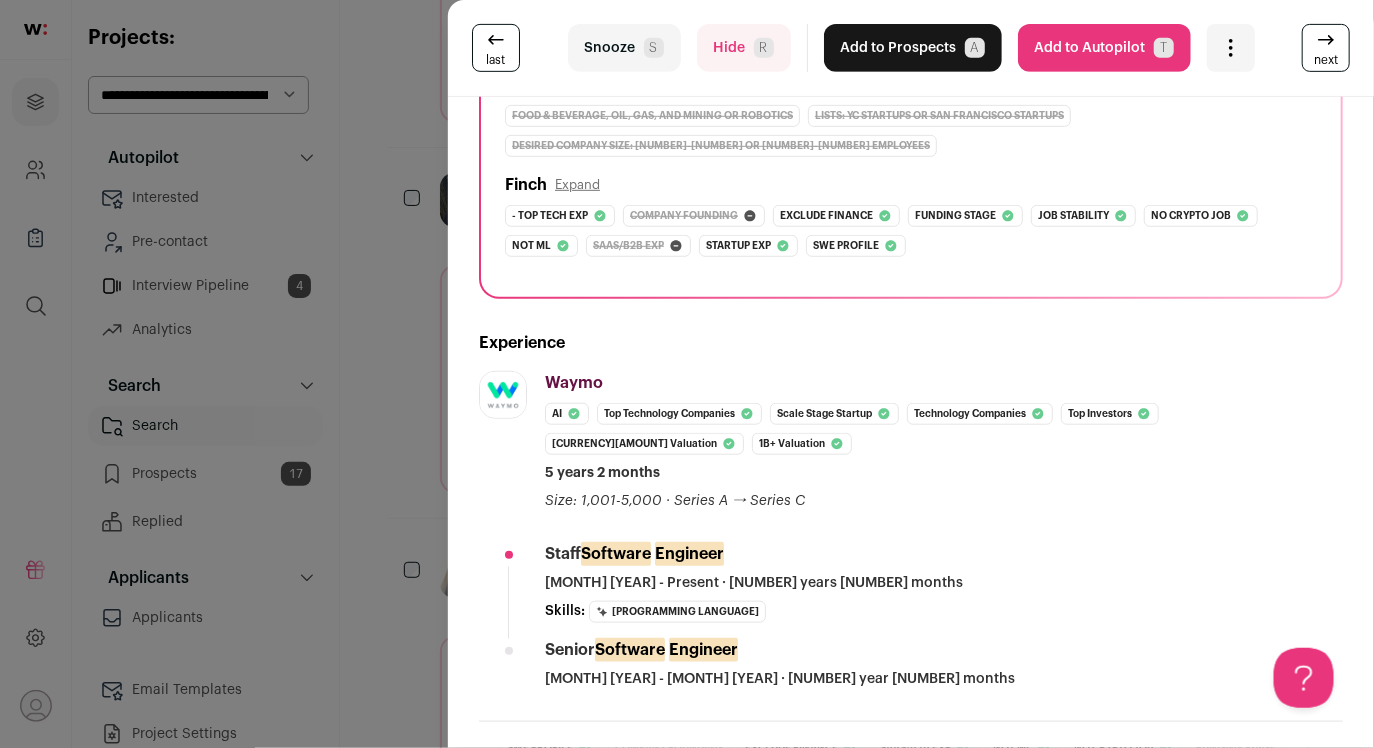 scroll, scrollTop: 0, scrollLeft: 0, axis: both 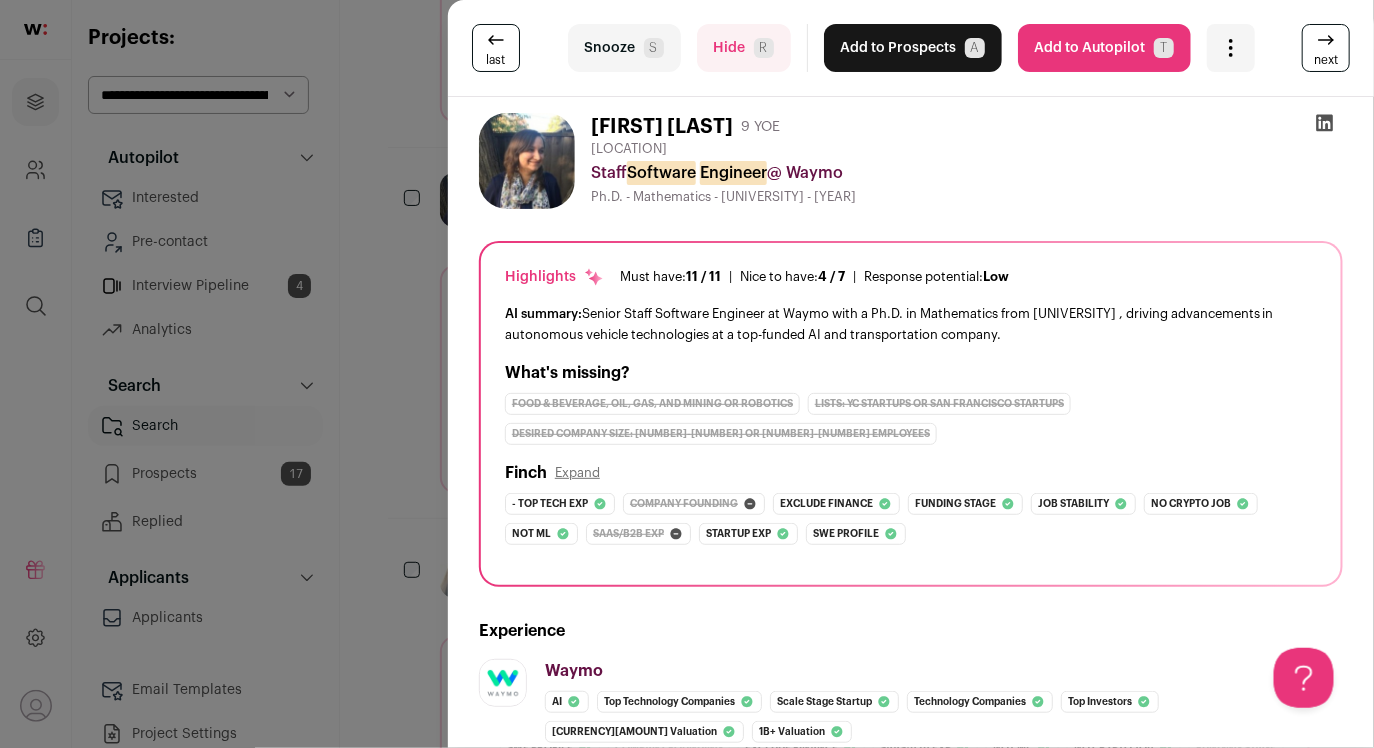 click at bounding box center [1325, 123] 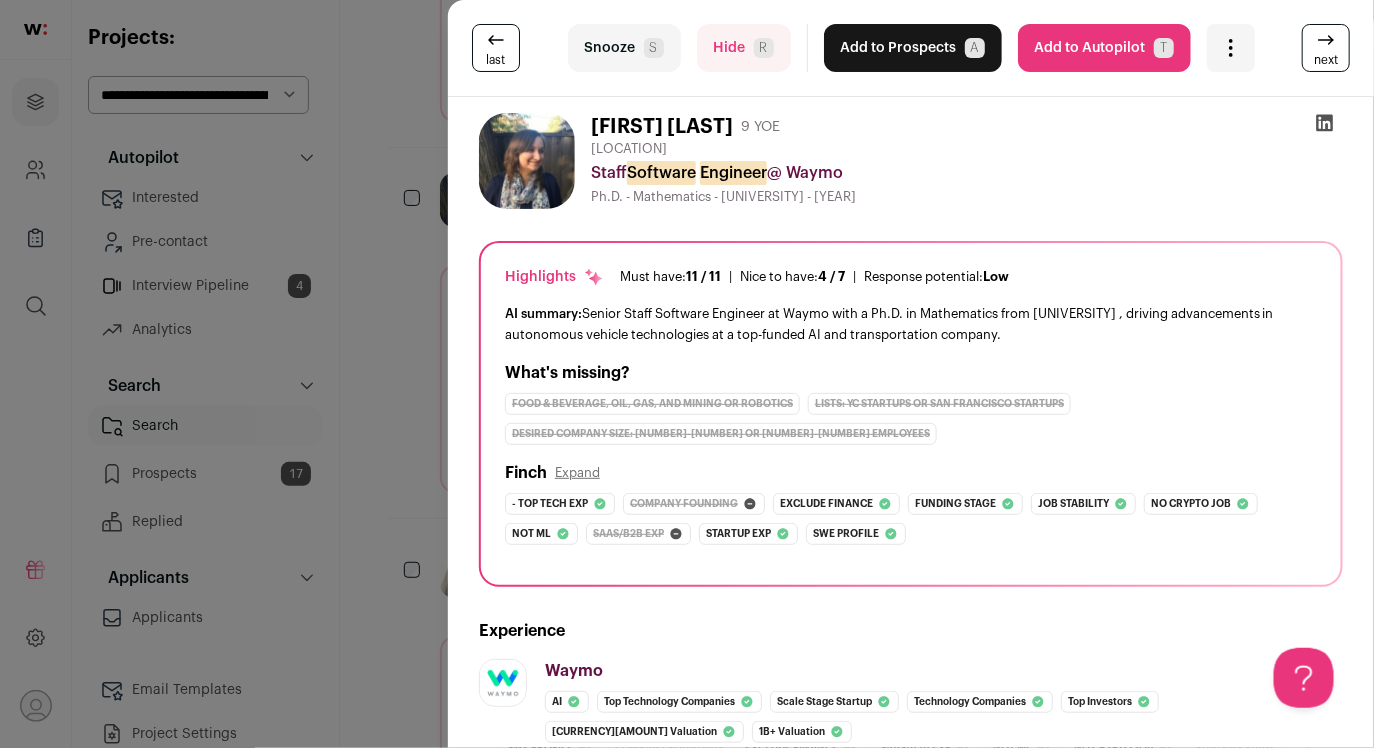 click on "Snooze
S" at bounding box center [624, 48] 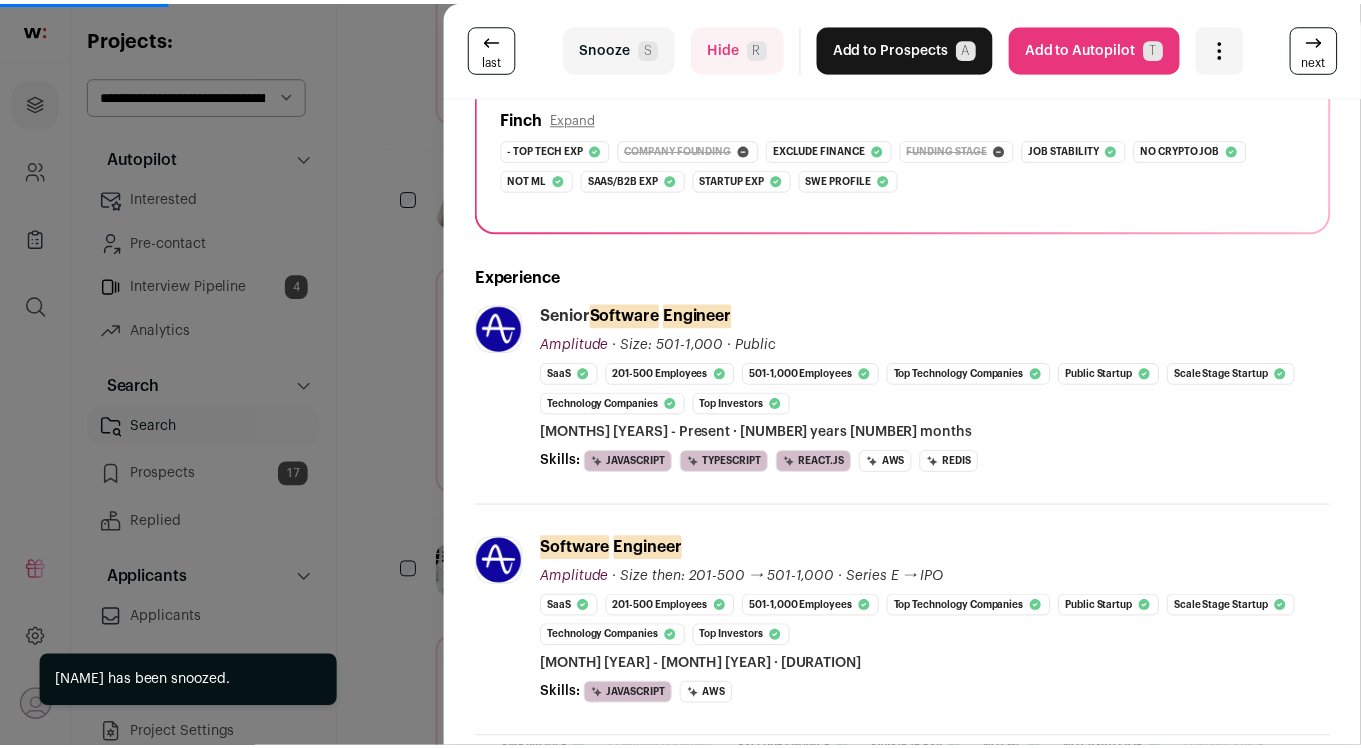 scroll, scrollTop: 358, scrollLeft: 0, axis: vertical 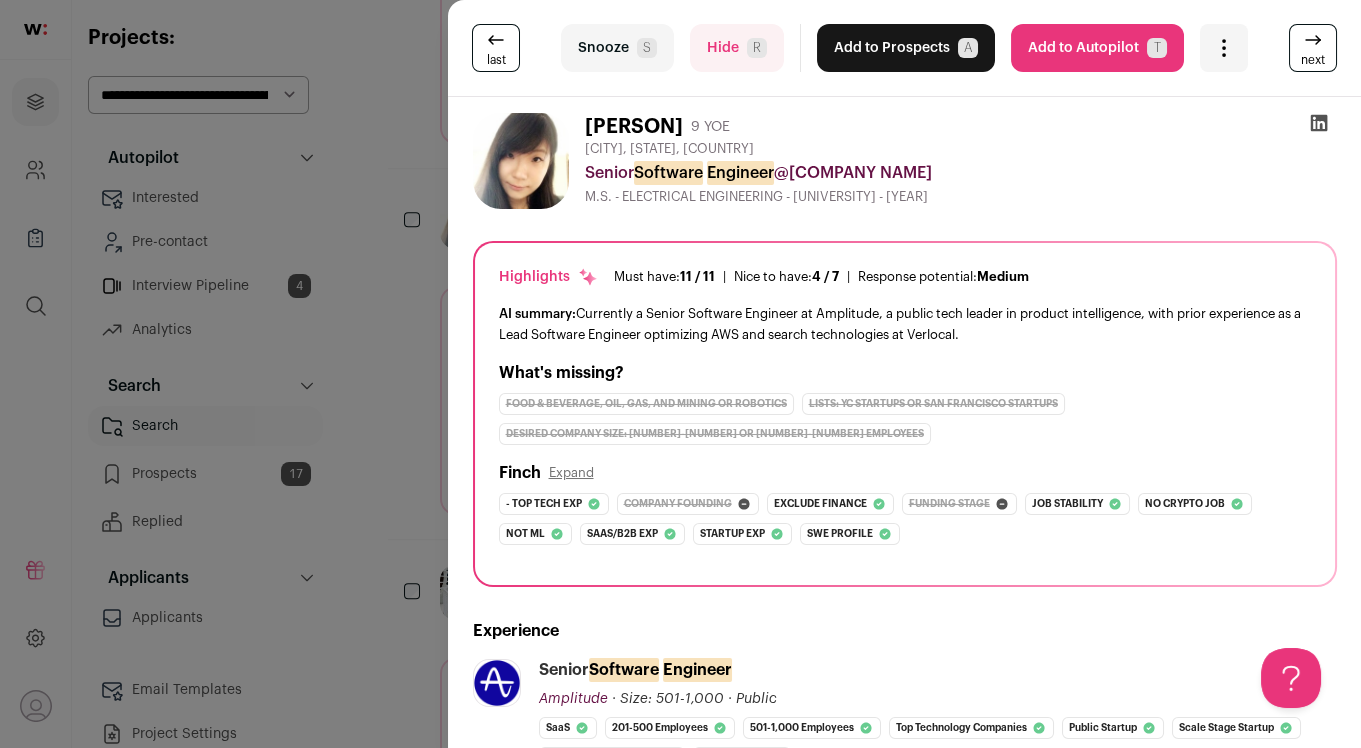 click on "Hao Yu
9 YOE" at bounding box center [961, 127] 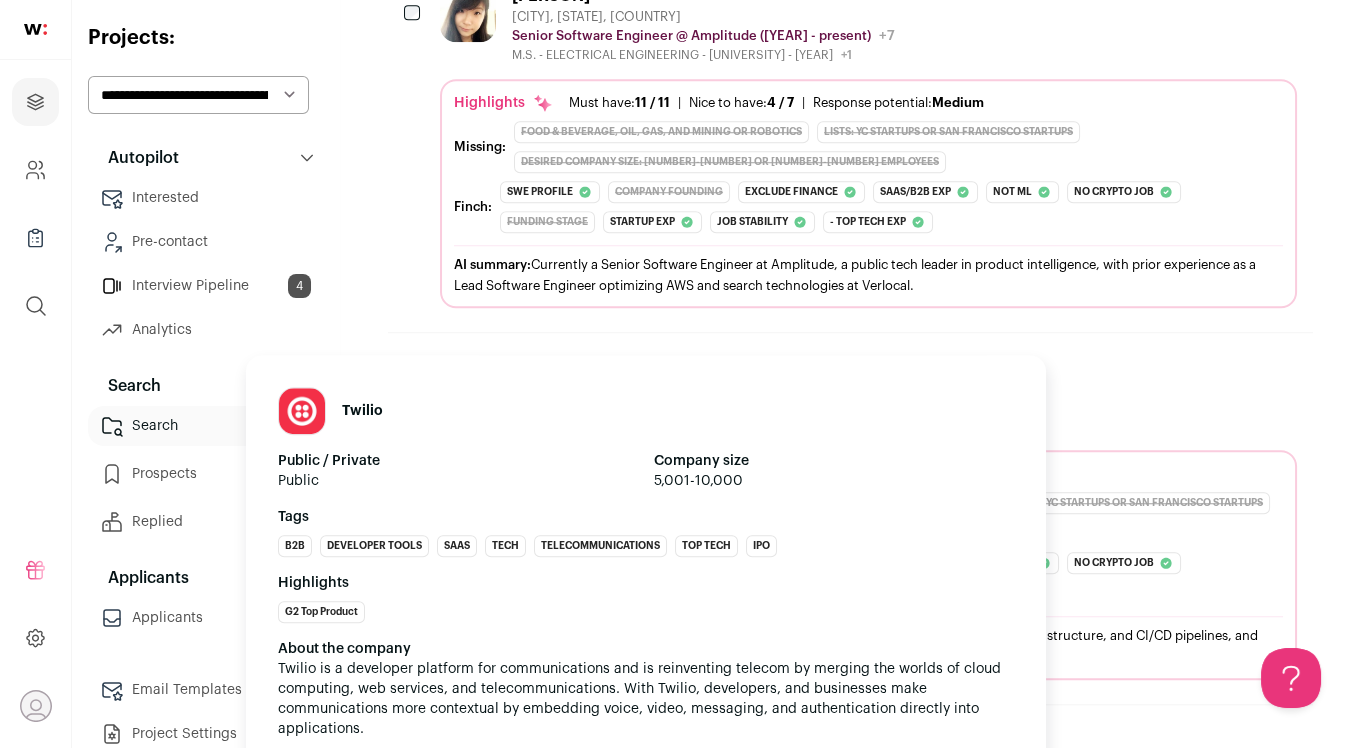 scroll, scrollTop: 3408, scrollLeft: 0, axis: vertical 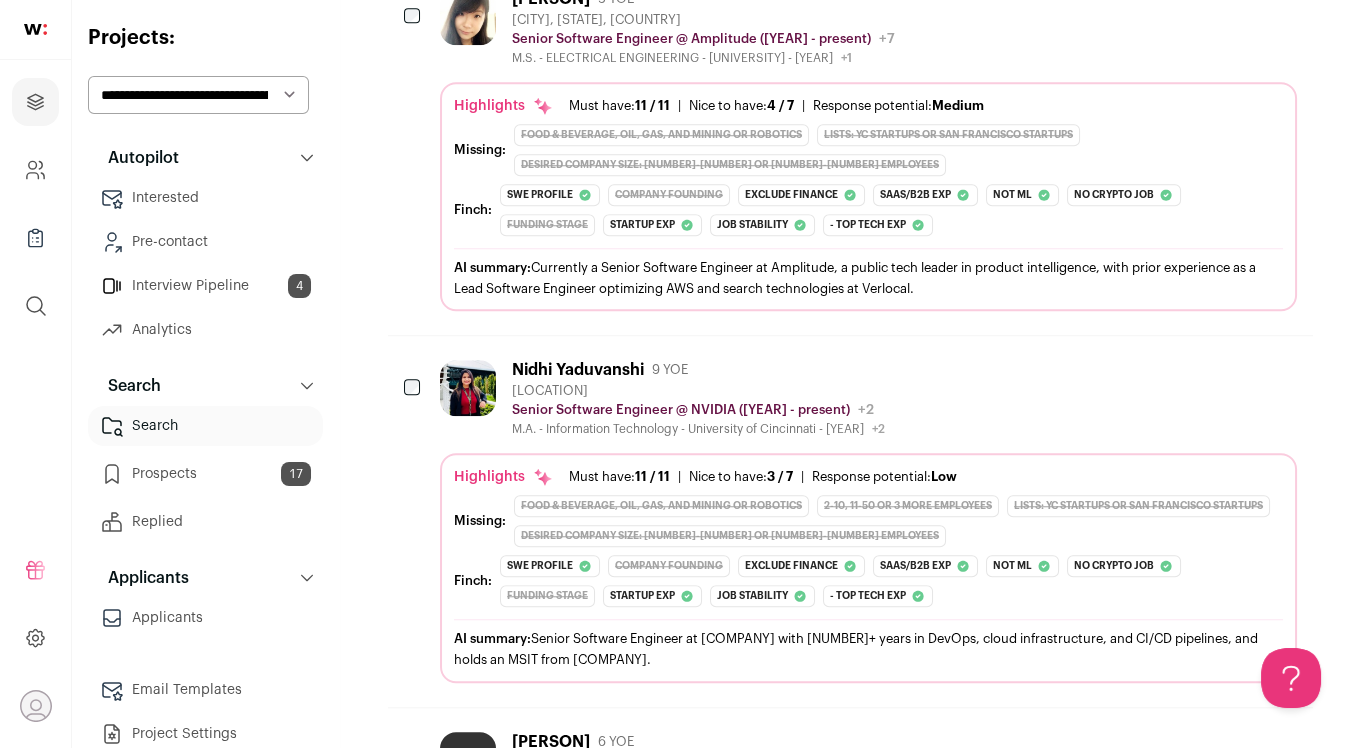 click on "Senior Software Engineer @ NVIDIA
(2022 - present)
NVIDIA
Public / Private
Public
Company size
10,001+
Tags
AI
B2B
B2C
Hardware
SaaS
Tech
Top Tech
IPO
Highlights
G2 Top Product
Top 10% Funding Amount
Top 10% Funding Amount" at bounding box center (698, 410) 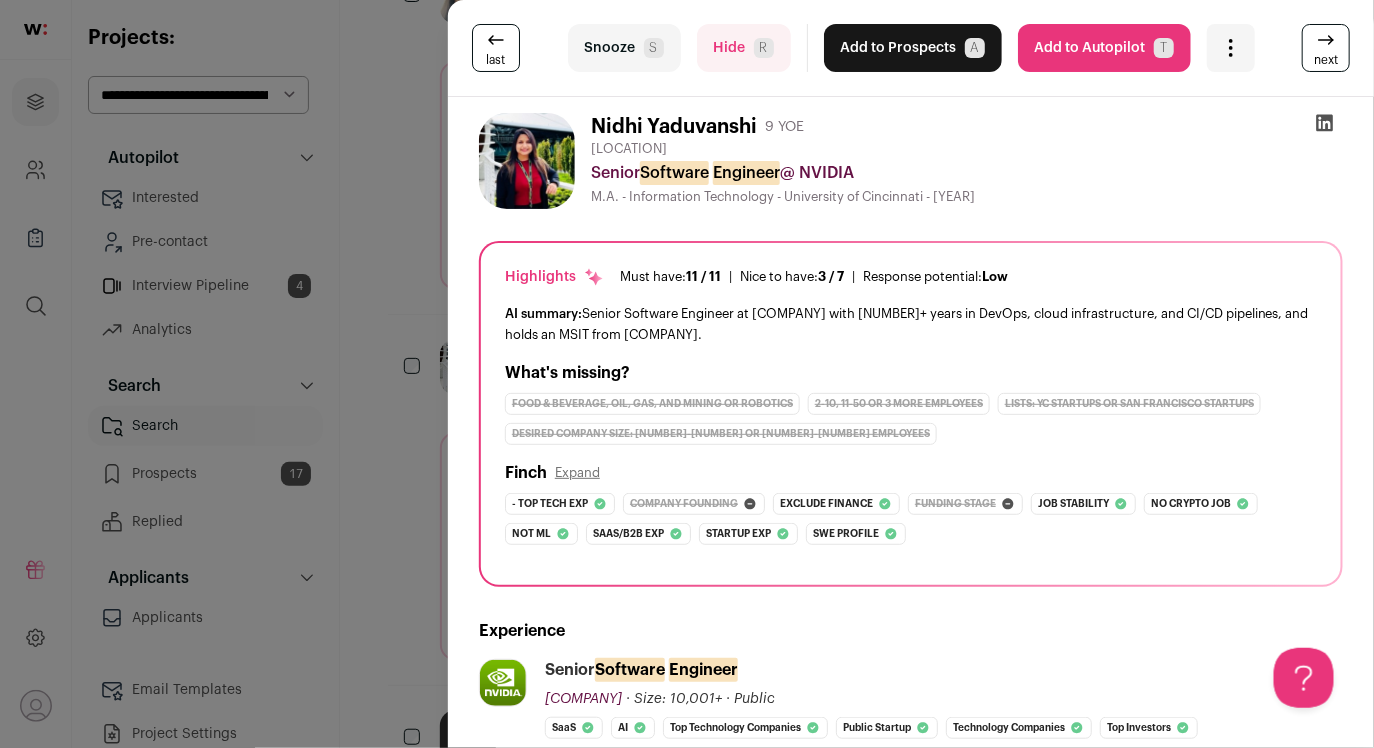 click on "Snooze
S" at bounding box center (624, 48) 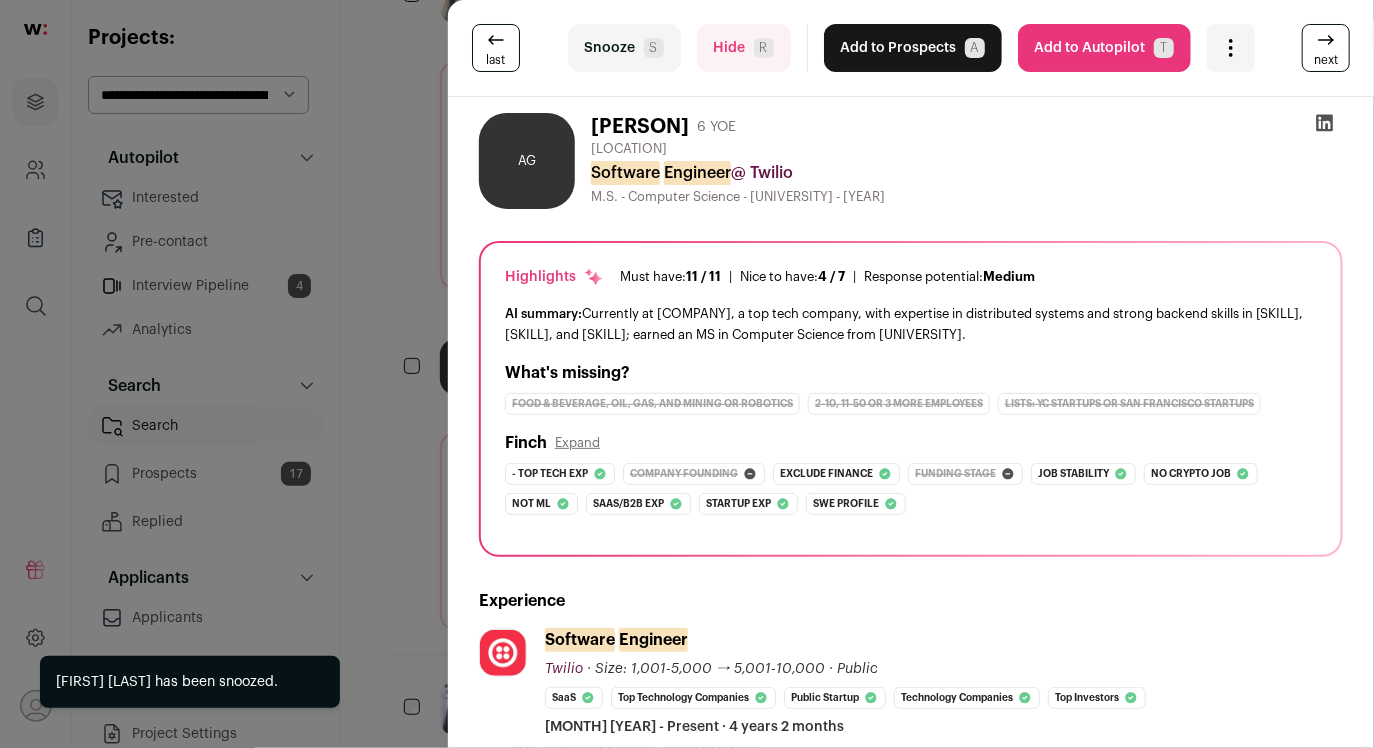 click on "last
Snooze
S
Hide
R
Add to Prospects
A
Are you sure?
[PERSON]  is already in your ATS. Do you wish to reach out to this candidate through wellfound:ai?
Cancel
********
Add to Autopilot
T" at bounding box center [687, 374] 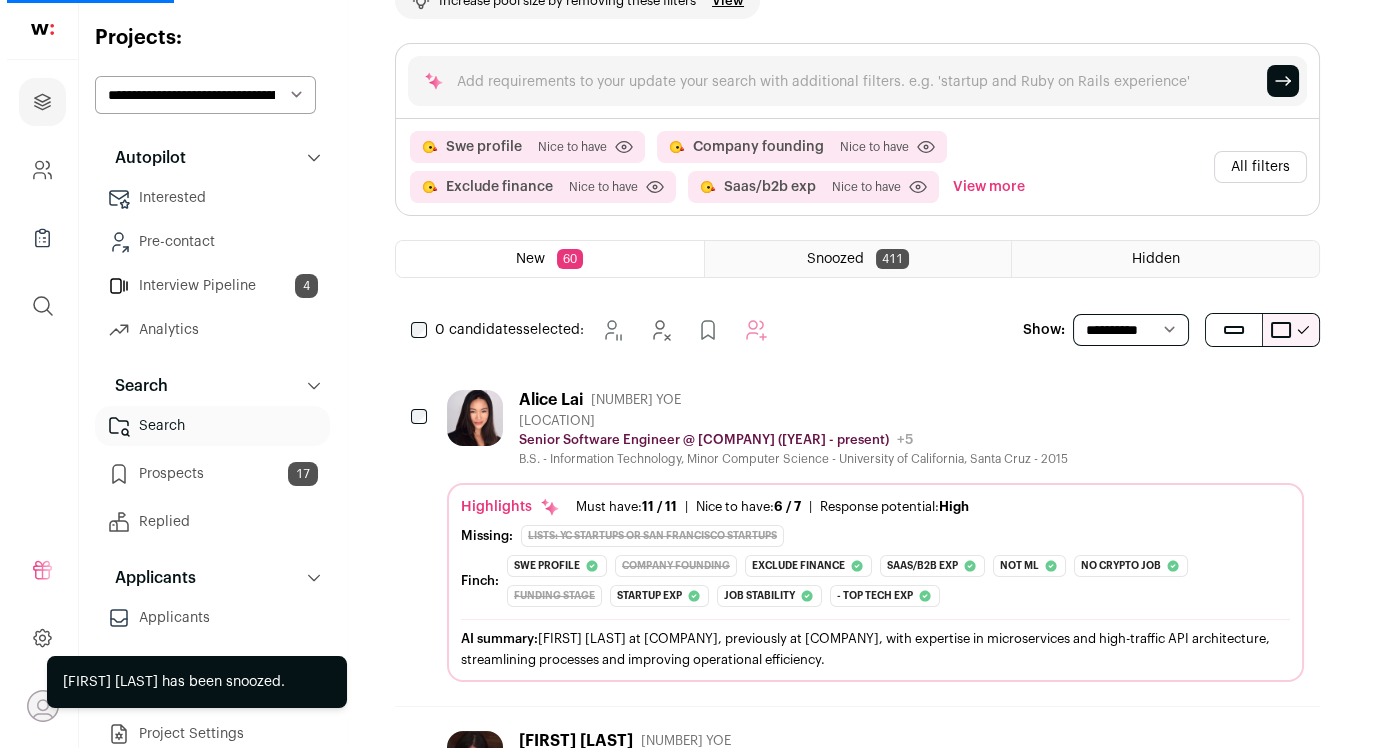 scroll, scrollTop: 0, scrollLeft: 0, axis: both 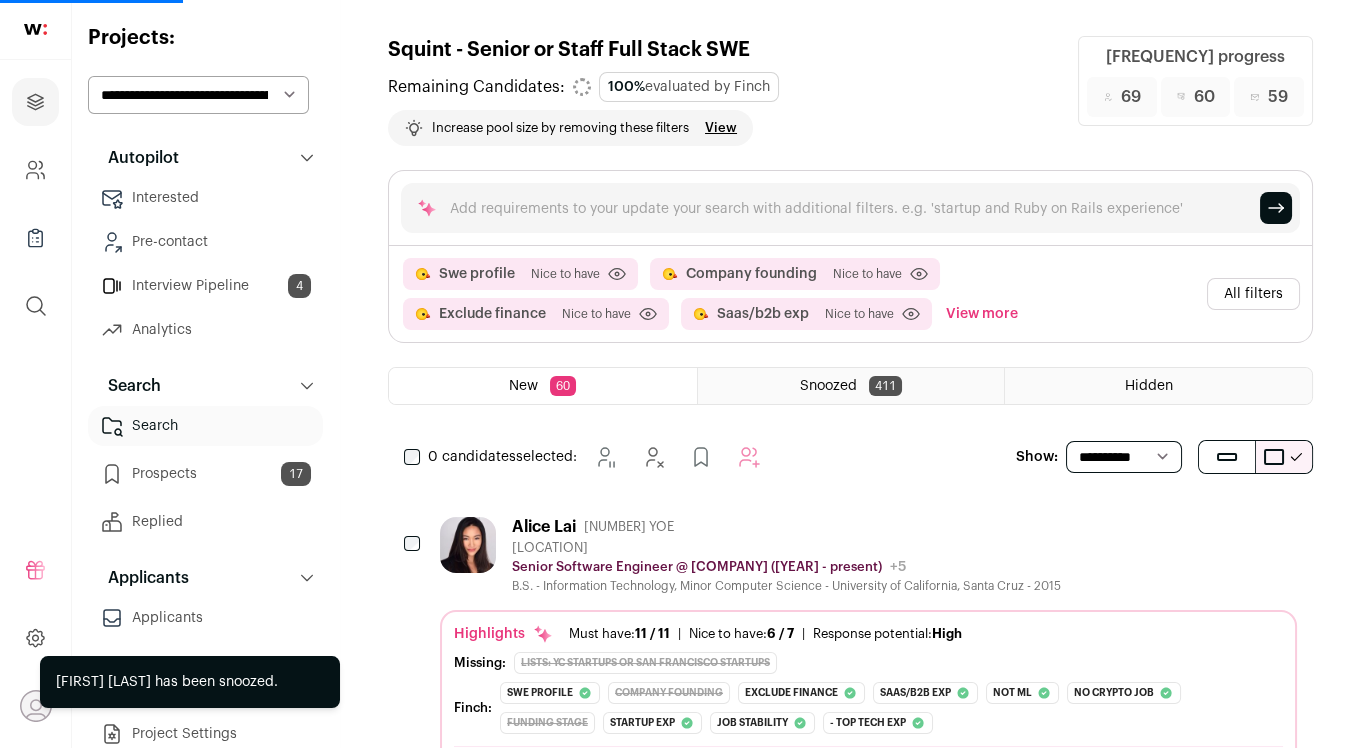 click on "All filters" at bounding box center [1253, 294] 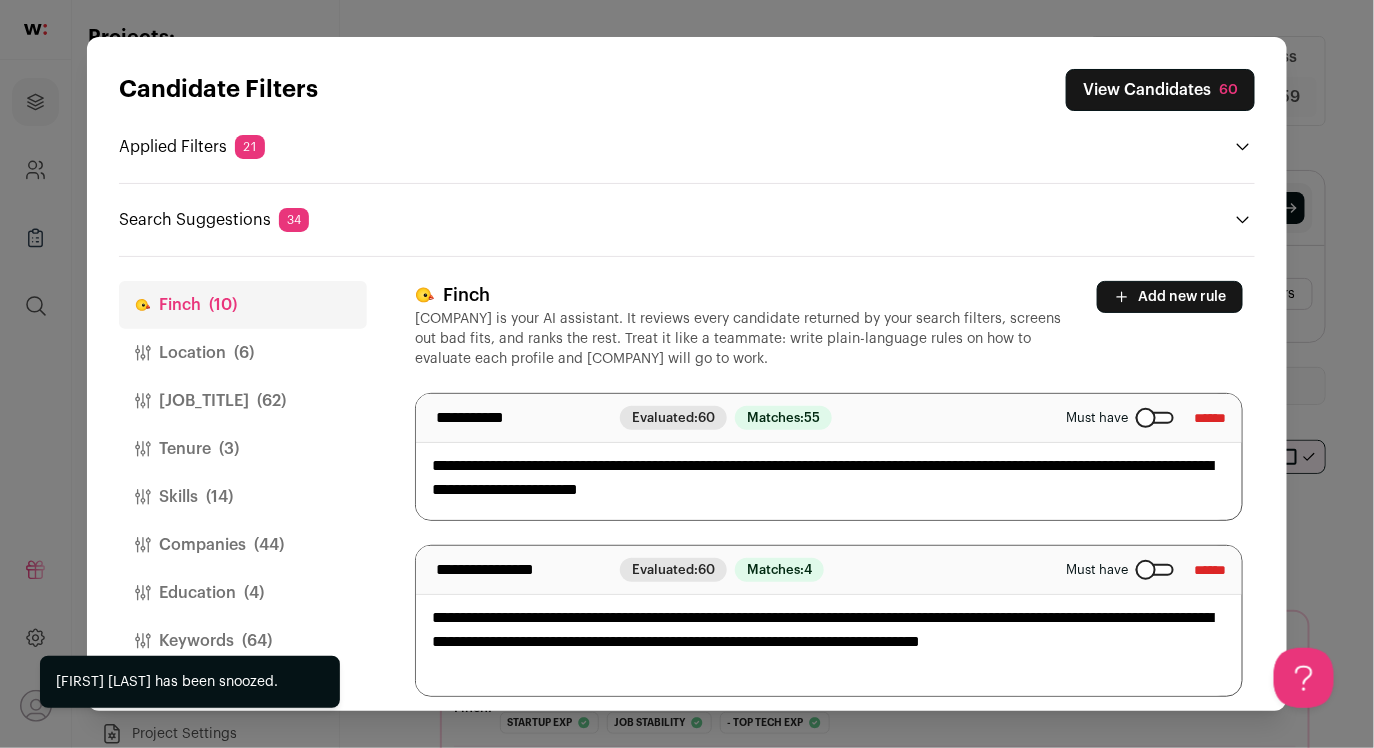 scroll, scrollTop: 0, scrollLeft: 0, axis: both 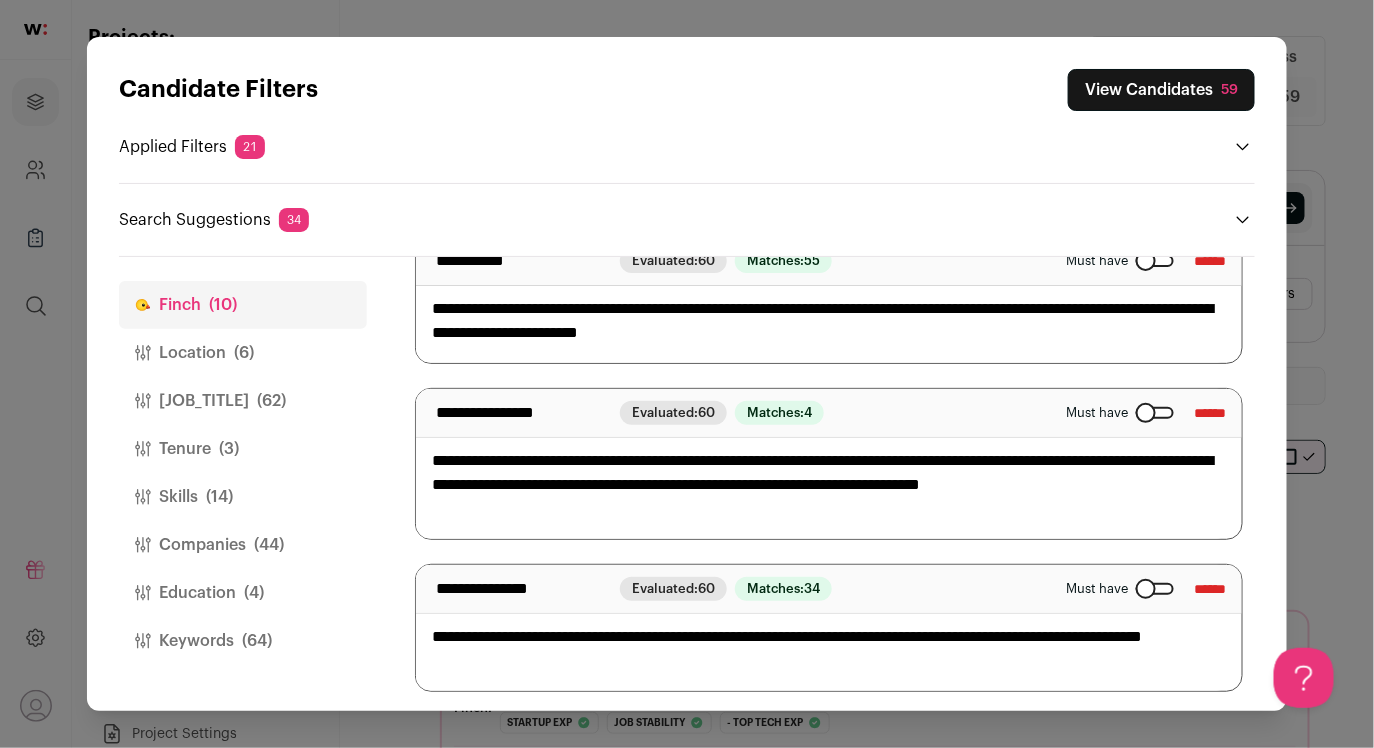 click on "Companies
(44)" at bounding box center [243, 545] 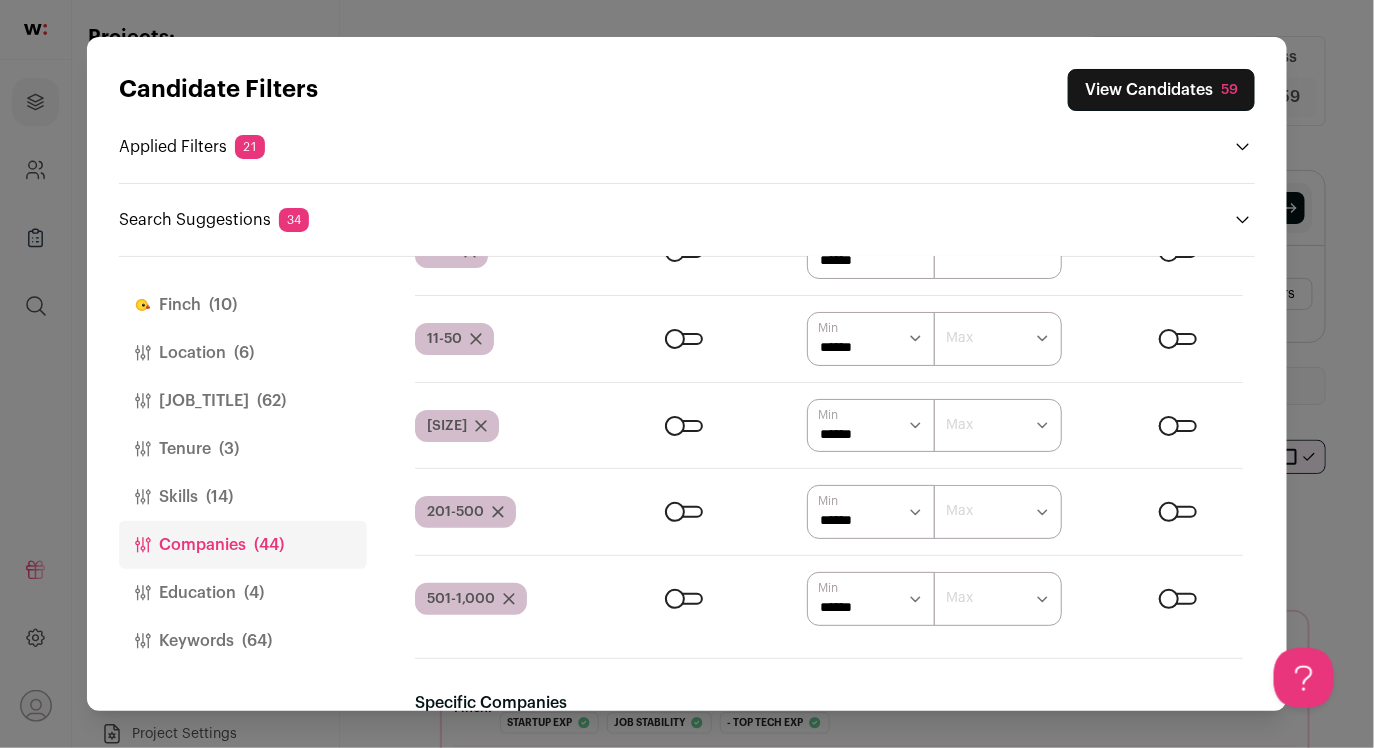 scroll, scrollTop: 2962, scrollLeft: 0, axis: vertical 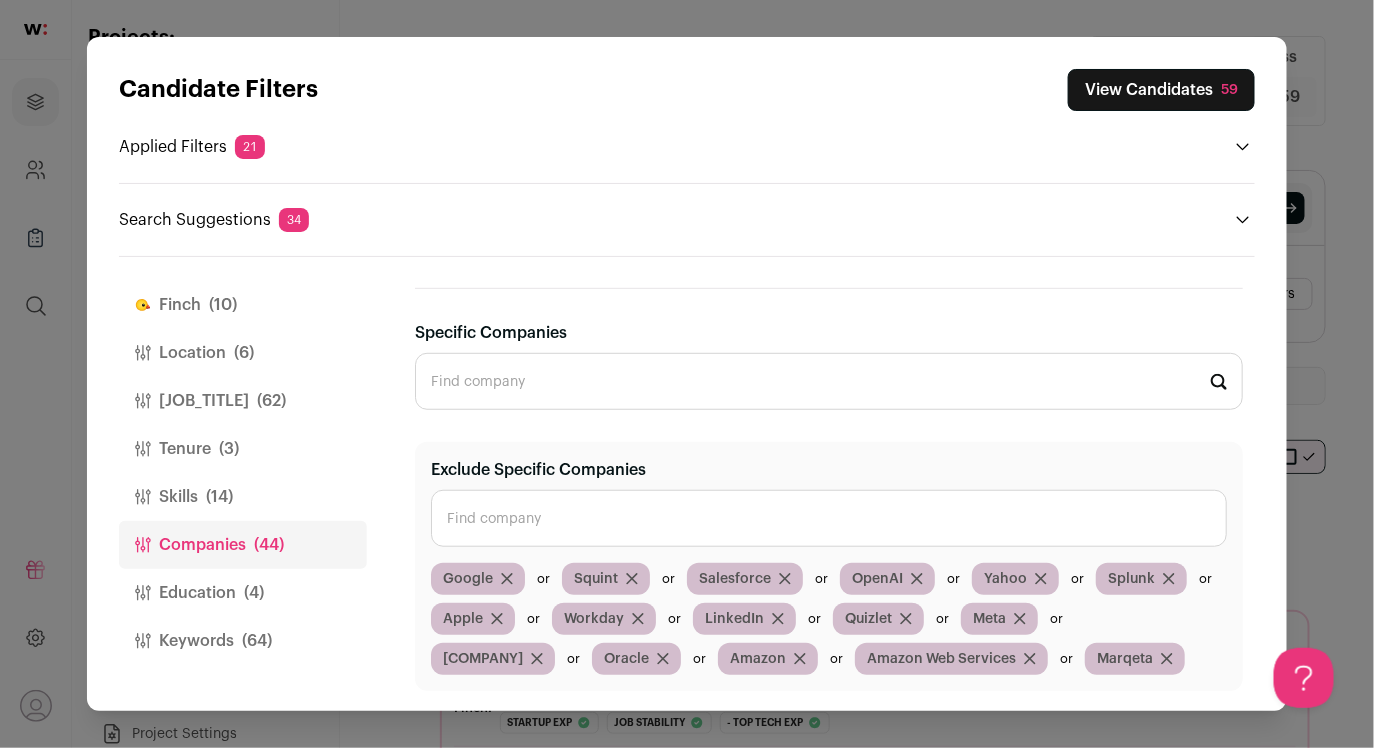 click on "Exclude Specific Companies" at bounding box center (829, 518) 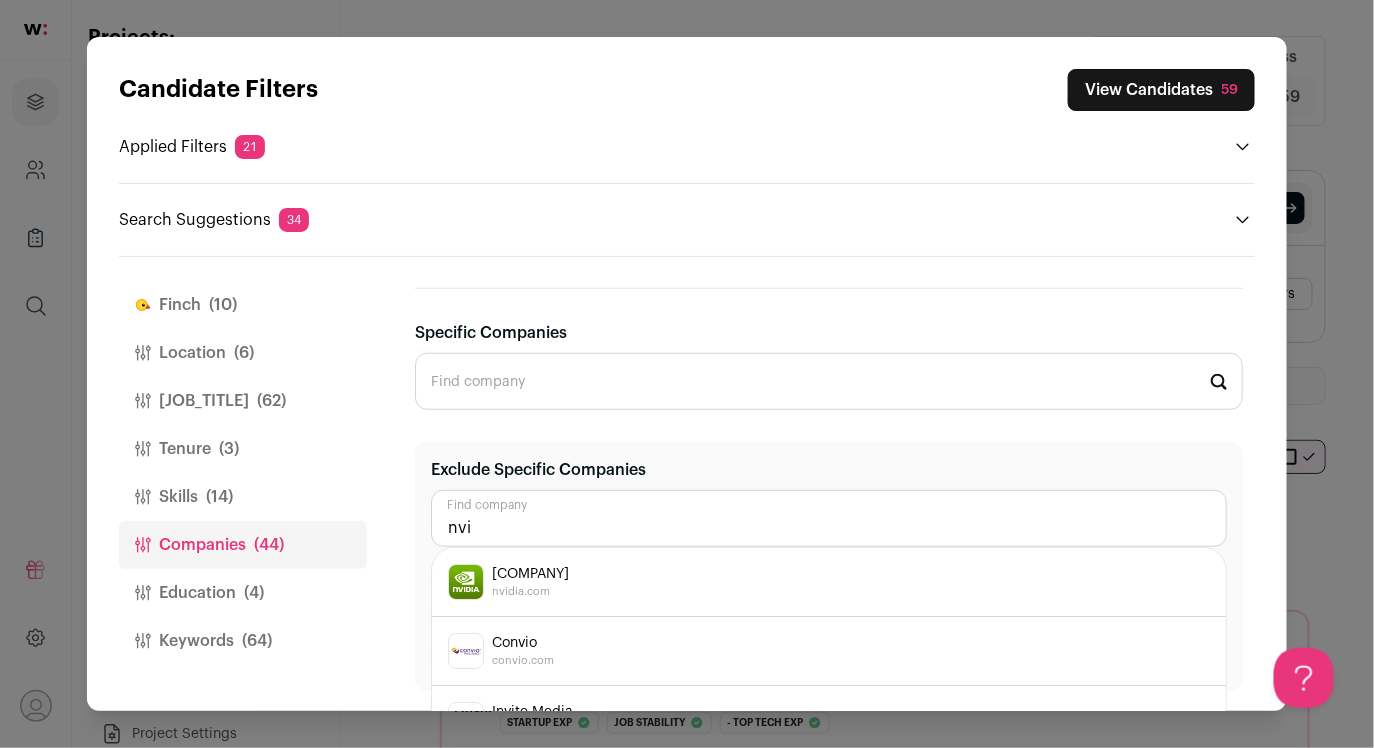 type on "nvi" 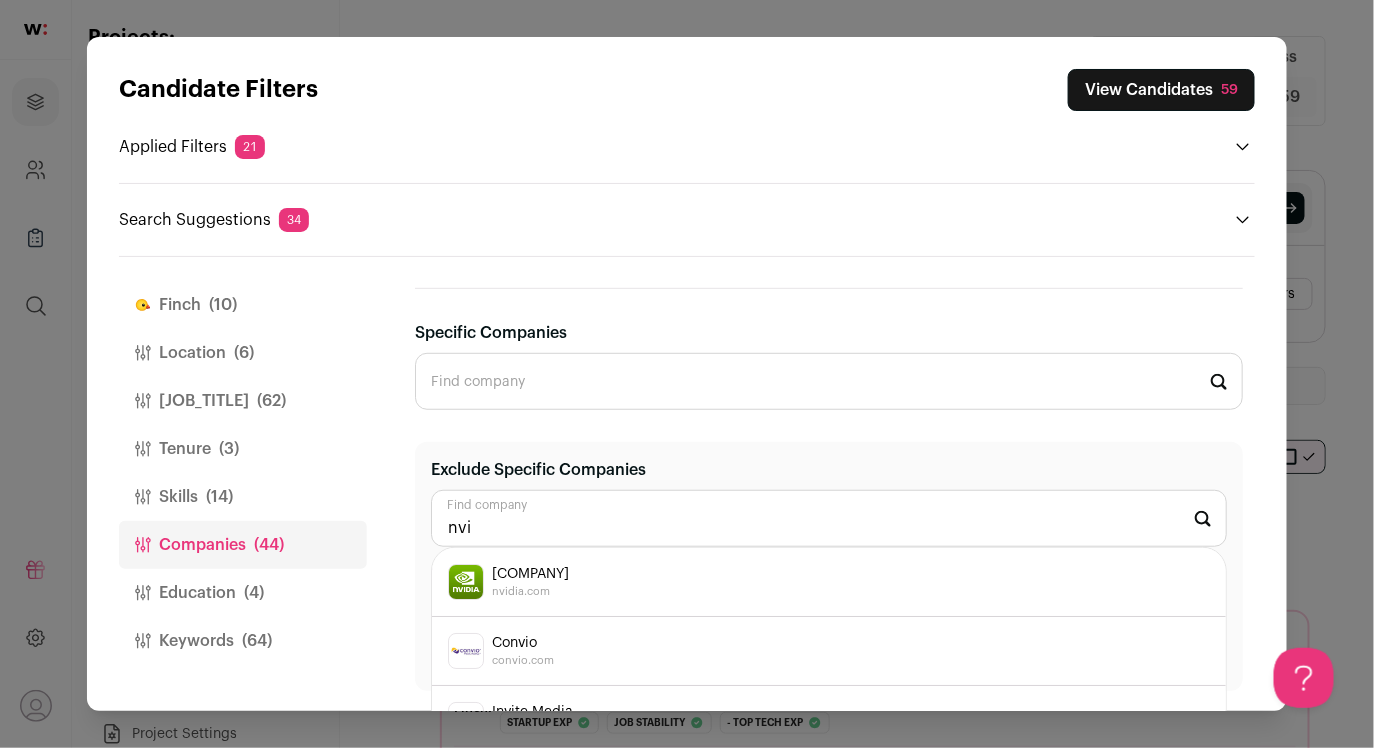 click on "NVIDIA
nvidia.com" at bounding box center (829, 582) 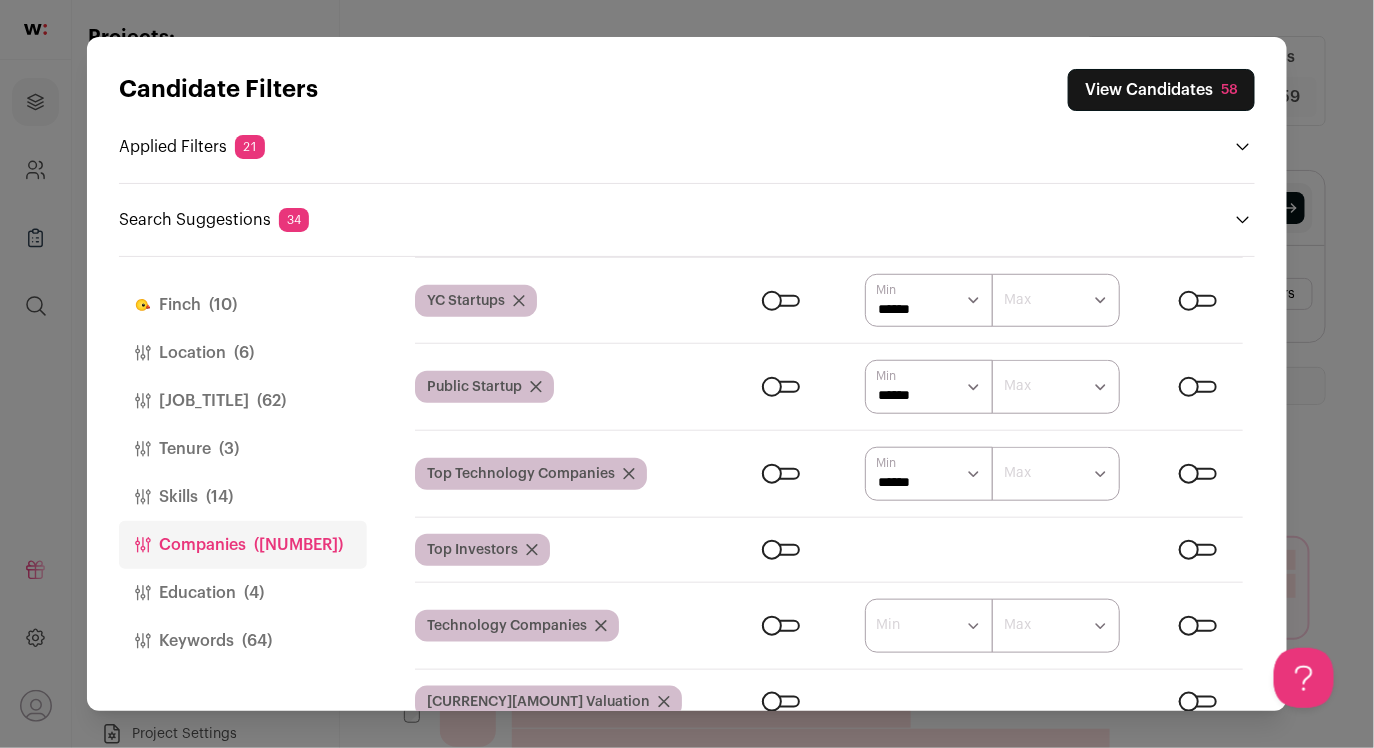 scroll, scrollTop: 667, scrollLeft: 0, axis: vertical 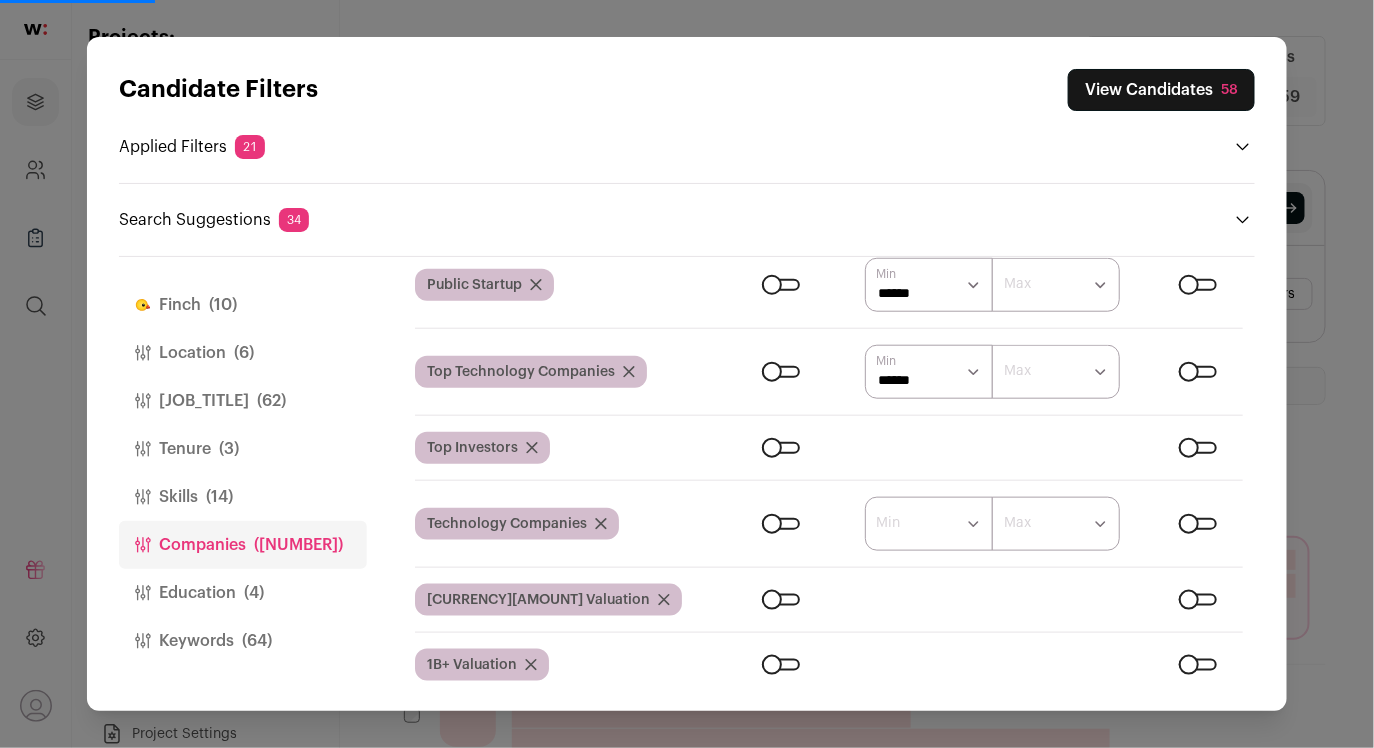 click at bounding box center [781, 372] 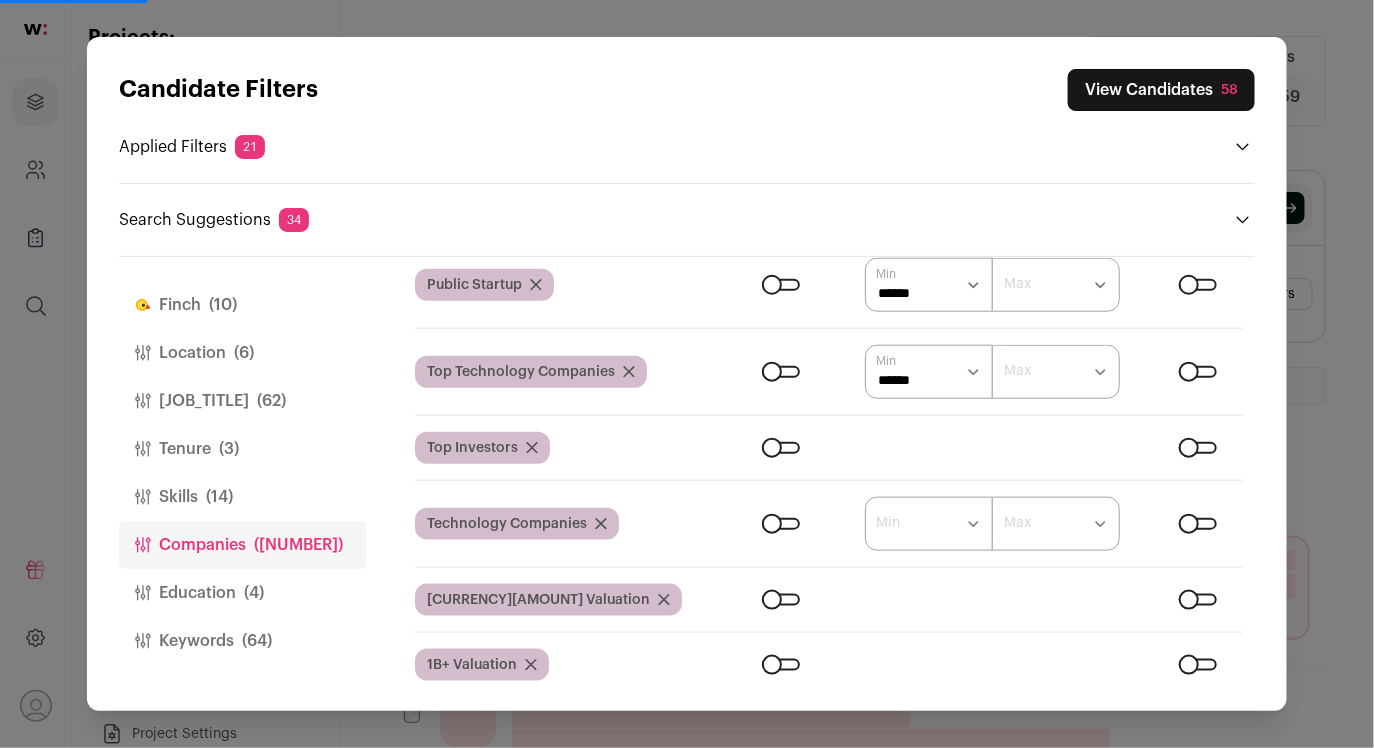 click at bounding box center [781, 448] 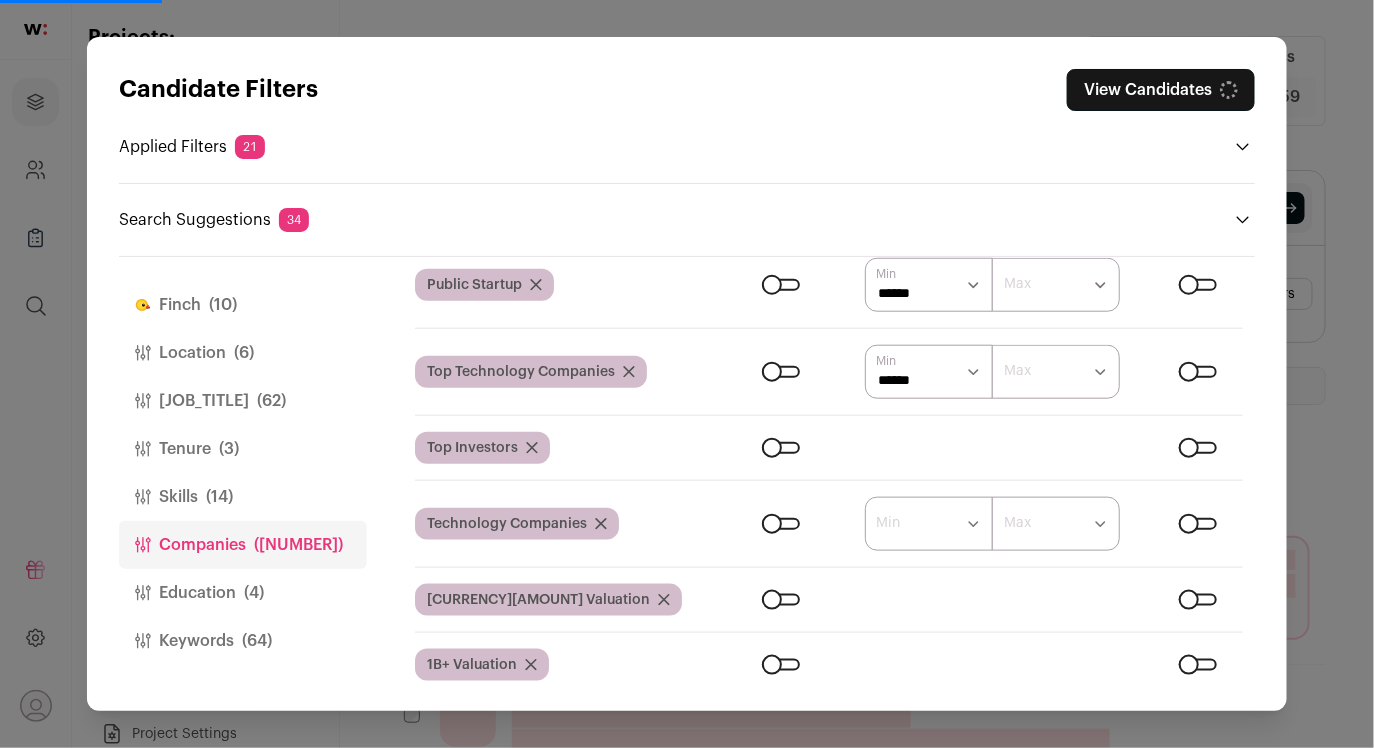 click at bounding box center [781, 448] 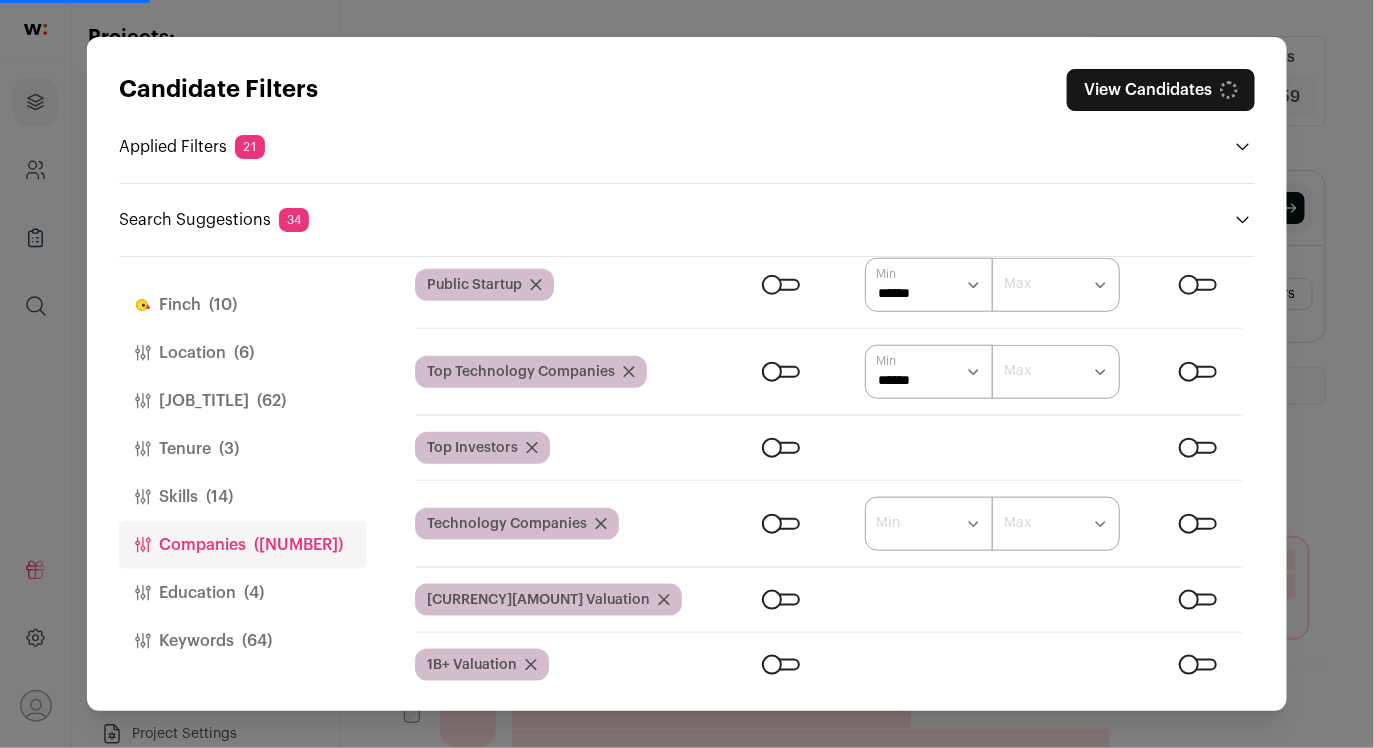 click at bounding box center (781, 600) 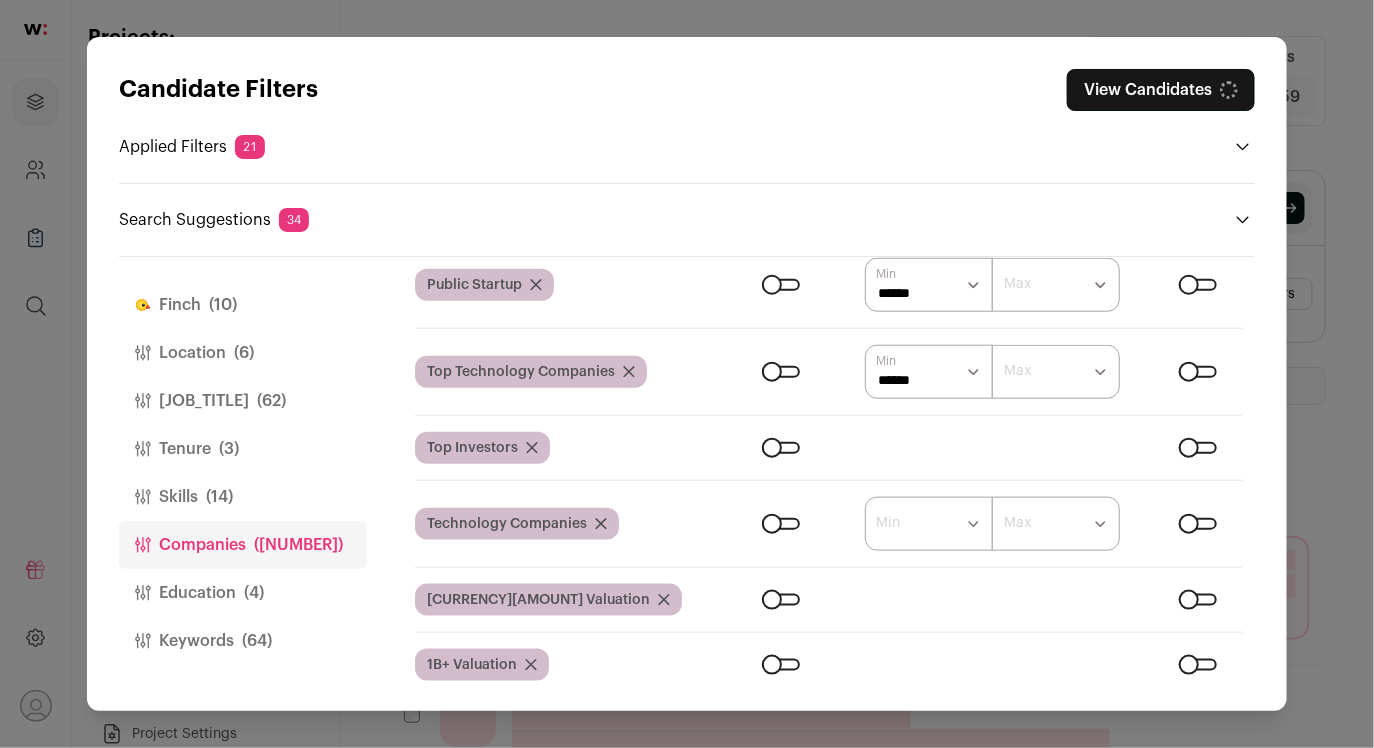 click at bounding box center [781, 665] 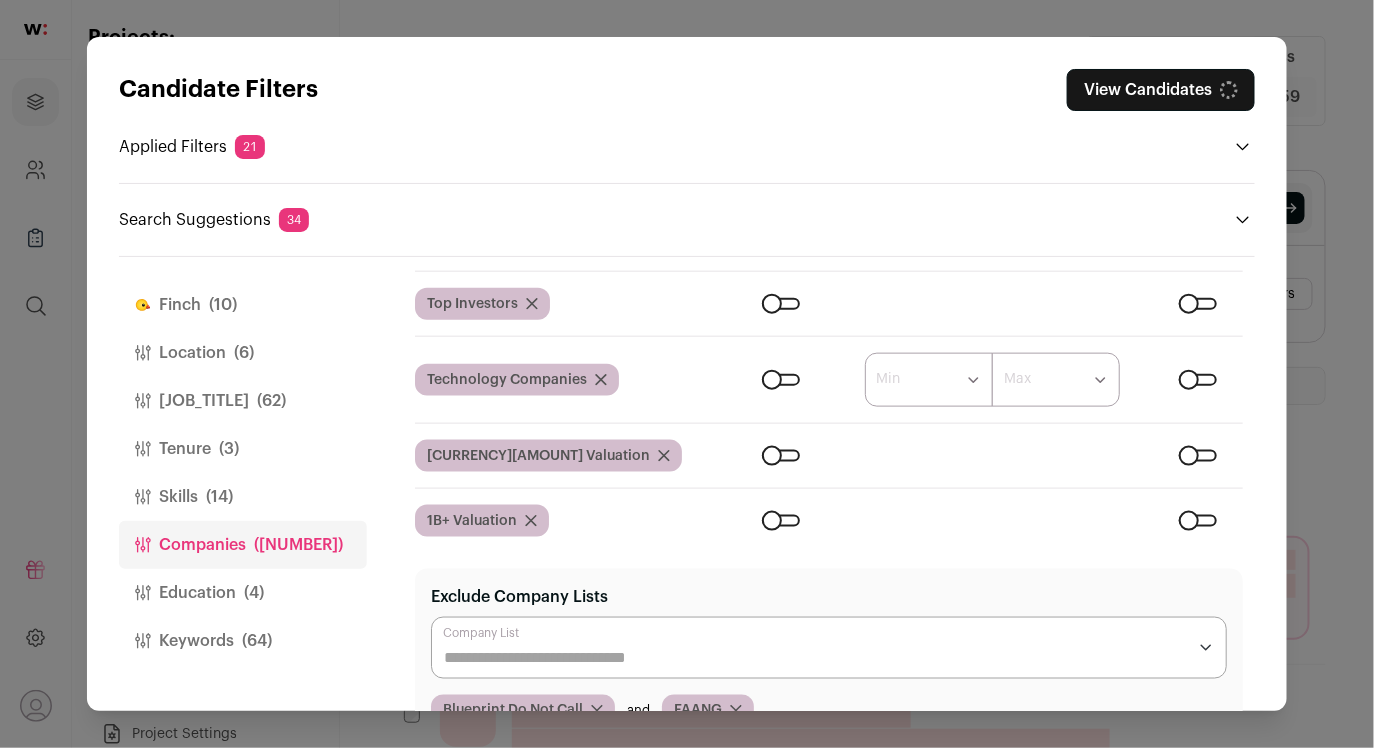 scroll, scrollTop: 476, scrollLeft: 0, axis: vertical 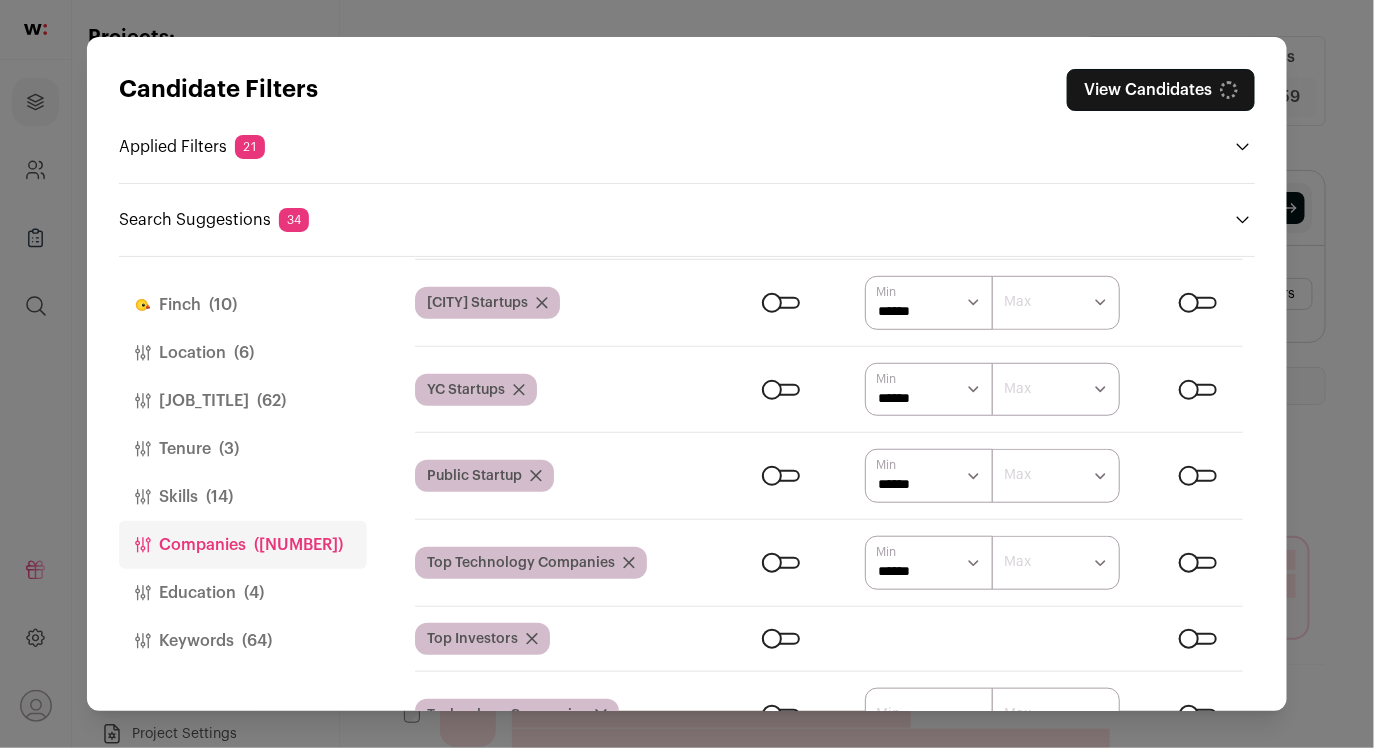 click on "Education
(4)" at bounding box center [243, 593] 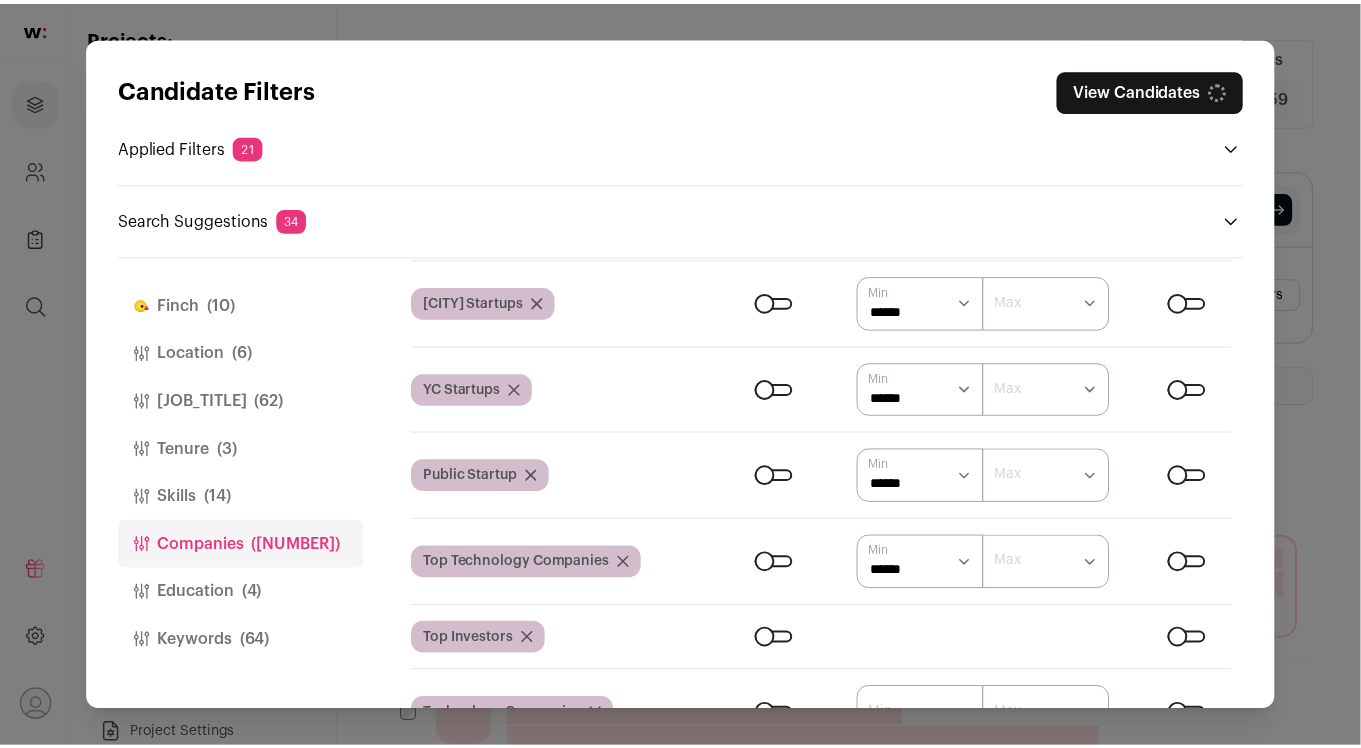scroll, scrollTop: 0, scrollLeft: 0, axis: both 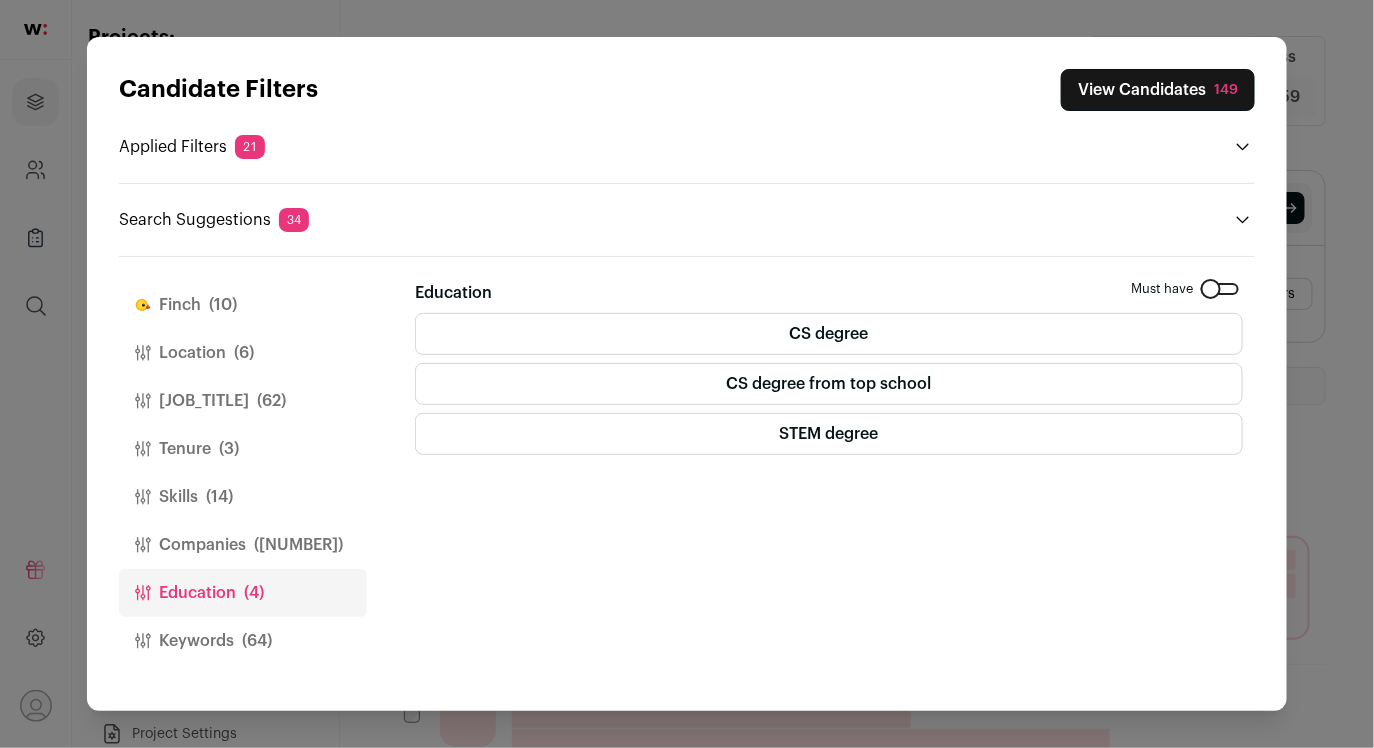 click on "CS degree" at bounding box center [829, 334] 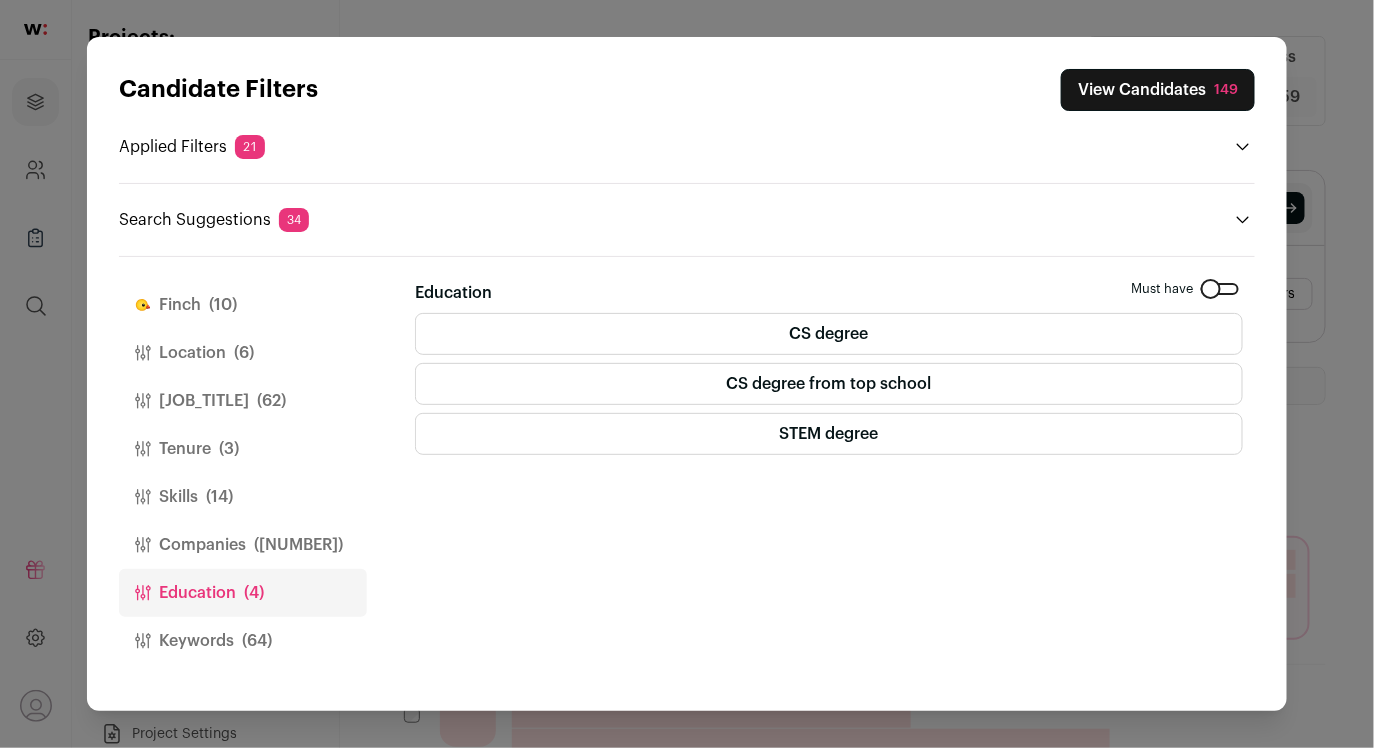 click on "STEM degree" at bounding box center (829, 434) 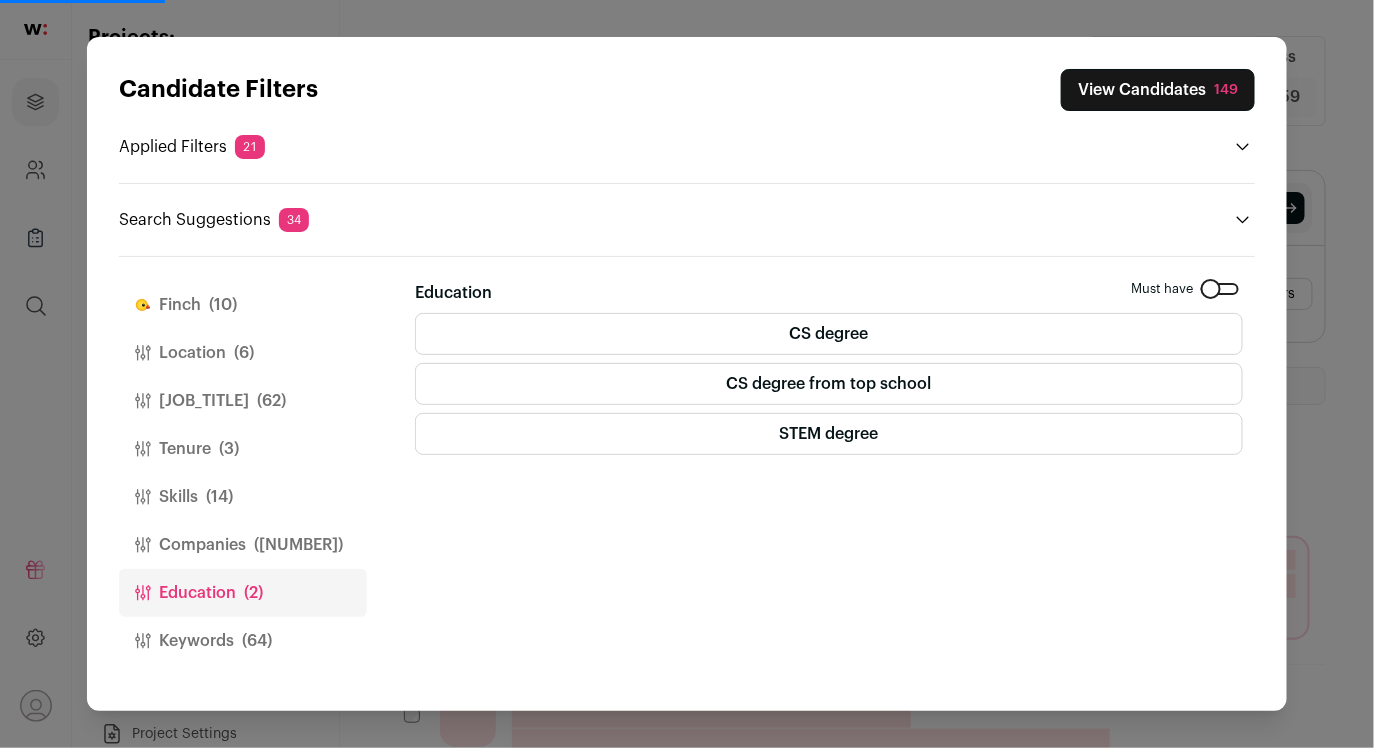 click on "View Candidates
149" at bounding box center [1158, 90] 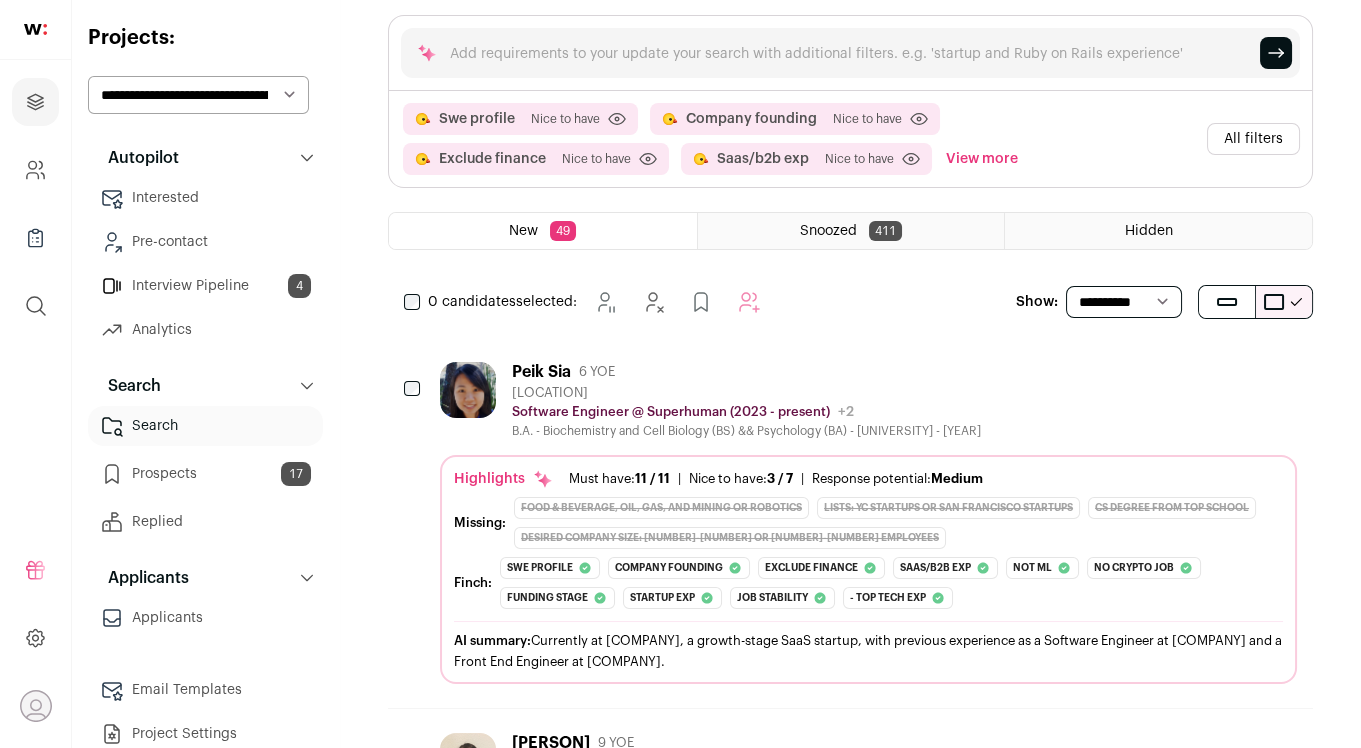 scroll, scrollTop: 373, scrollLeft: 0, axis: vertical 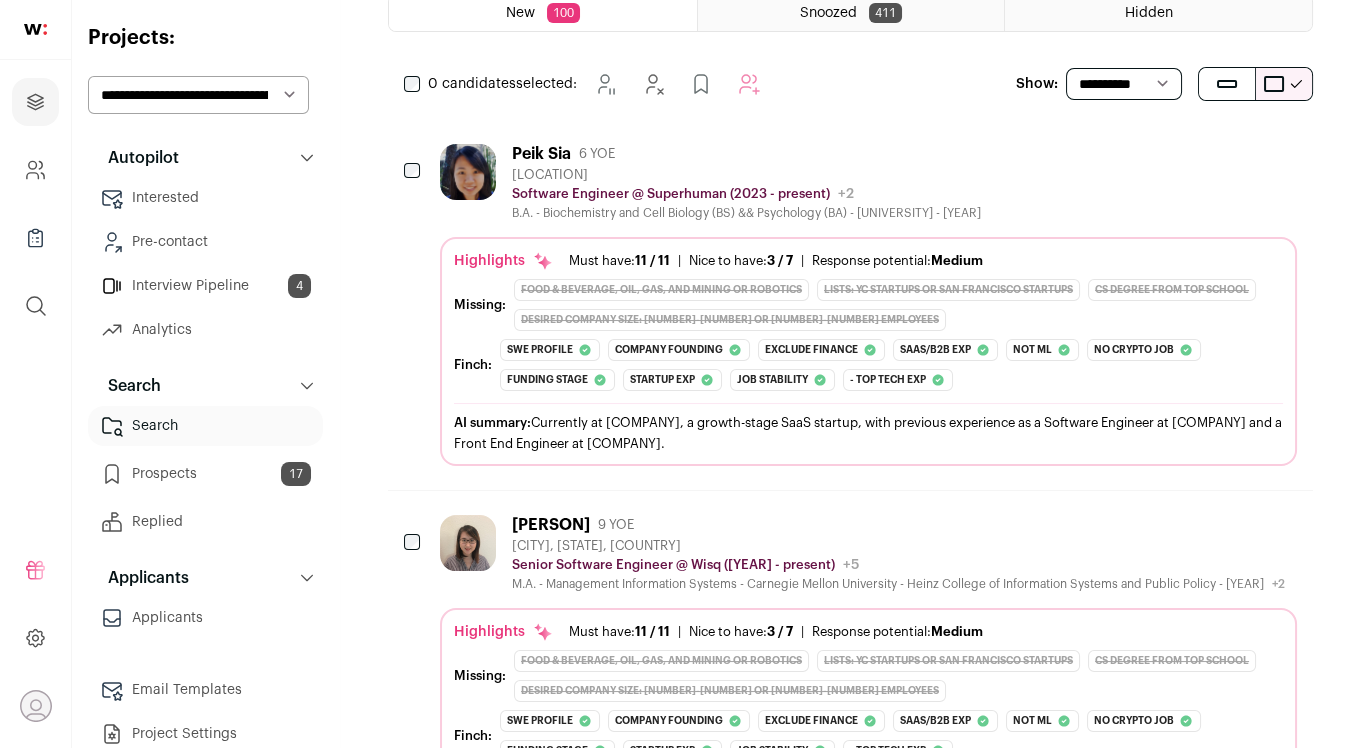 click on "Interview Pipeline
4" at bounding box center [205, 286] 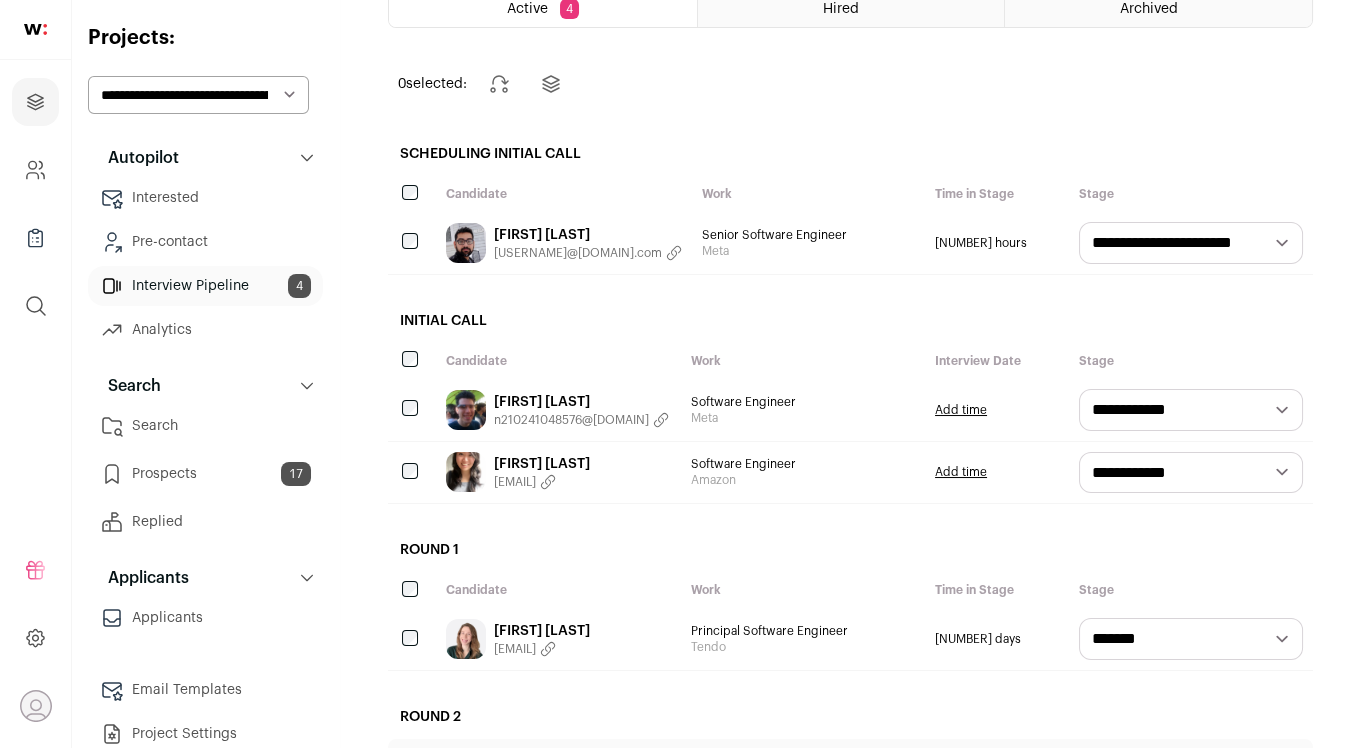 scroll, scrollTop: 147, scrollLeft: 0, axis: vertical 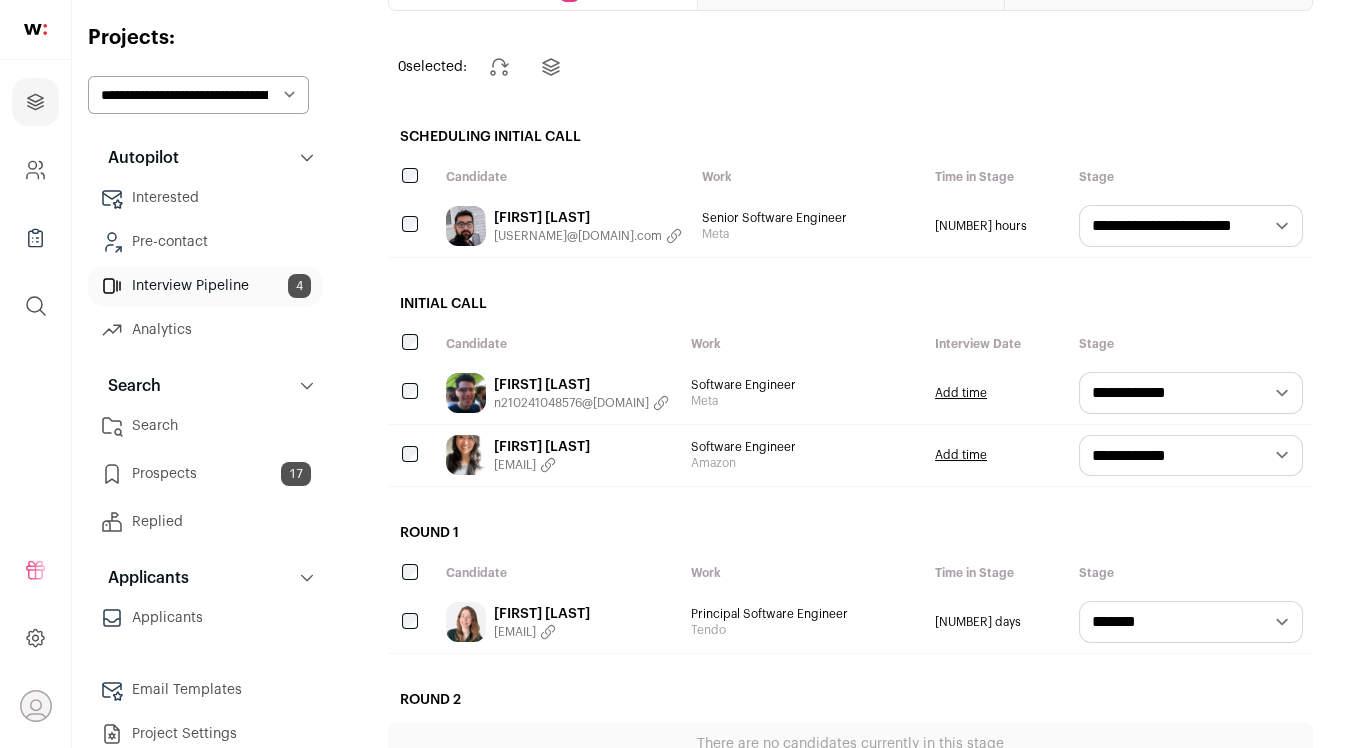 click on "**********" at bounding box center [198, 95] 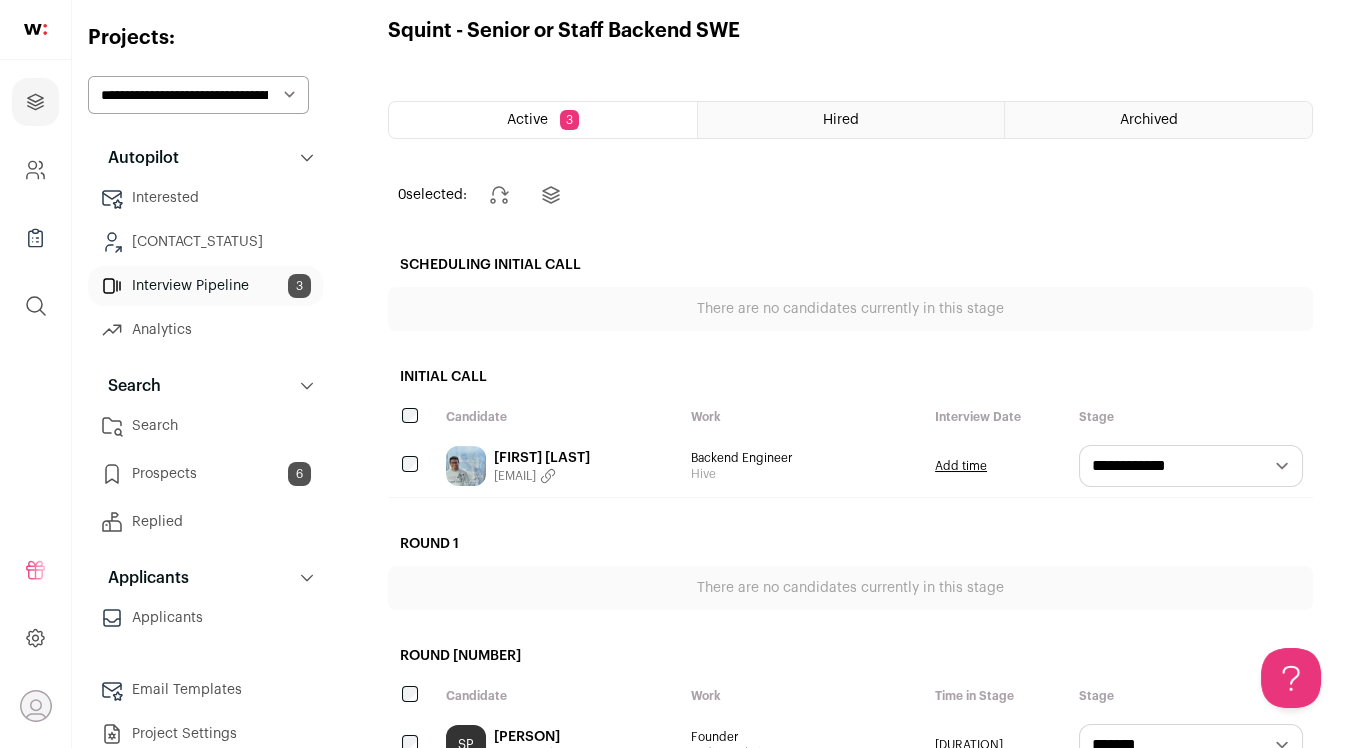scroll, scrollTop: 365, scrollLeft: 0, axis: vertical 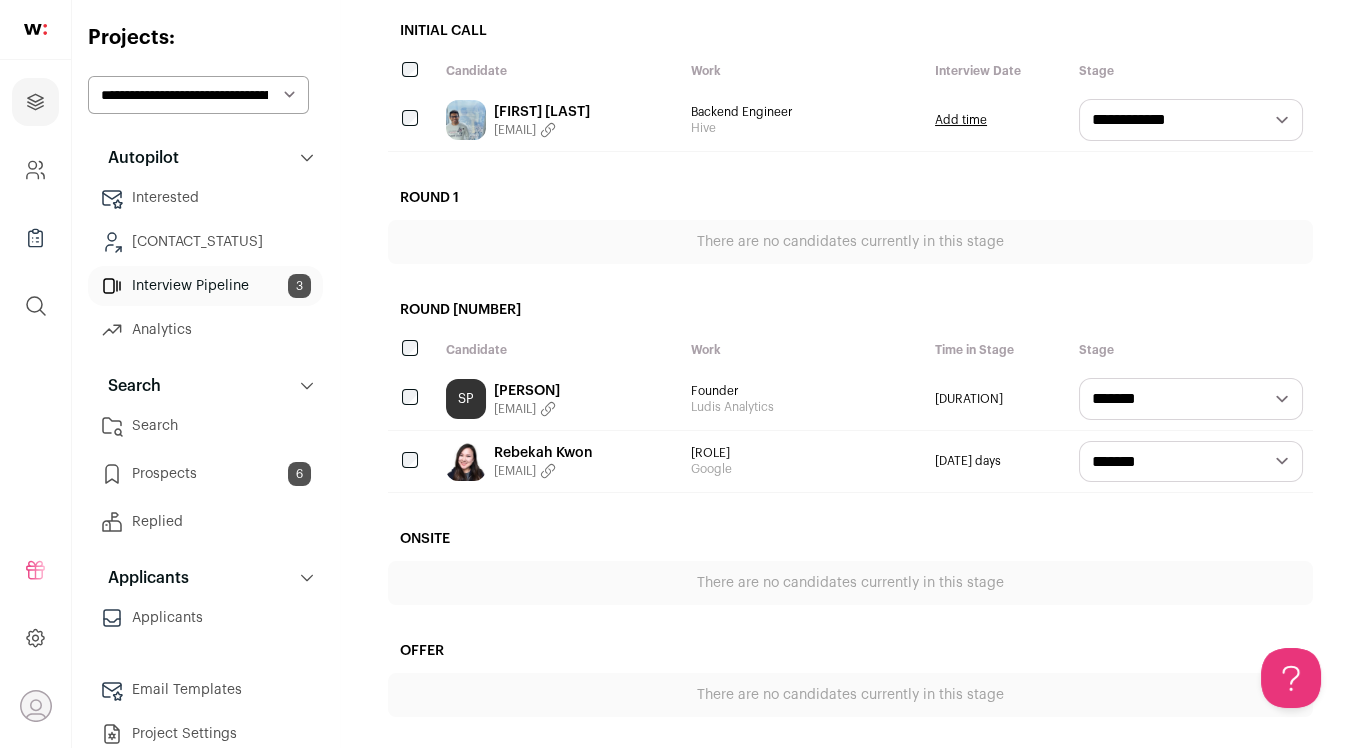 click on "[EMAIL]" at bounding box center (515, 409) 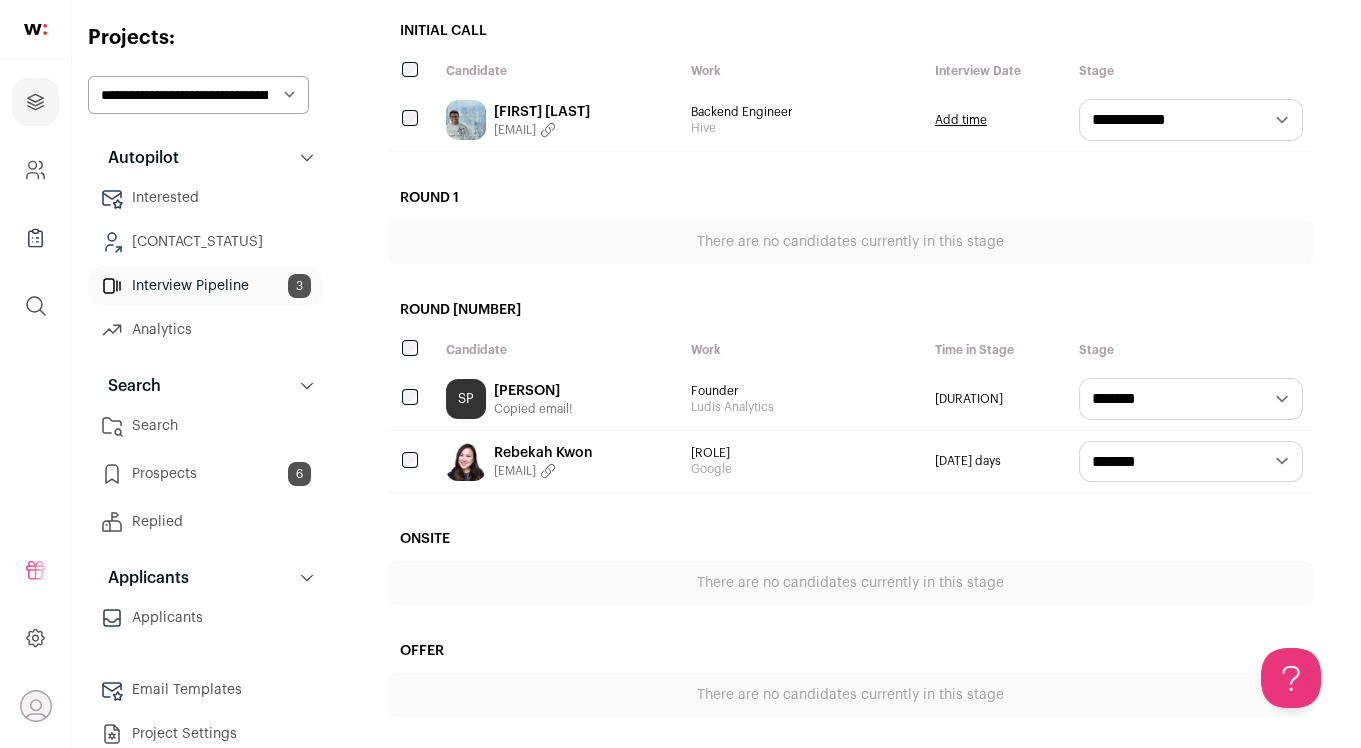 click on "[PERSON]" at bounding box center (533, 391) 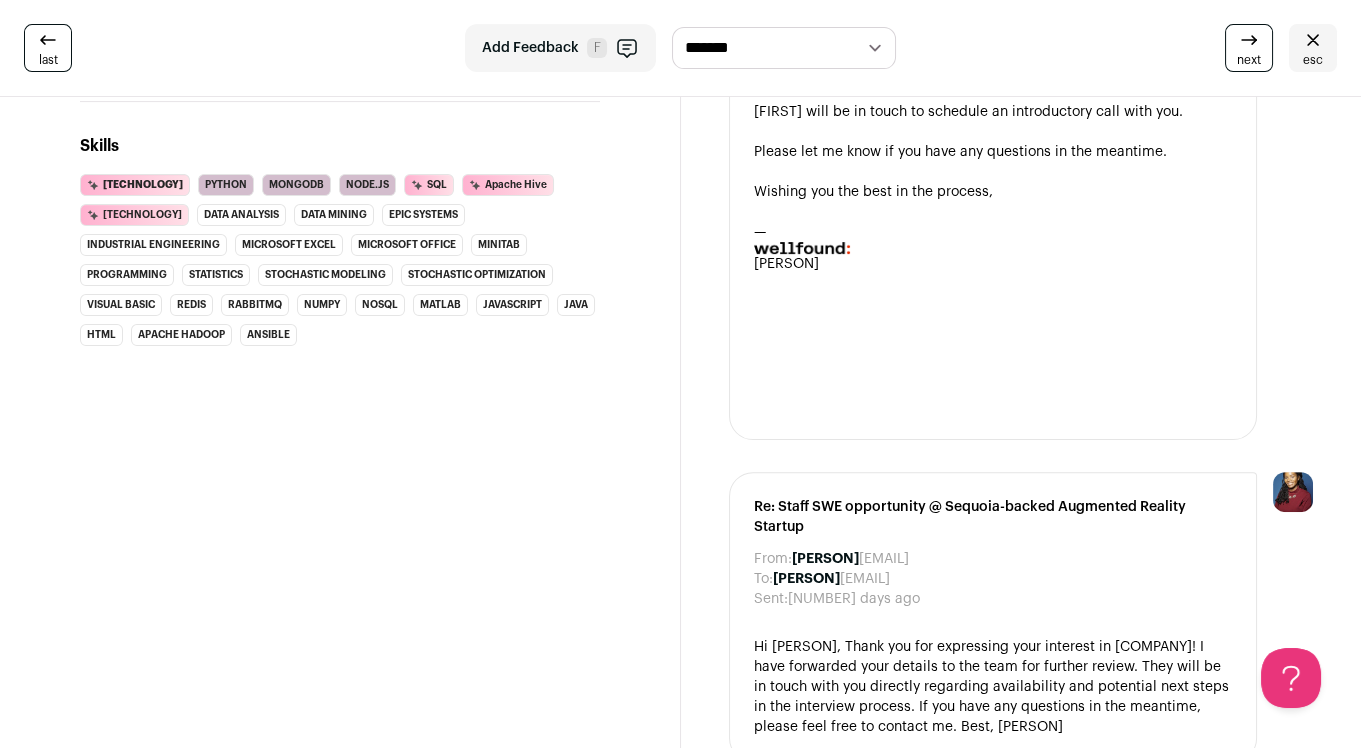 scroll, scrollTop: 1034, scrollLeft: 0, axis: vertical 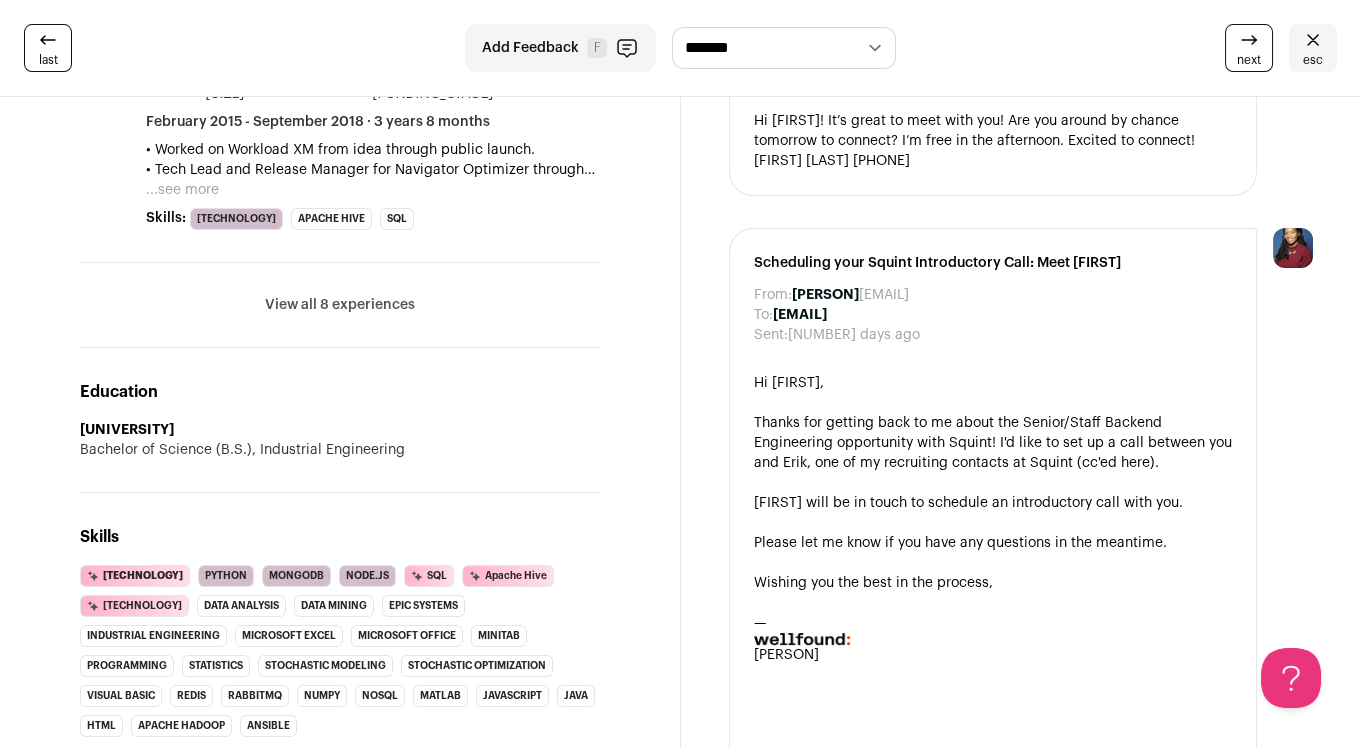 click on "View all 8 experiences" at bounding box center [340, 305] 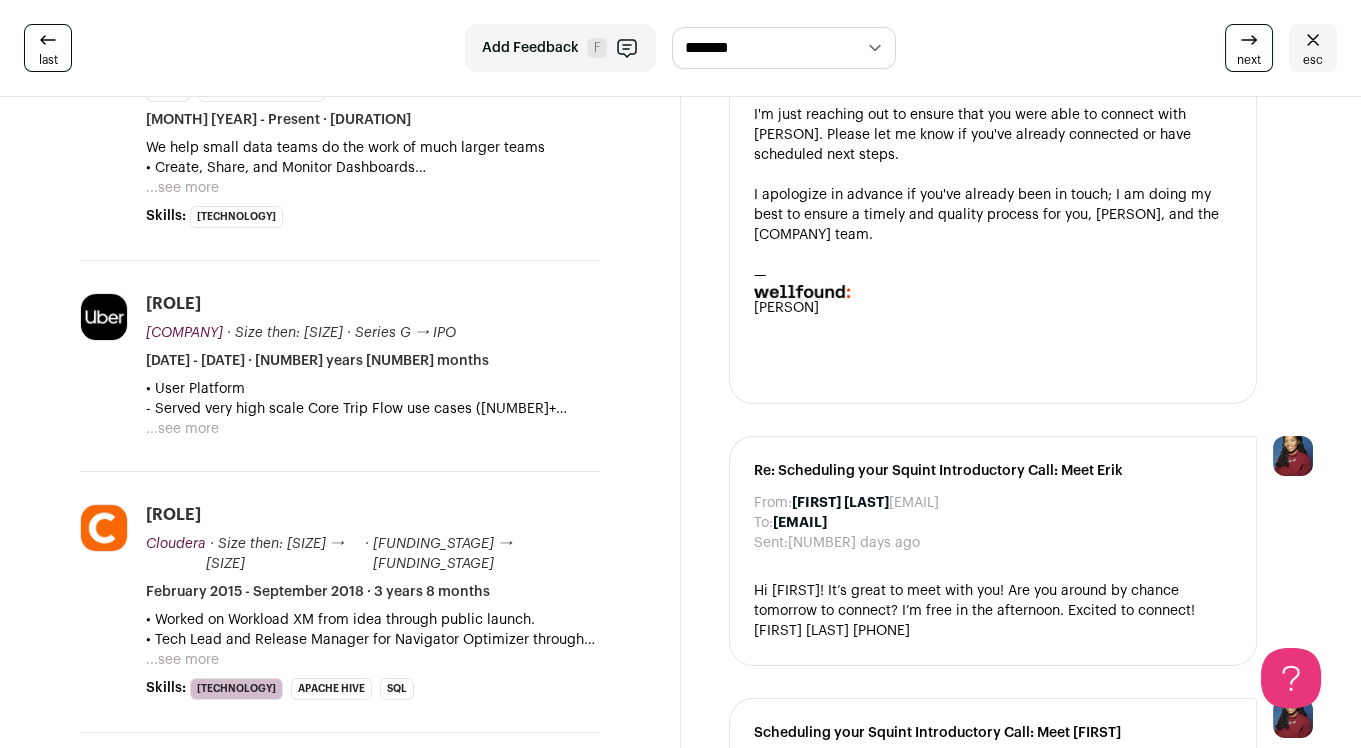 scroll, scrollTop: 0, scrollLeft: 0, axis: both 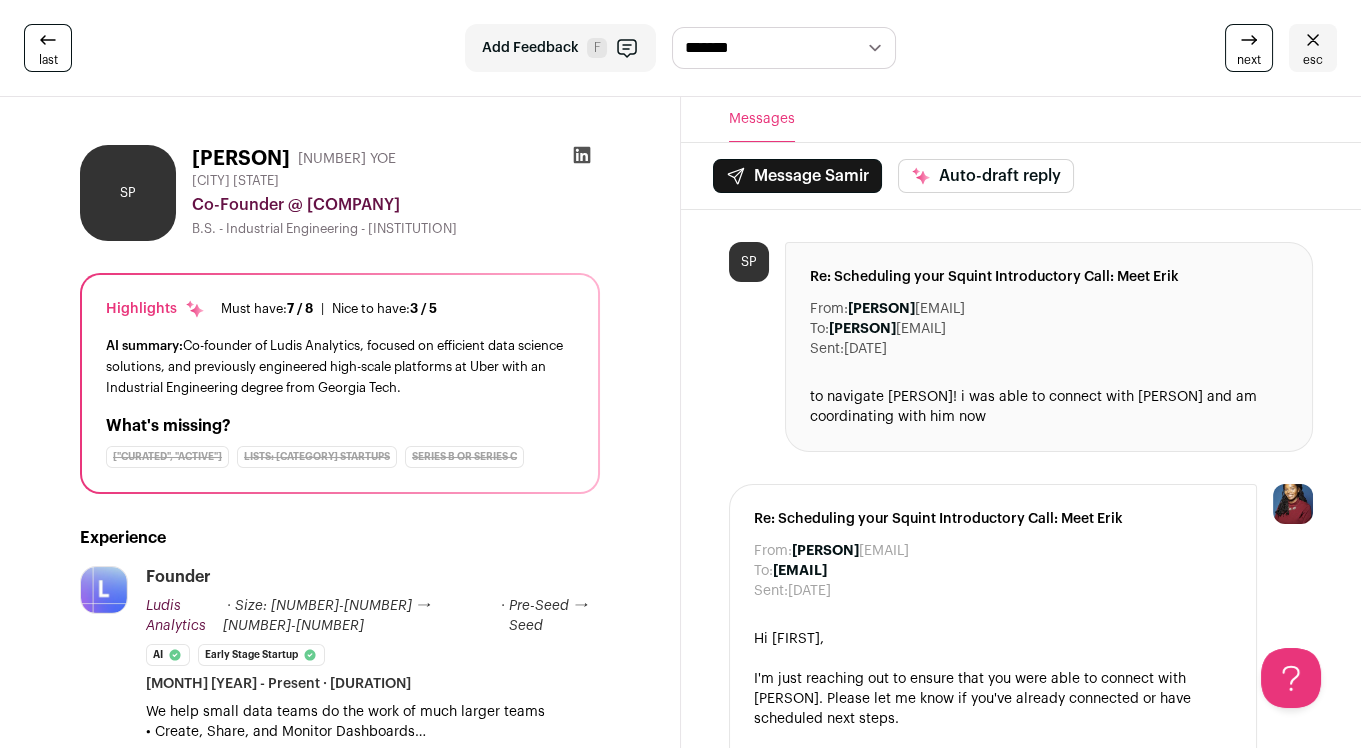 click at bounding box center [1313, 40] 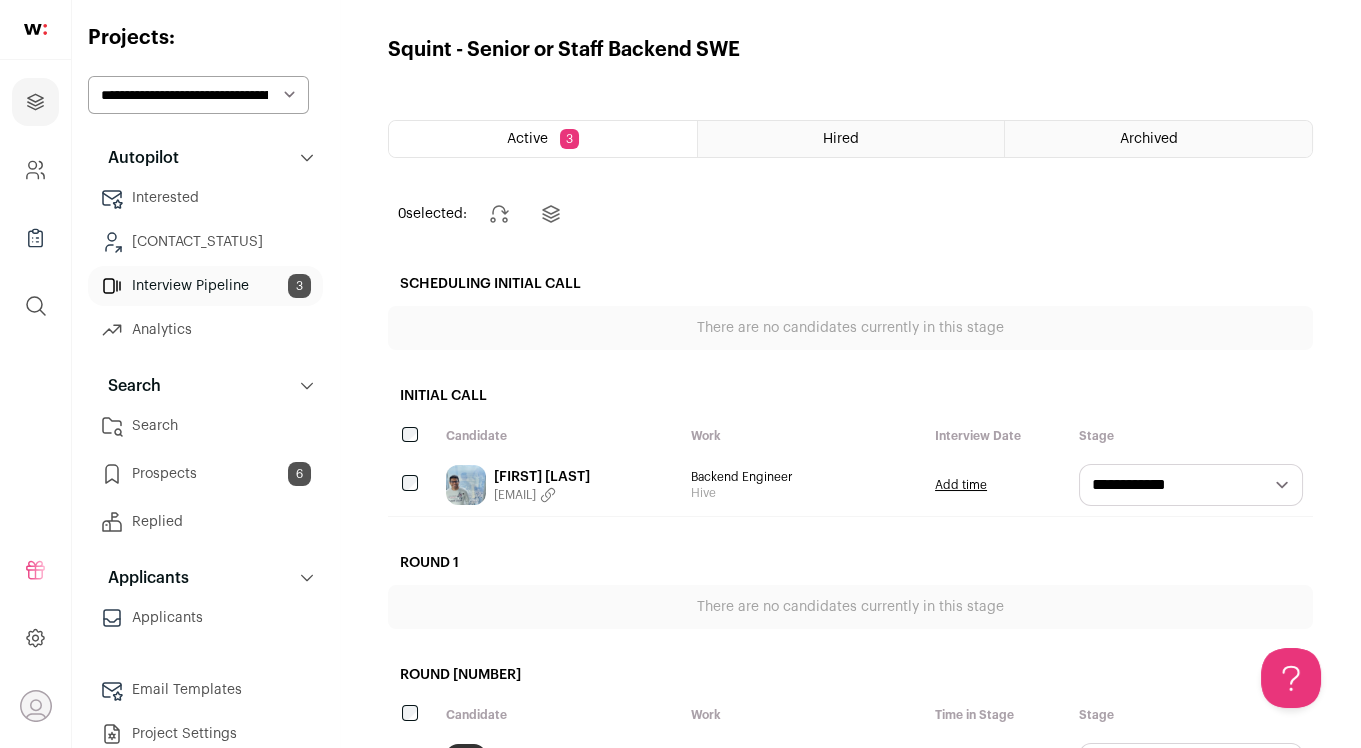 scroll, scrollTop: 0, scrollLeft: 0, axis: both 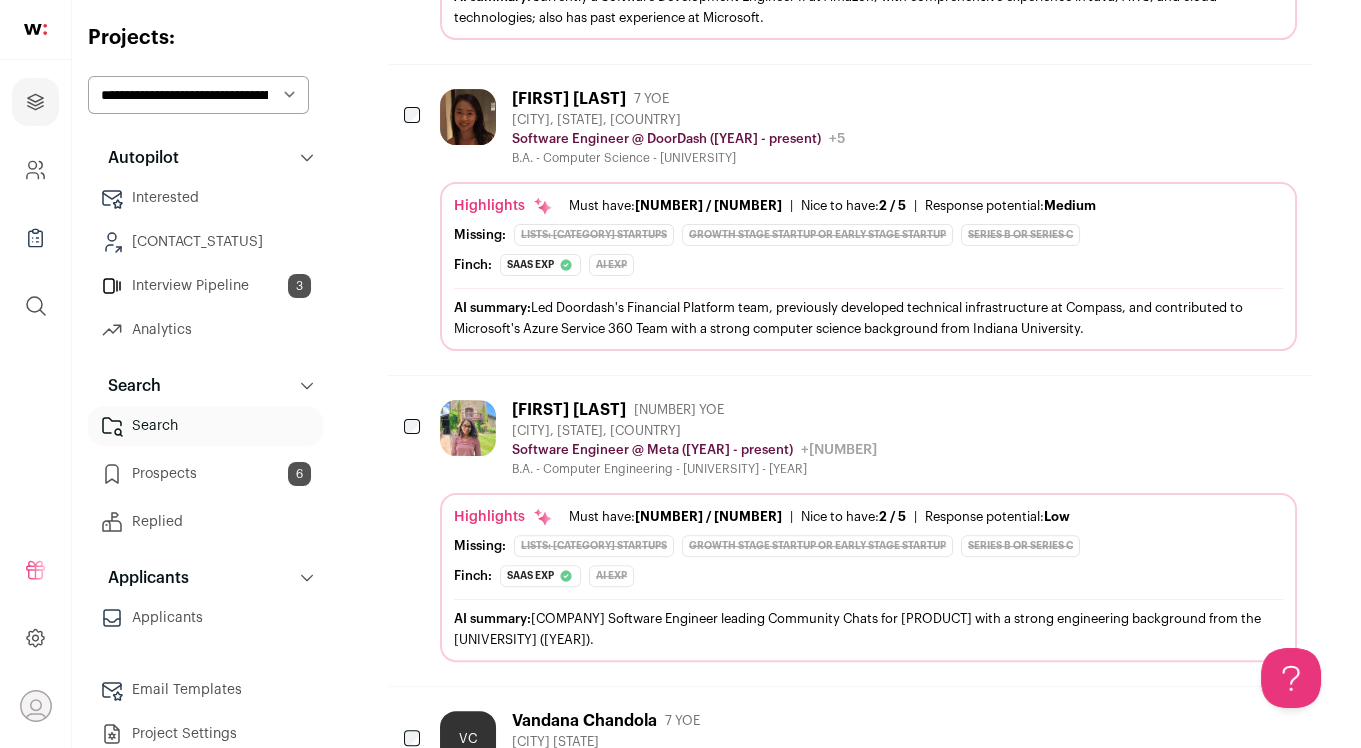 click on "Growth Stage Startup or Early Stage Startup" at bounding box center (817, 235) 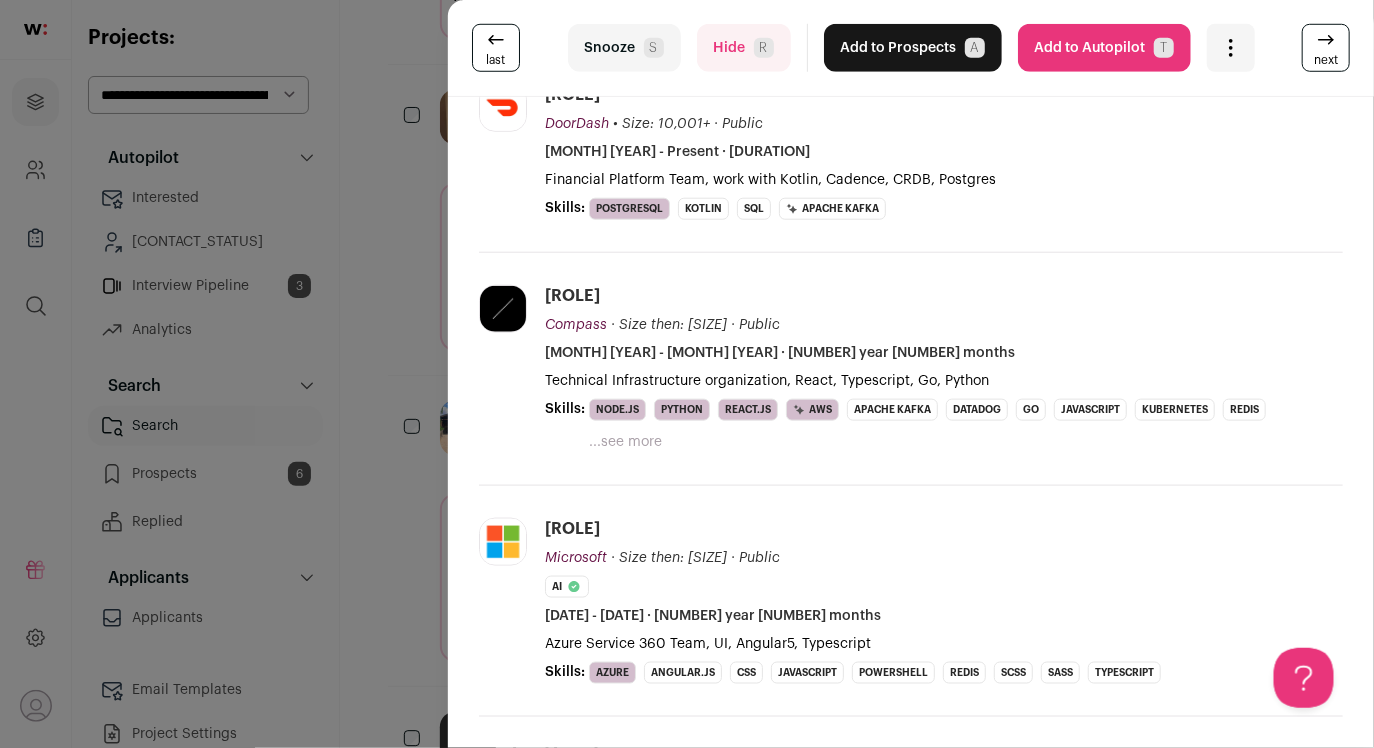 scroll, scrollTop: 761, scrollLeft: 0, axis: vertical 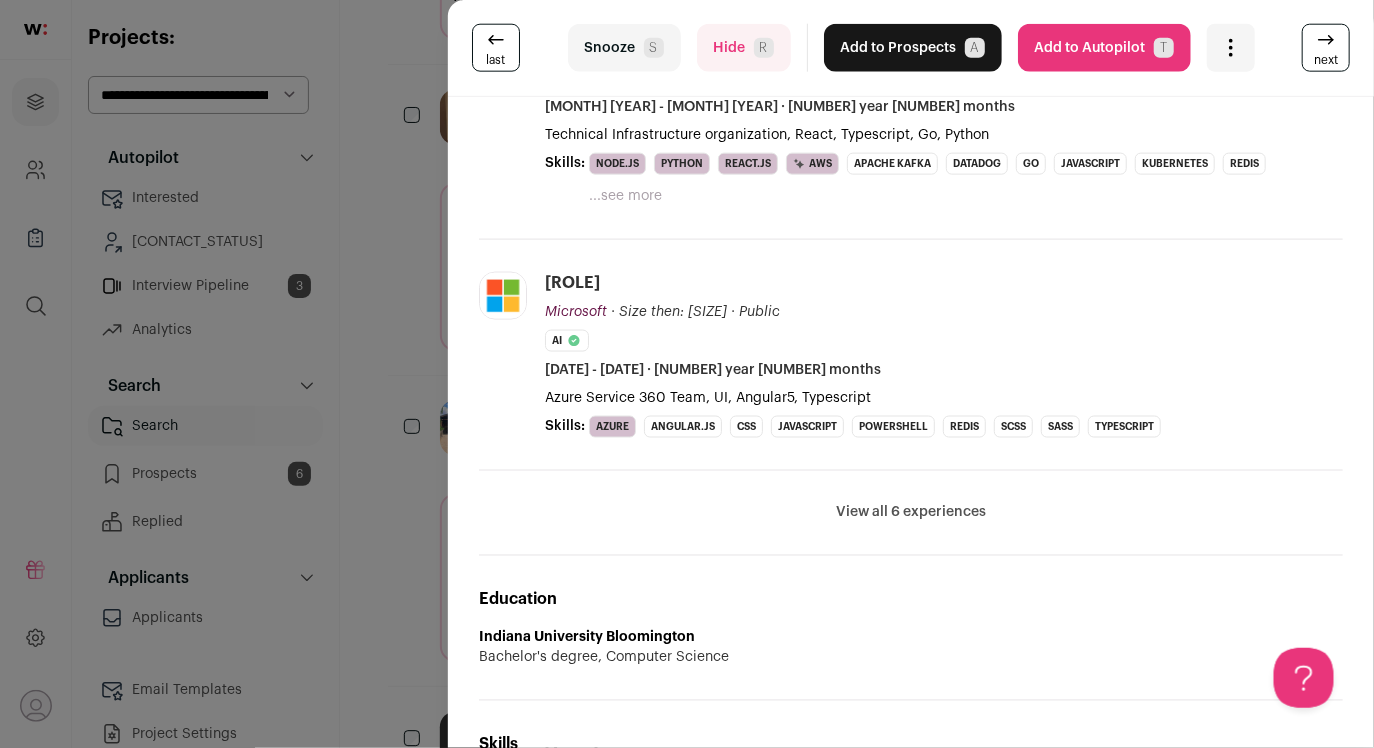 click on "View all 6 experiences" at bounding box center [911, 513] 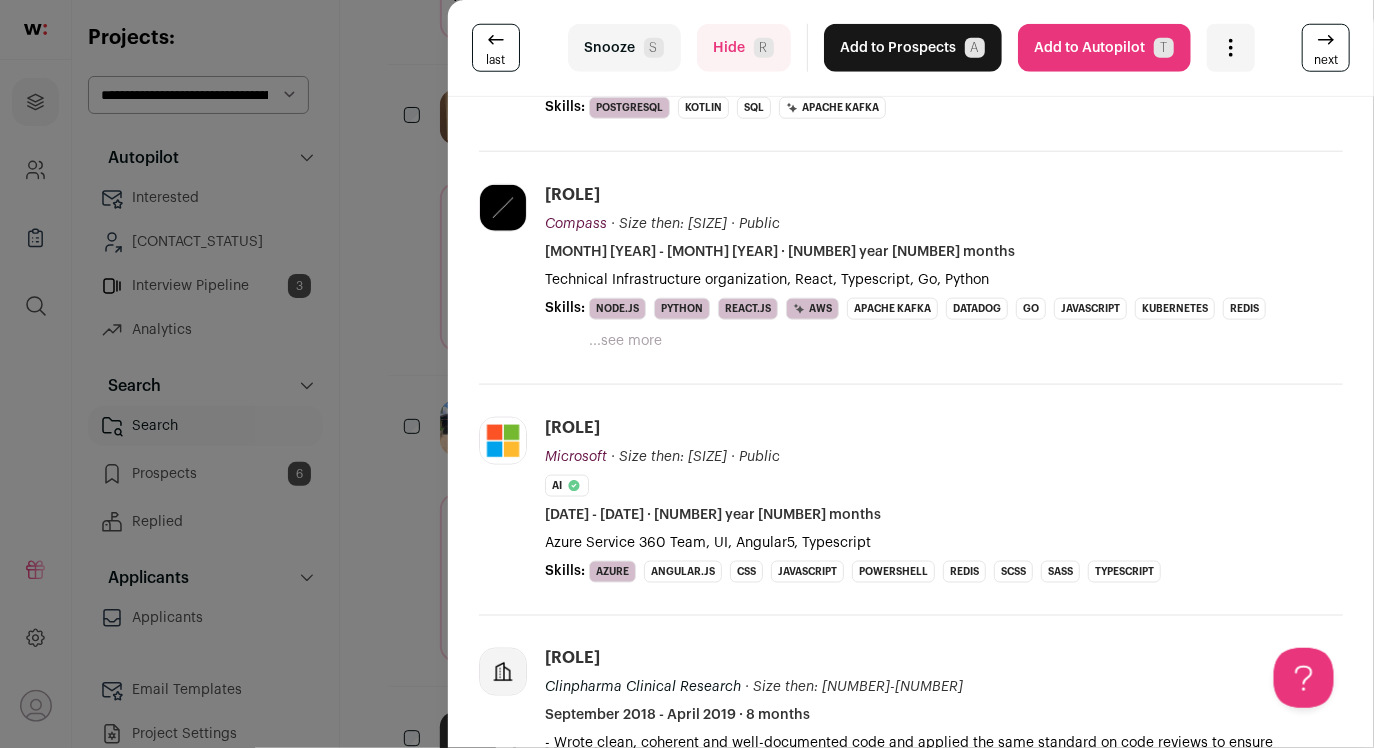 scroll, scrollTop: 434, scrollLeft: 0, axis: vertical 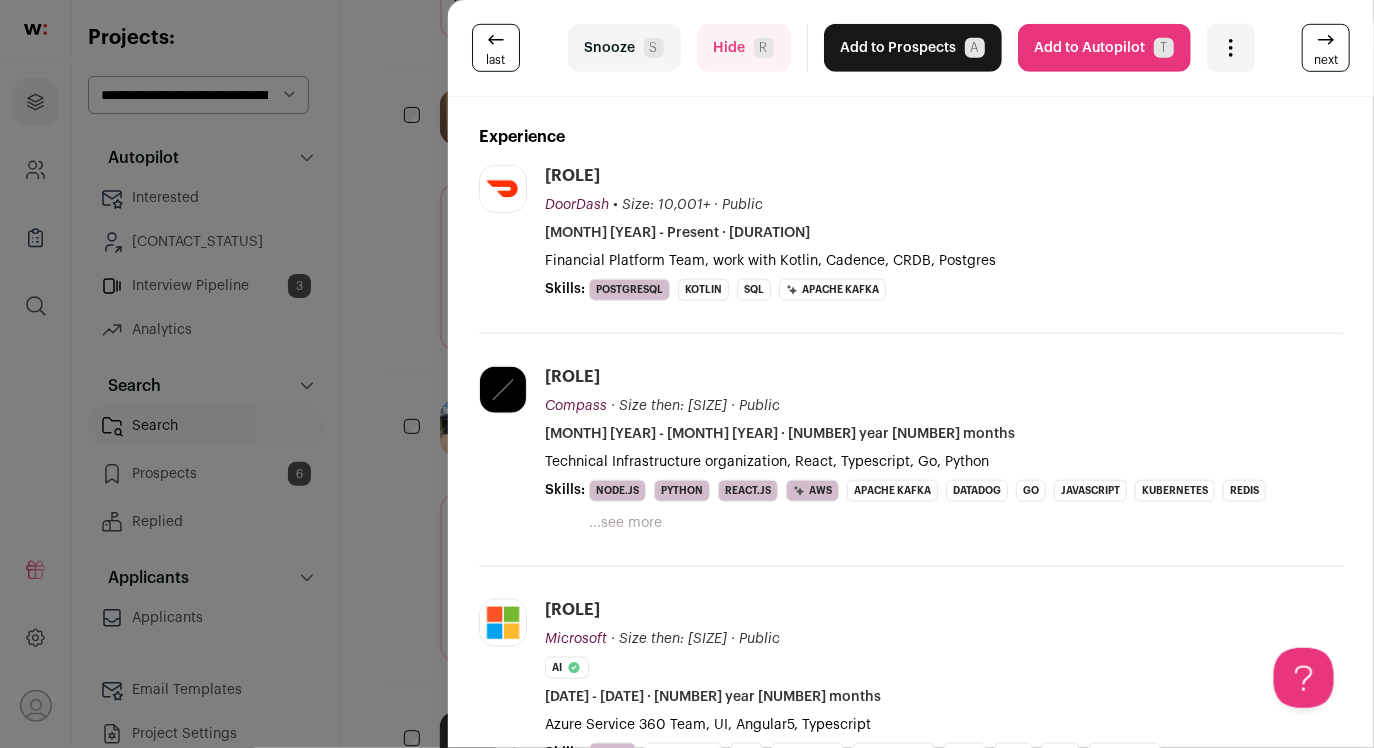 click on "Add to Prospects
A" at bounding box center [913, 48] 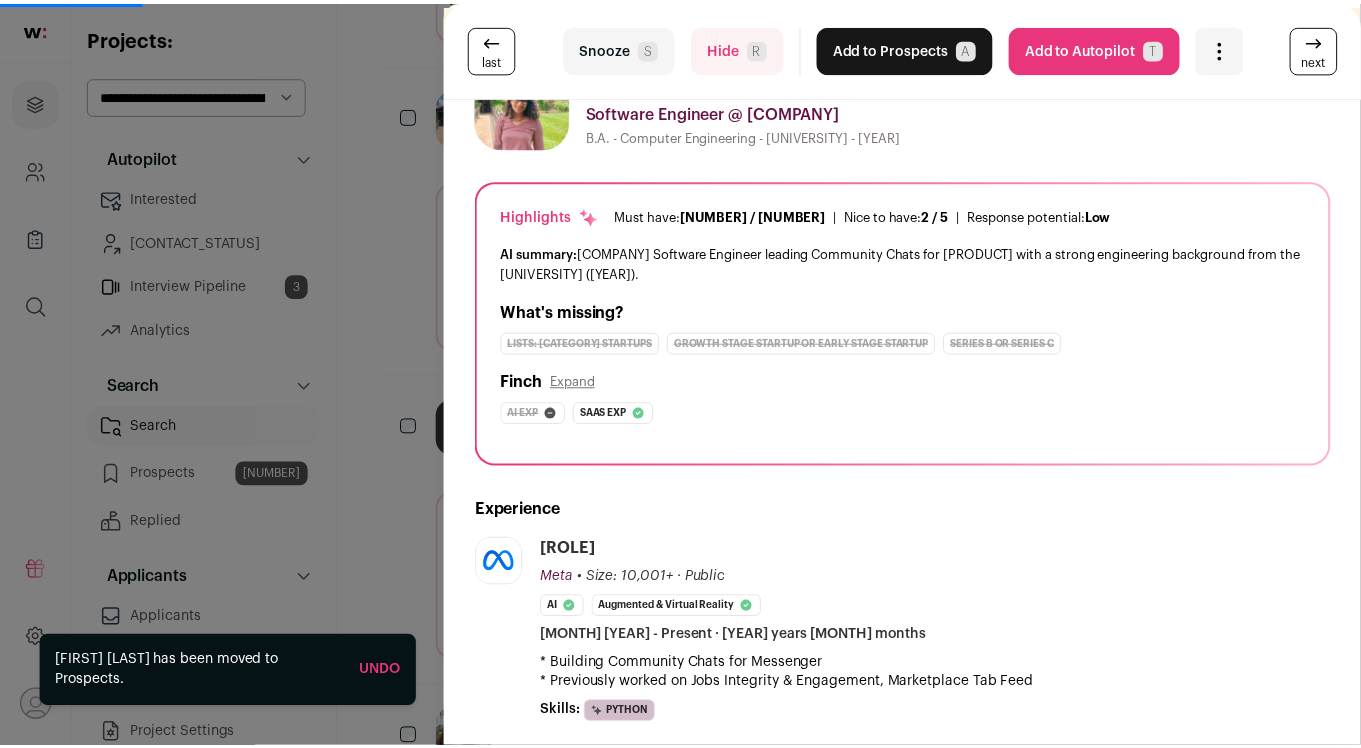 scroll, scrollTop: 180, scrollLeft: 0, axis: vertical 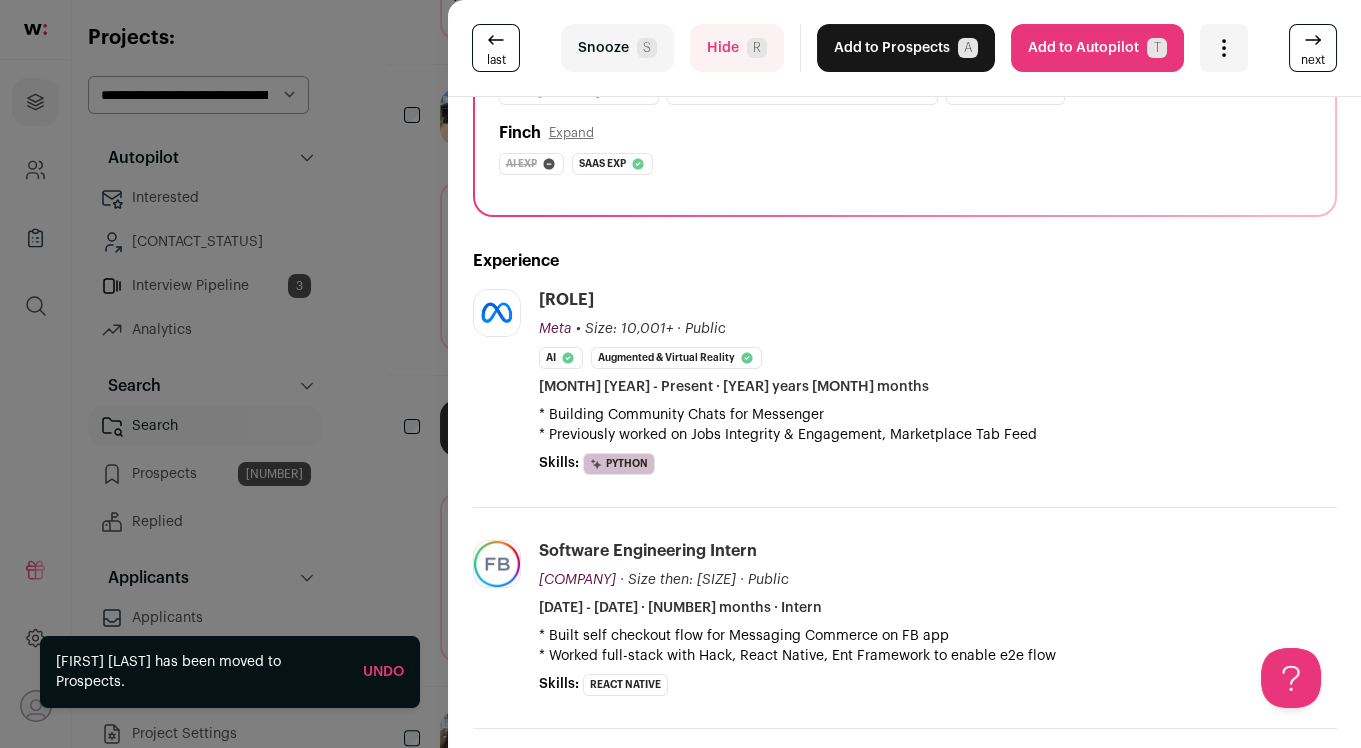 click on "last
Snooze
S
Hide
R
Add to Prospects
A
Are you sure?
Saahiti Annamneedi  is already in your ATS. Do you wish to reach out to this candidate through wellfound:ai?
Cancel
********
Add to Autopilot
T" at bounding box center (680, 374) 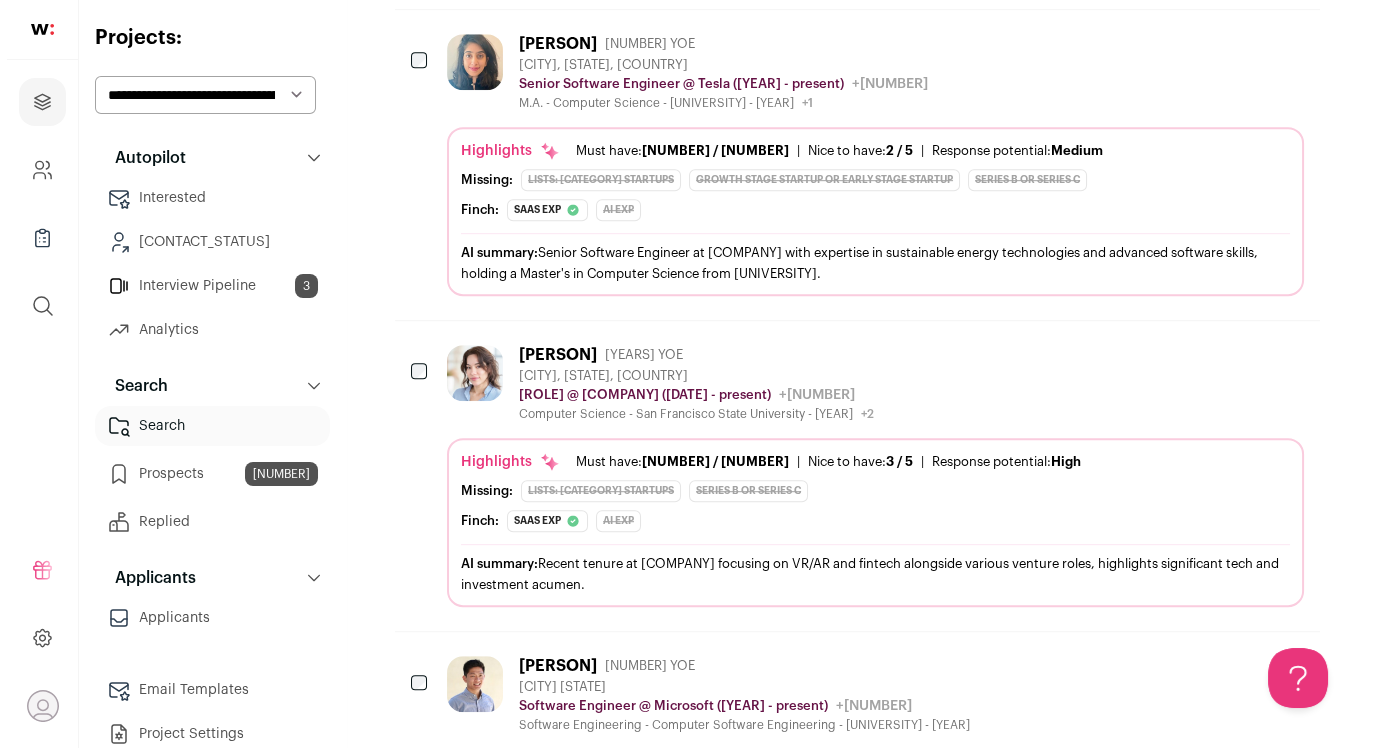 scroll, scrollTop: 2716, scrollLeft: 0, axis: vertical 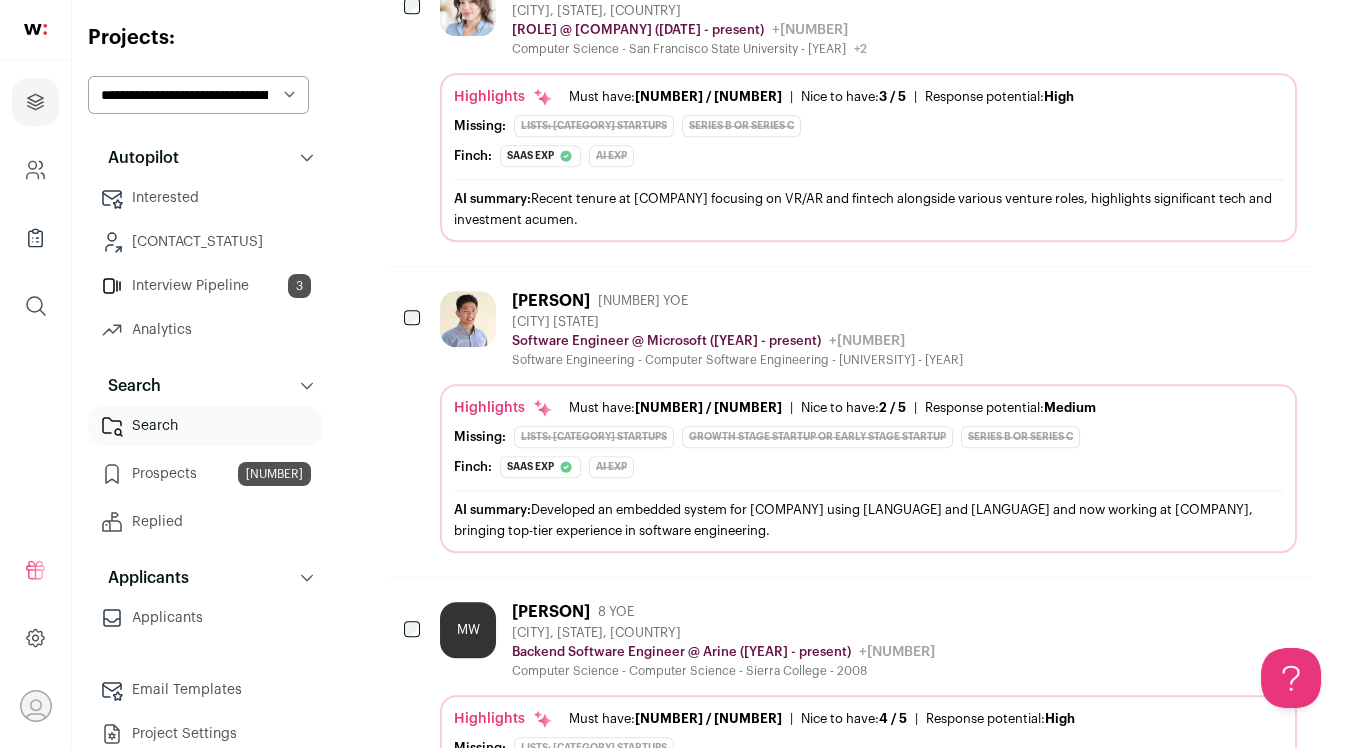 click on "Highlights
Must have:
8 / 8
How many must haves have been fulfilled?
|
Nice to have:
3 / 5
How many nice to haves have been fulfilled?
|
Response potential:
High
The rating combines email reliability, platform activity, and job tenure to predict a candidate's openness to outreach, independent of the company making contact.
Missing:" at bounding box center (868, 162) 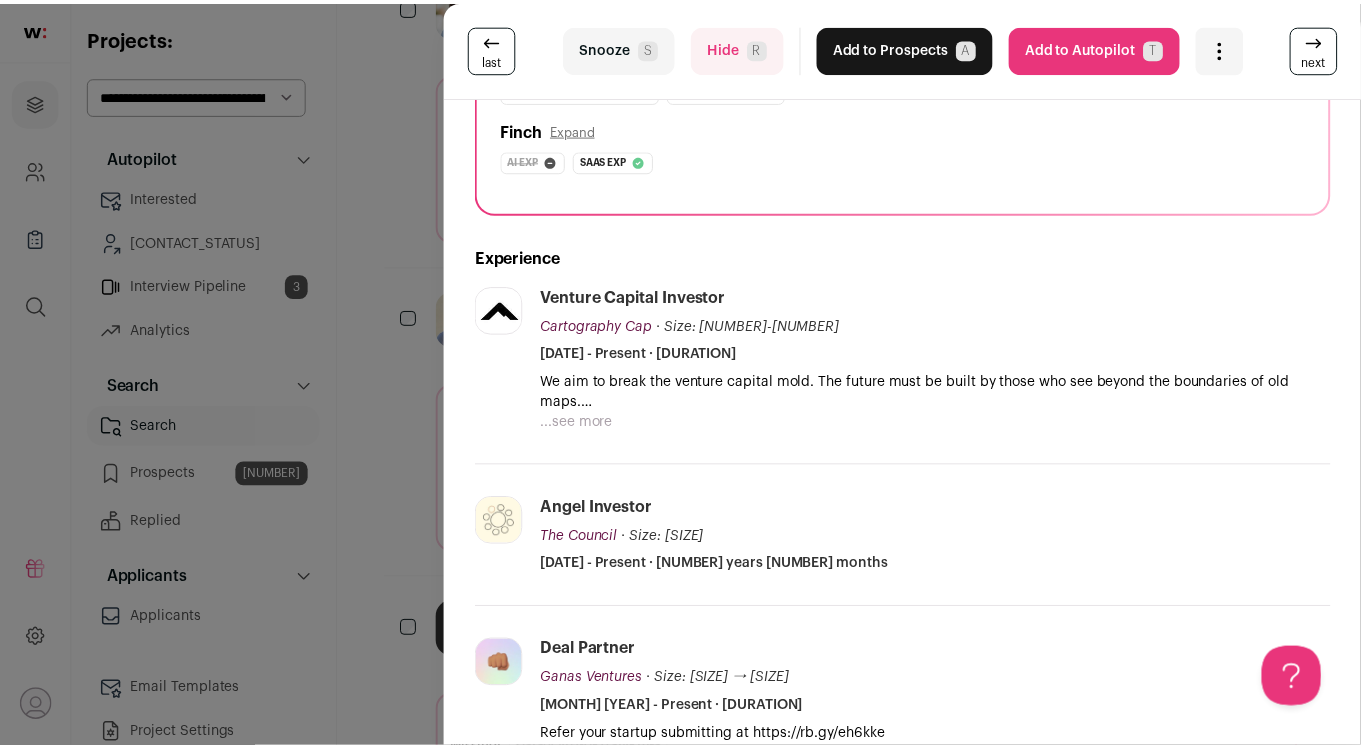 scroll, scrollTop: 522, scrollLeft: 0, axis: vertical 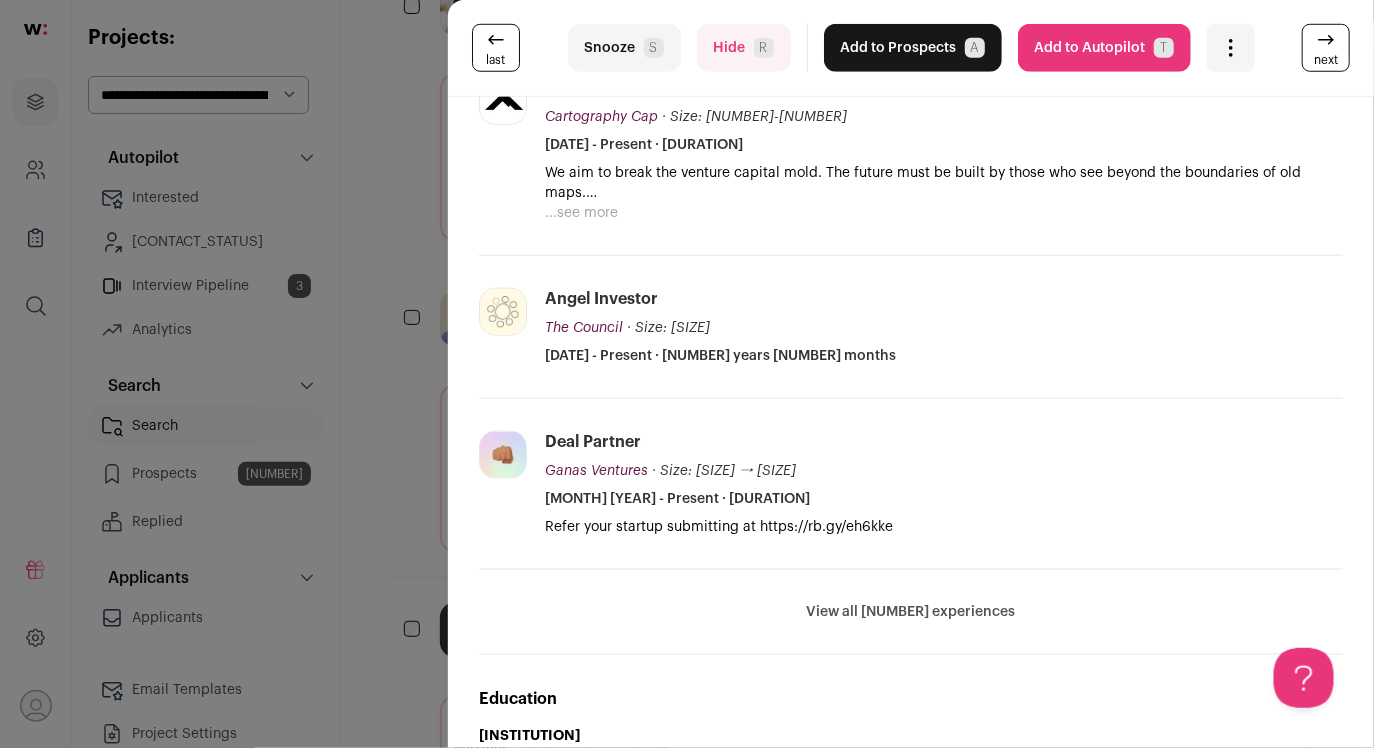 click on "last
Snooze
S
Hide
R
Add to Prospects
A
Are you sure?
Roxana del Toro  is already in your ATS. Do you wish to reach out to this candidate through wellfound:ai?
Cancel
********
Add to Autopilot
T" at bounding box center [687, 374] 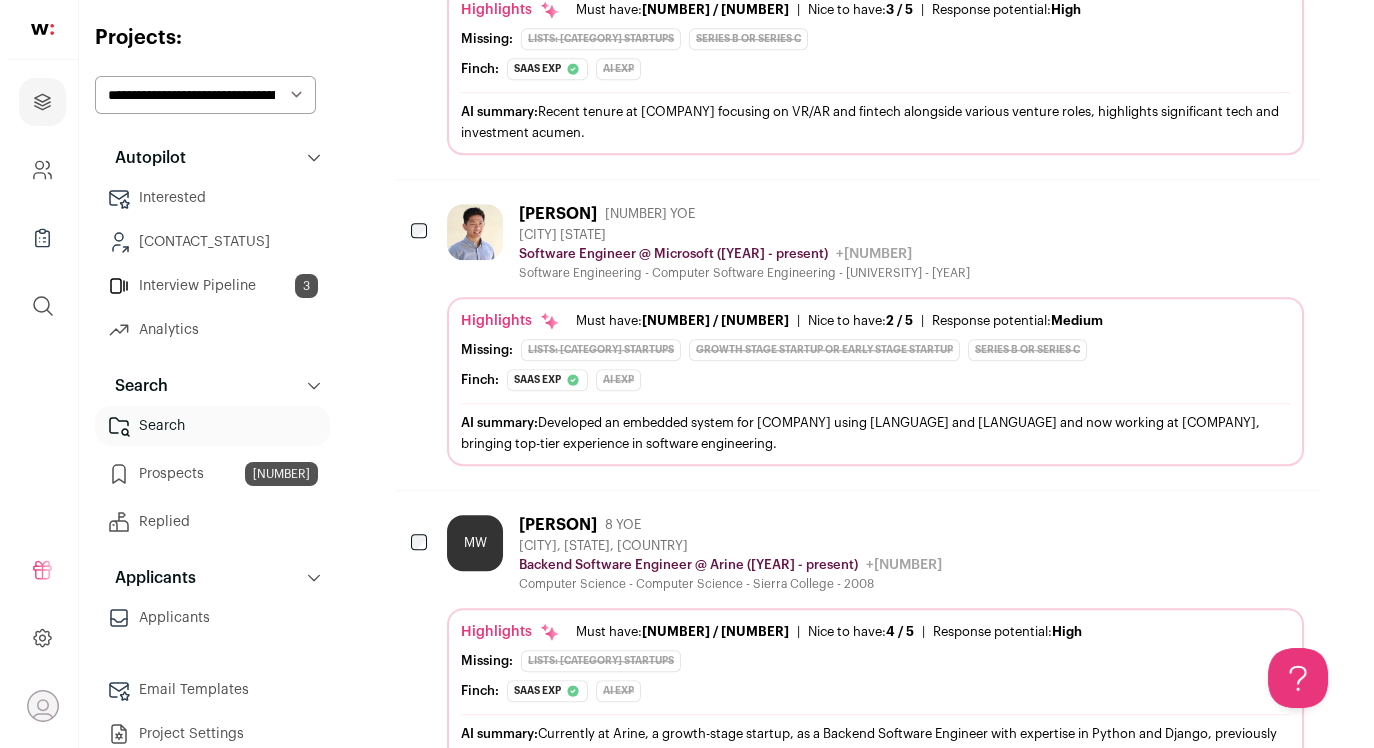 scroll, scrollTop: 2881, scrollLeft: 0, axis: vertical 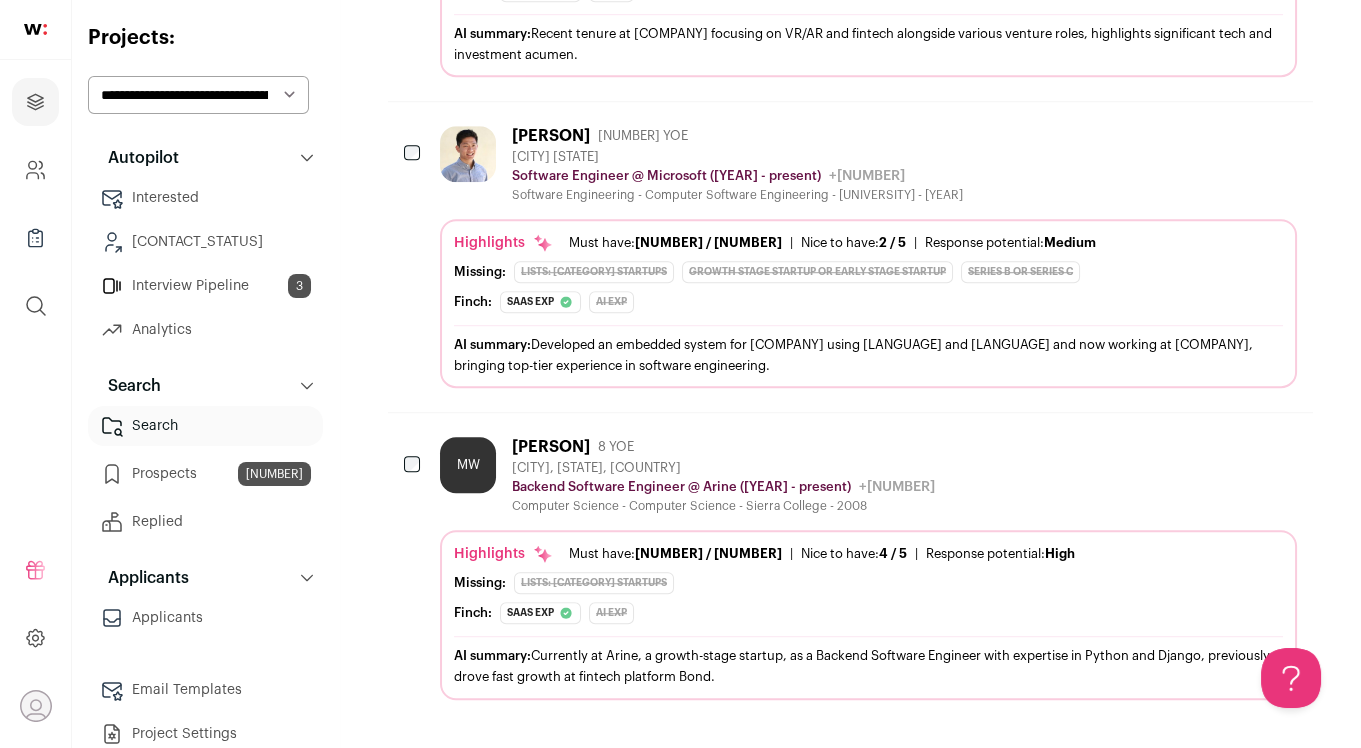 click on "[CITY], [STATE], [COUNTRY]" at bounding box center (723, 468) 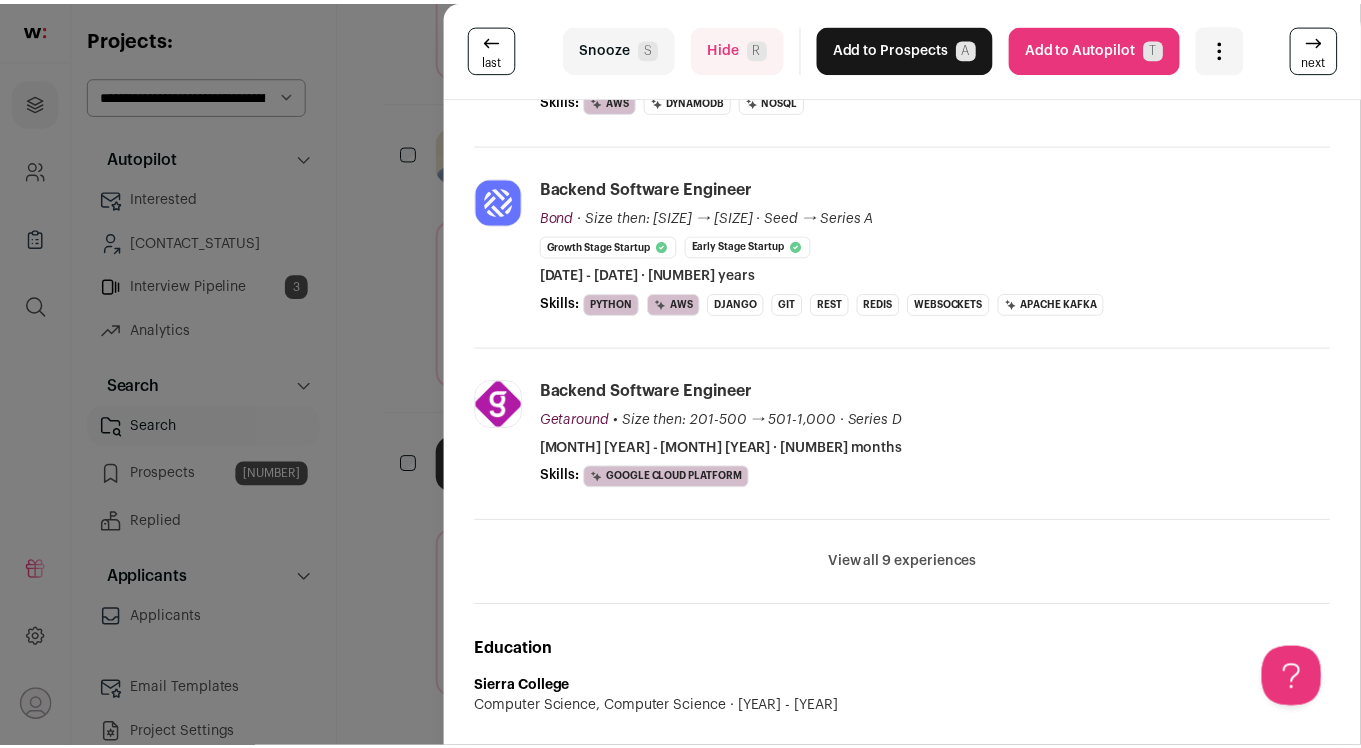 scroll, scrollTop: 720, scrollLeft: 0, axis: vertical 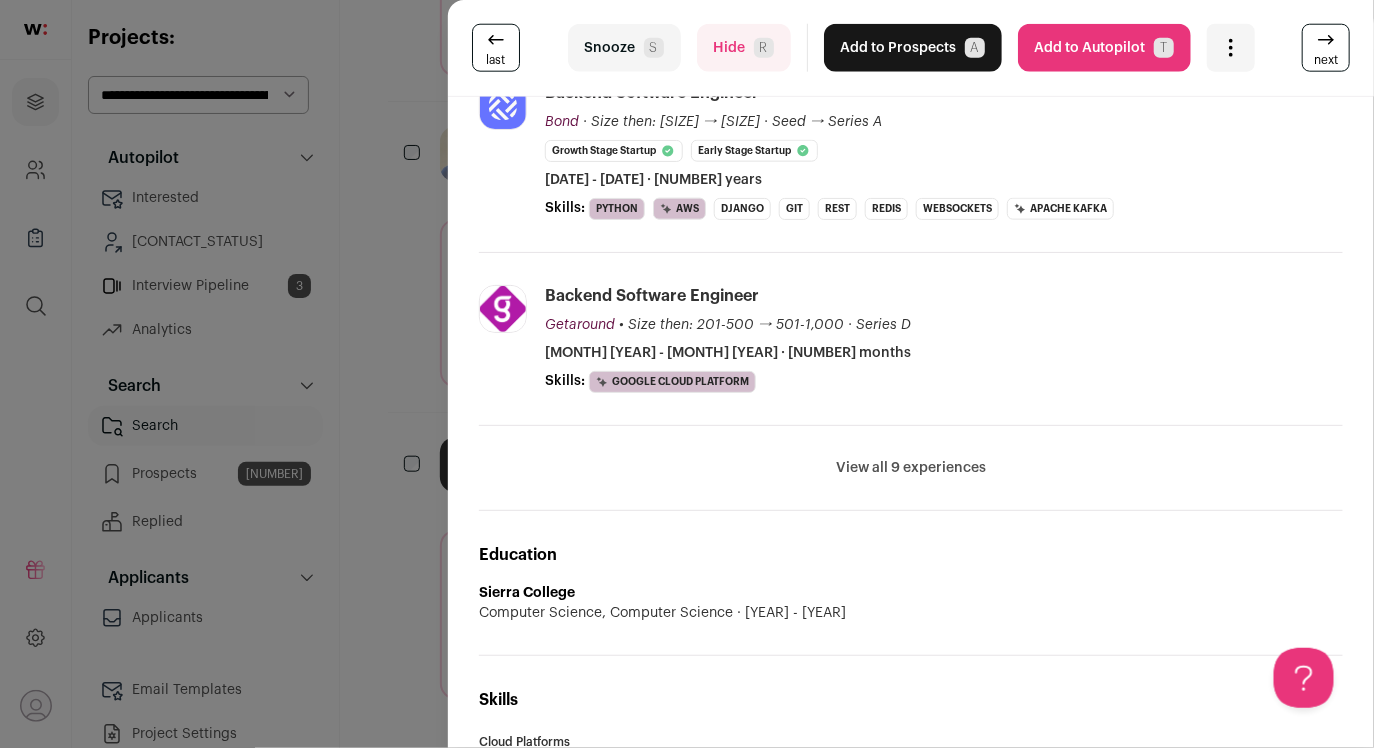 click on "last
Snooze
S
Hide
R
Add to Prospects
A
Are you sure?
Mark Wingerd  is already in your ATS. Do you wish to reach out to this candidate through wellfound:ai?
Cancel
********
Add to Autopilot
T" at bounding box center (687, 374) 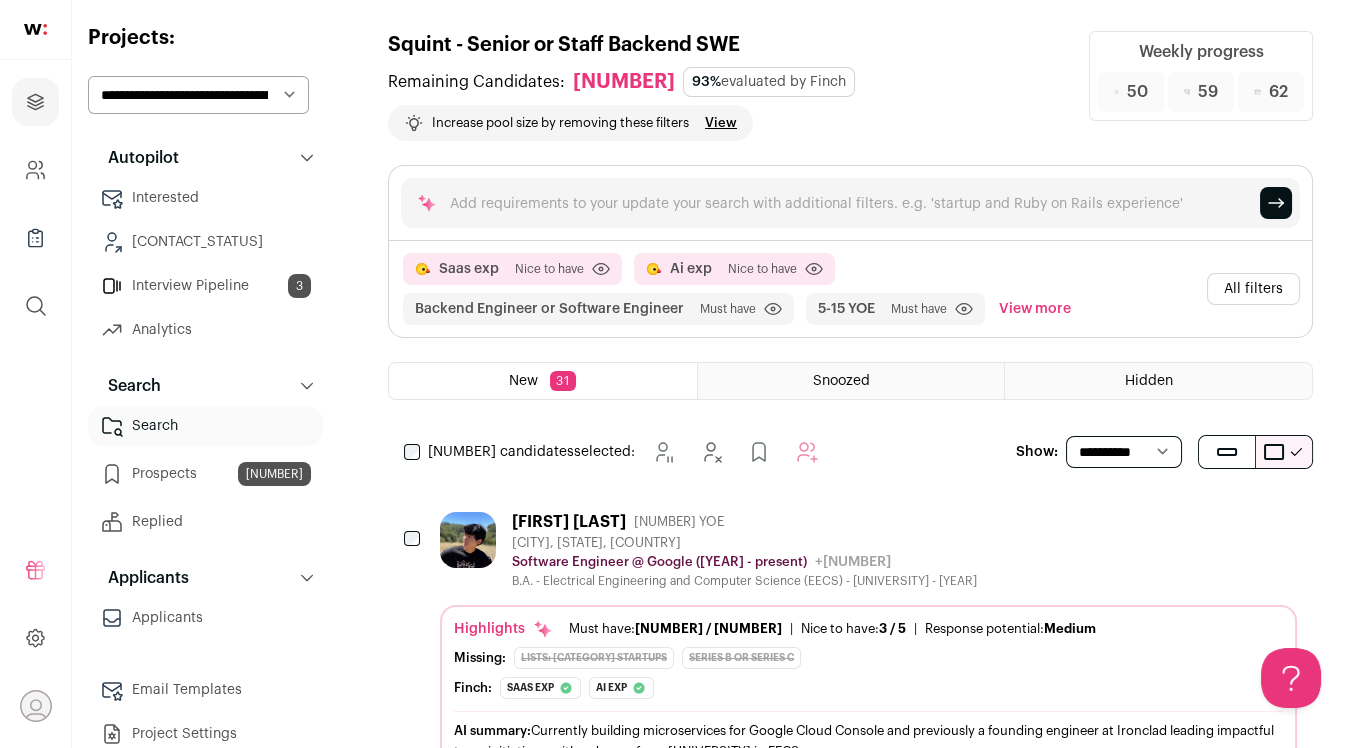 scroll, scrollTop: 0, scrollLeft: 0, axis: both 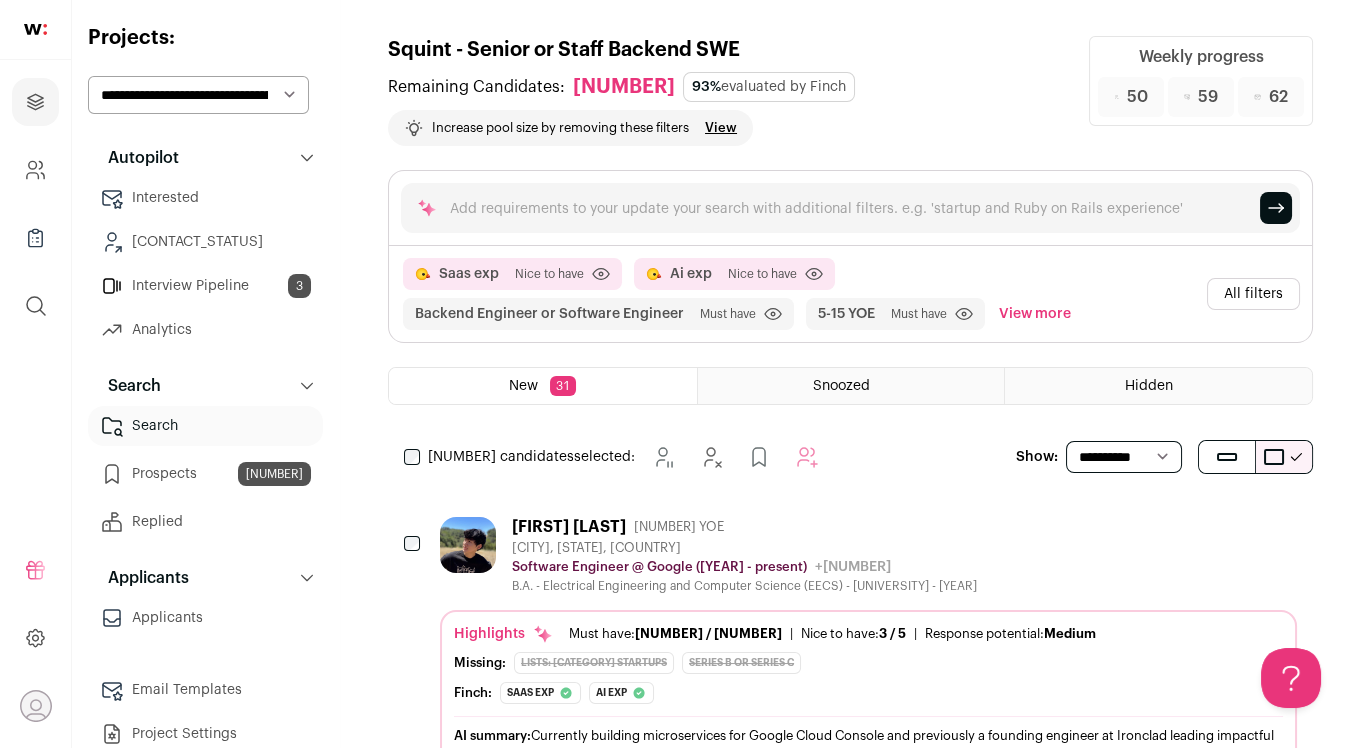 click on "All filters" at bounding box center (1253, 294) 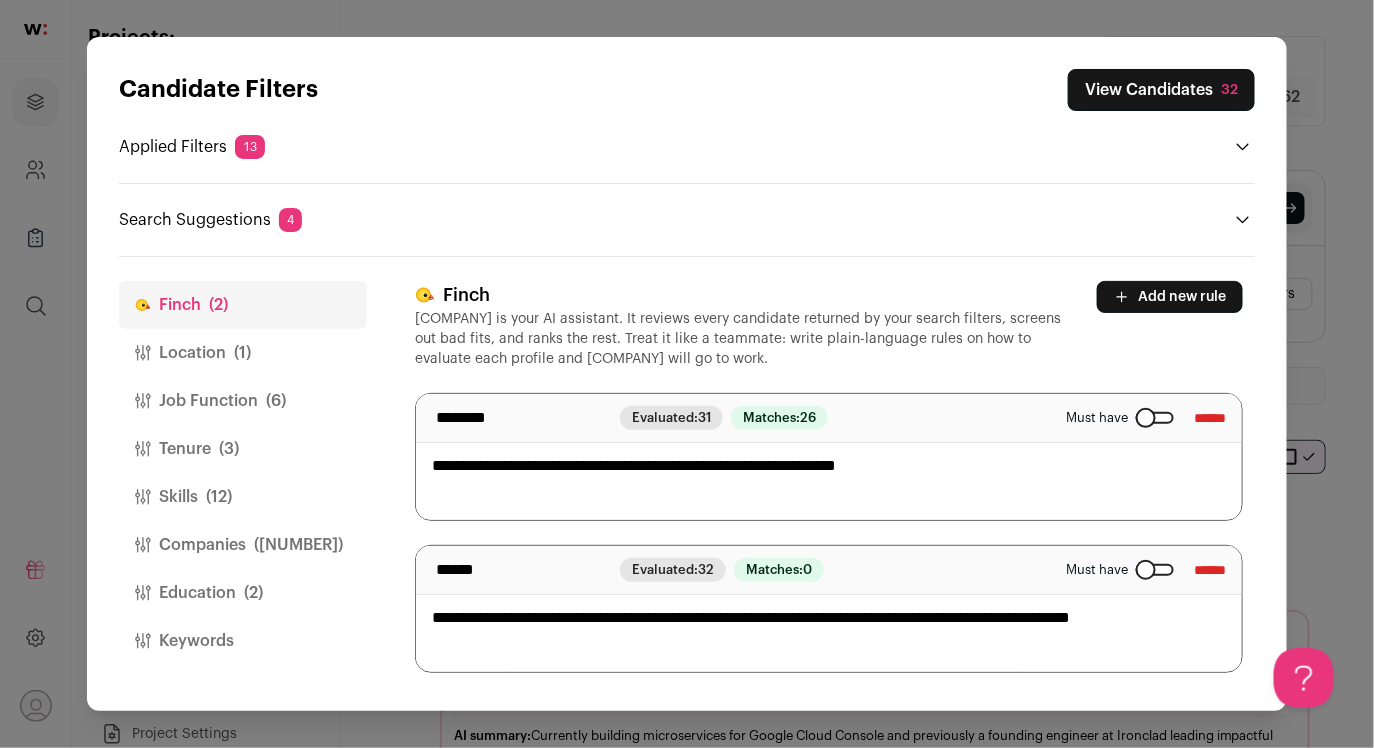 click on "Candidate Filters
View Candidates
32
Applied Filters
13
Saas exp or Ai exp
Must have
Backend Engineer or Software Engineer
Must have
San Francisco
Must have
5-15 YOE
Must have
24+ months at current job
Must have" at bounding box center (687, 374) 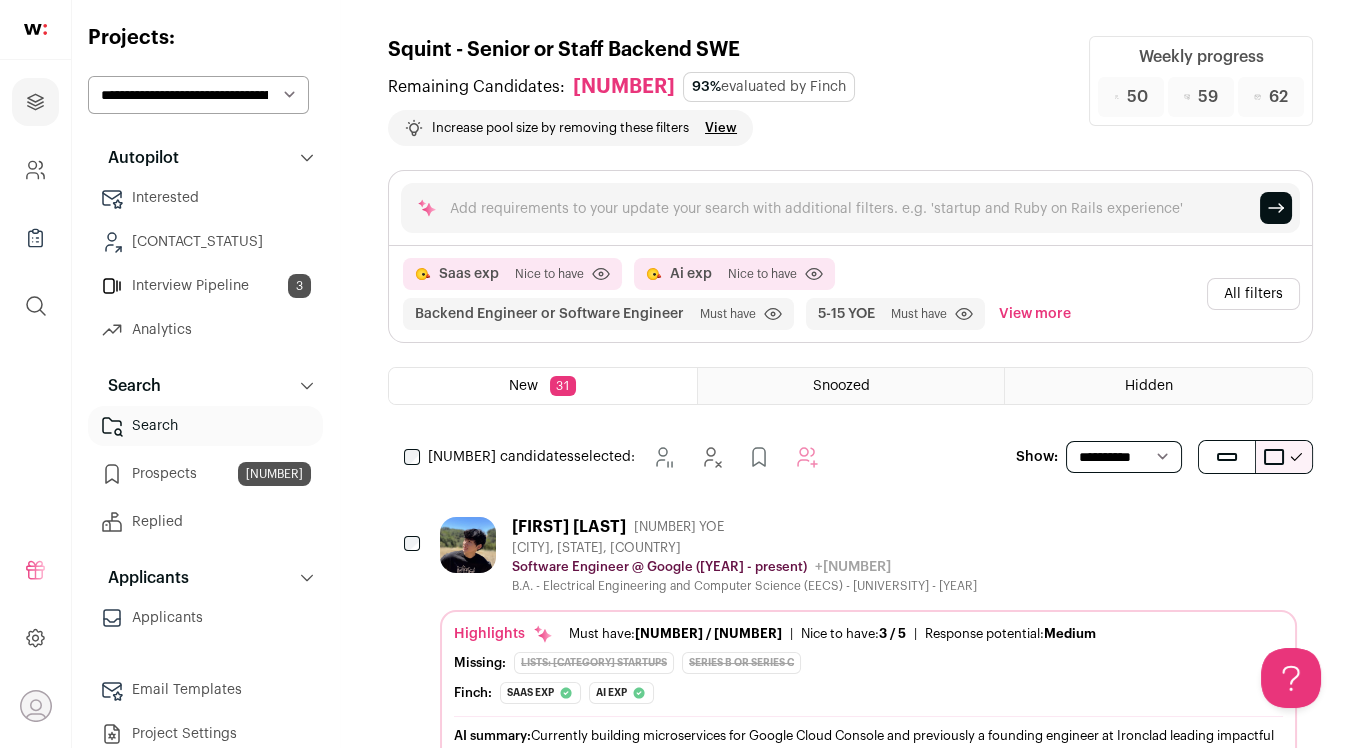 click on "**********" at bounding box center (198, 95) 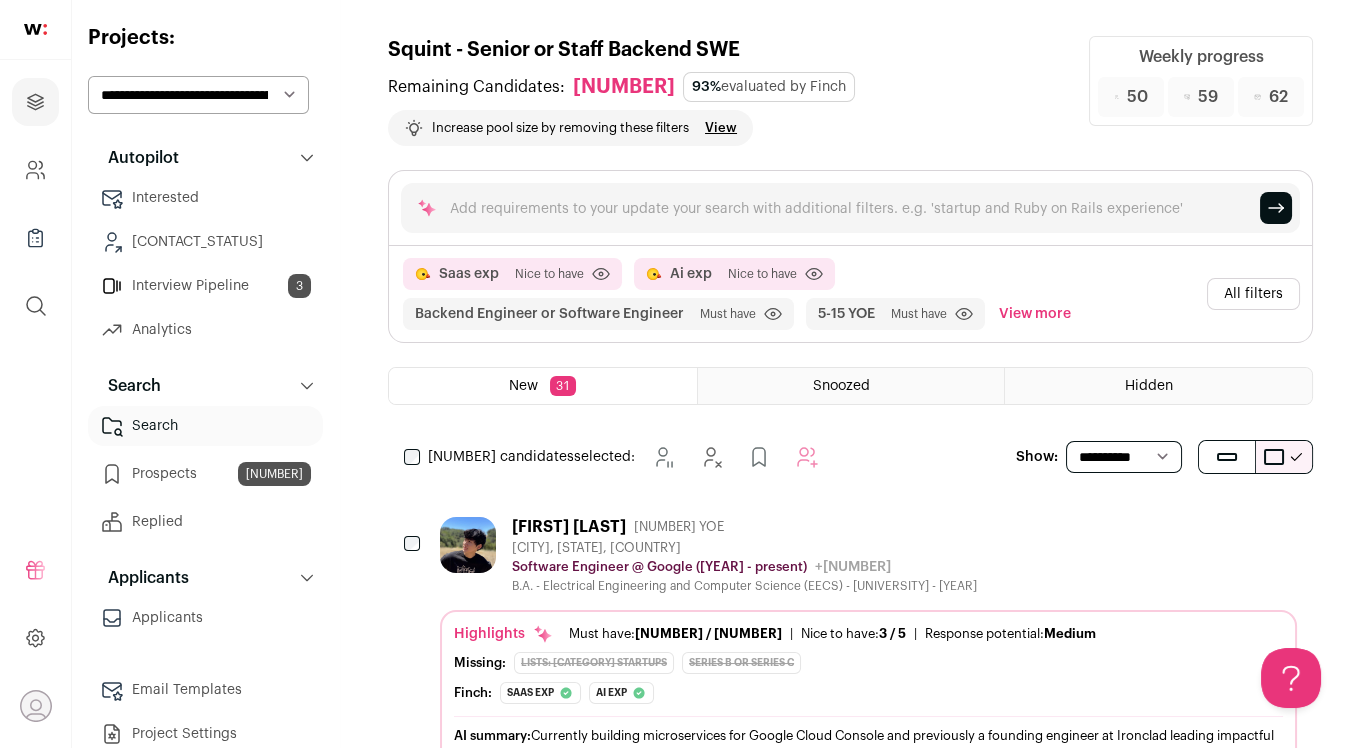 select on "*****" 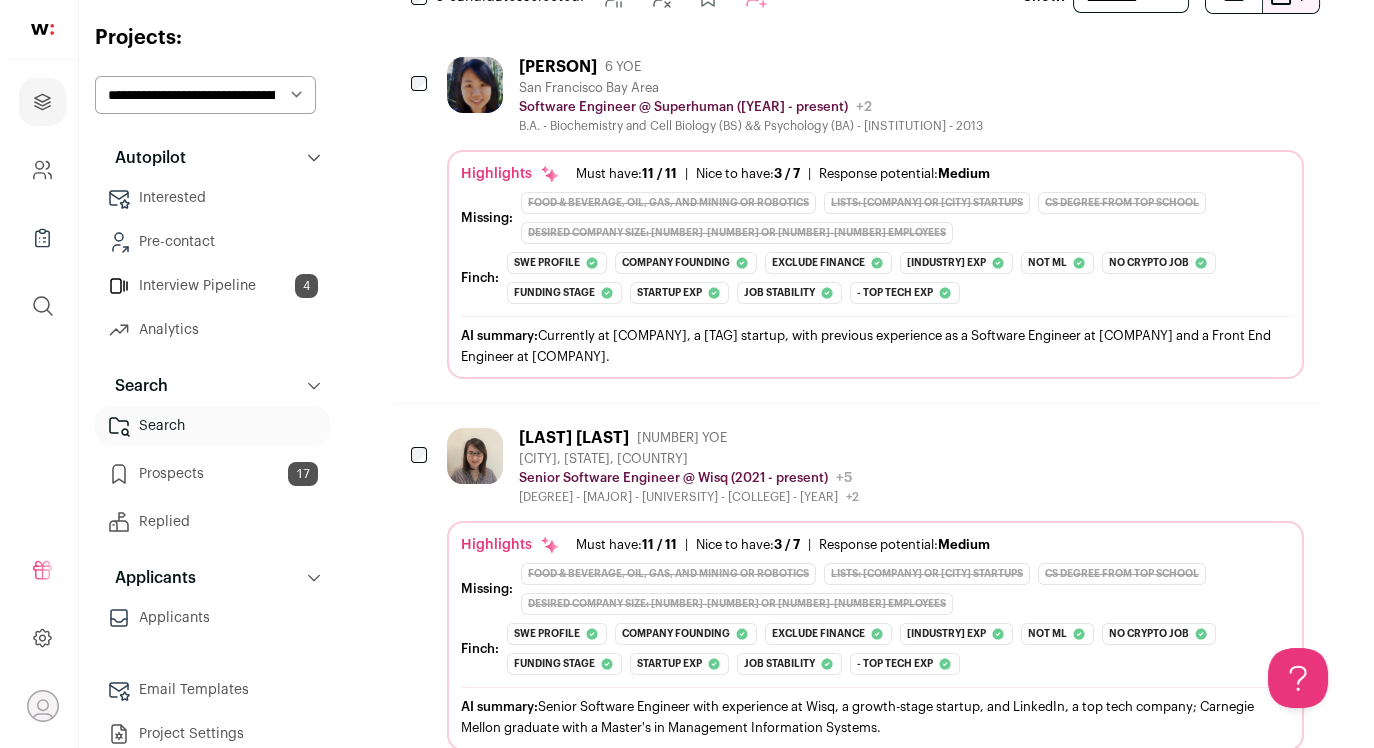 scroll, scrollTop: 727, scrollLeft: 0, axis: vertical 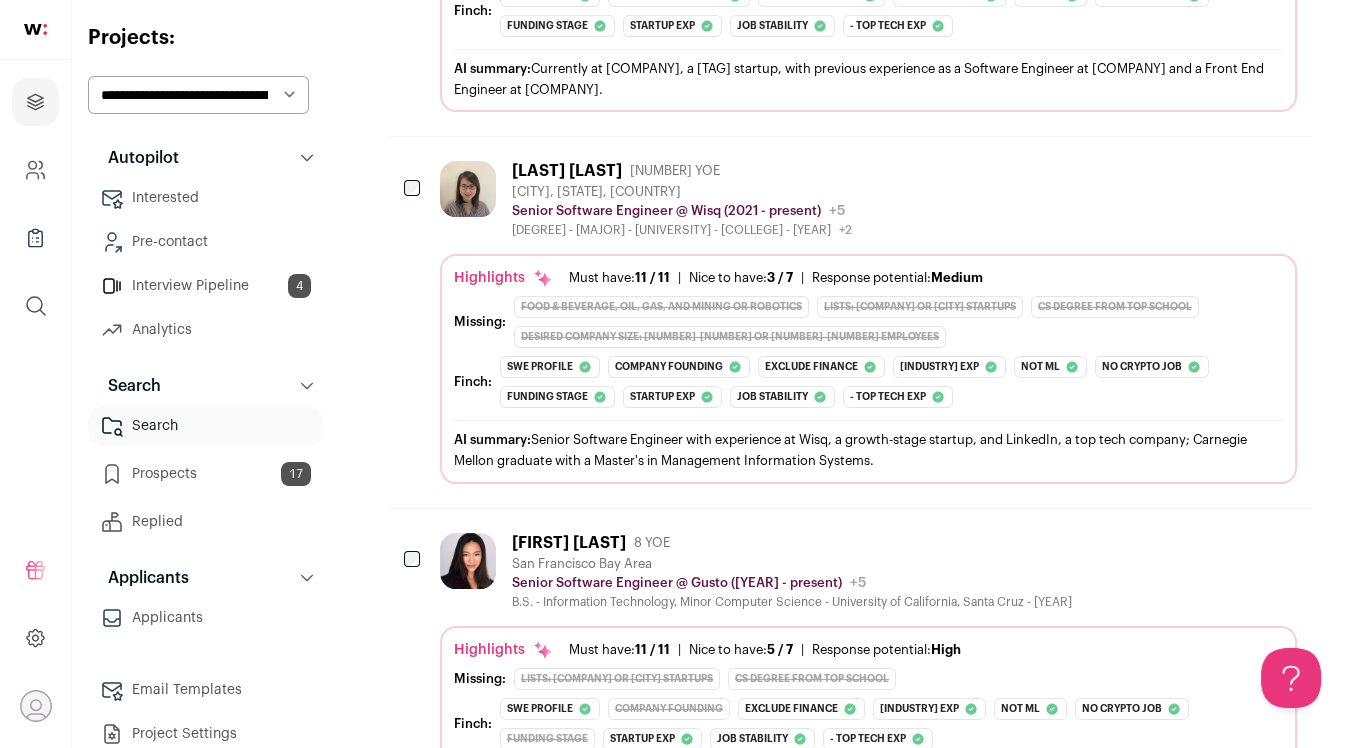 click on "Highlights
Must have:
11 / 11
How many must haves have been fulfilled?
|
Nice to have:
3 / 7
How many nice to haves have been fulfilled?
|
Response potential:
Medium
The rating combines email reliability, platform activity, and job tenure to predict a candidate's openness to outreach, independent of the company making contact.
Missing:" at bounding box center (868, 368) 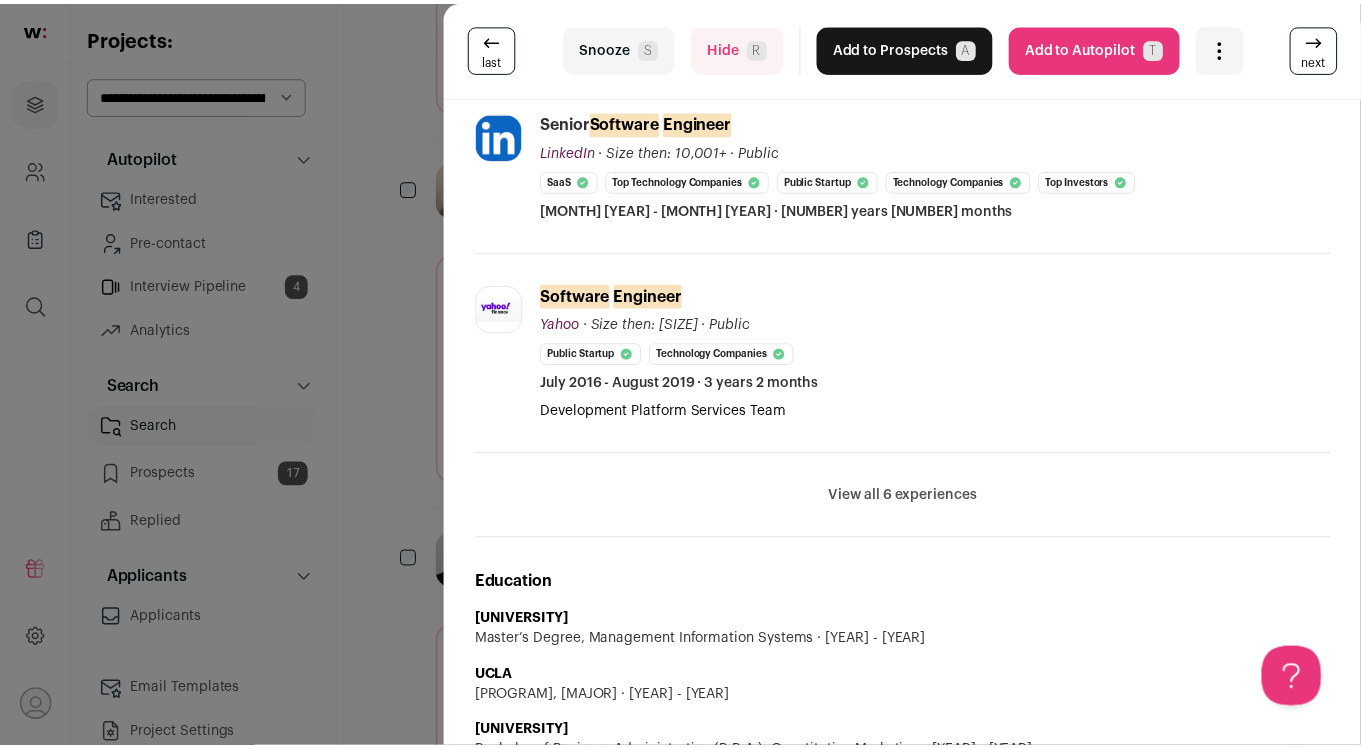 scroll, scrollTop: 1145, scrollLeft: 0, axis: vertical 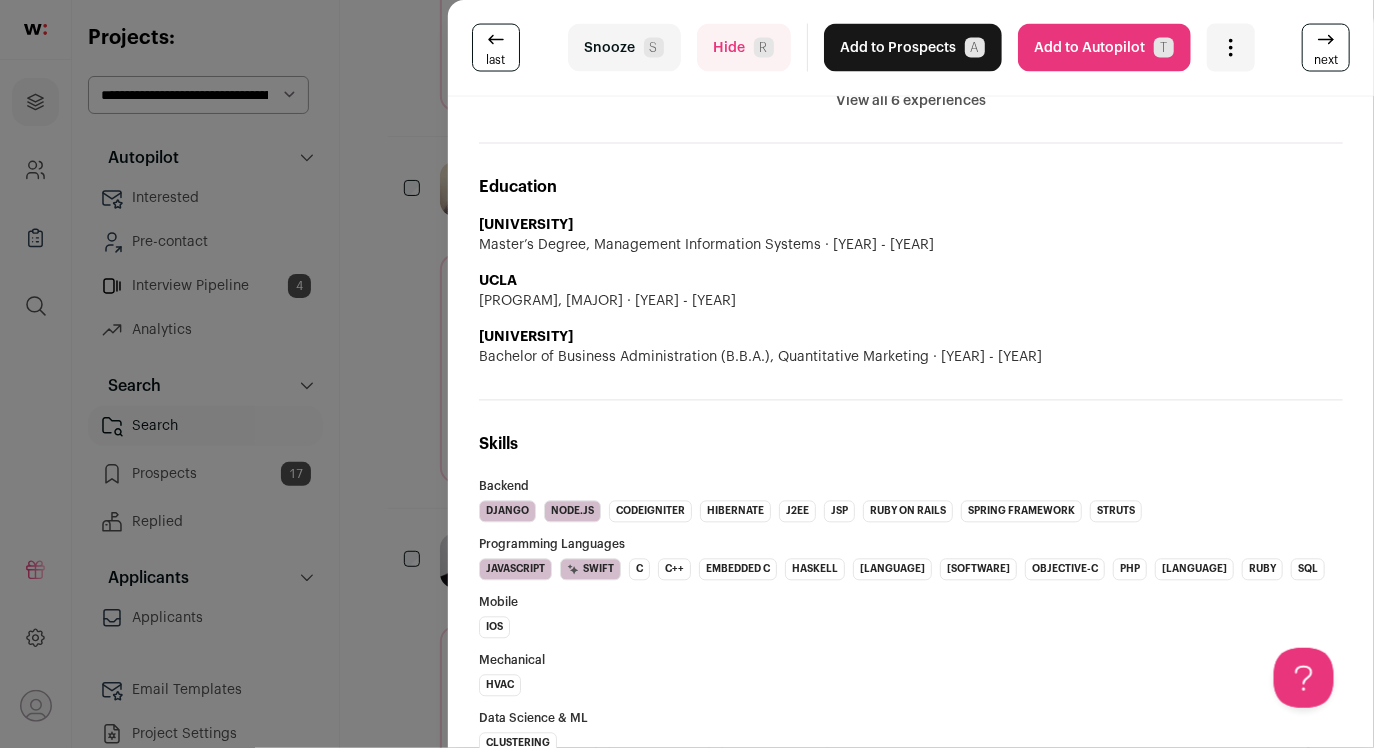 click on "last
Snooze
S
Hide
R
Add to Prospects
A
Are you sure?
[PERSON]  is already in your ATS. Do you wish to reach out to this candidate through wellfound:ai?
Cancel
********
Add to Autopilot
T" at bounding box center [687, 374] 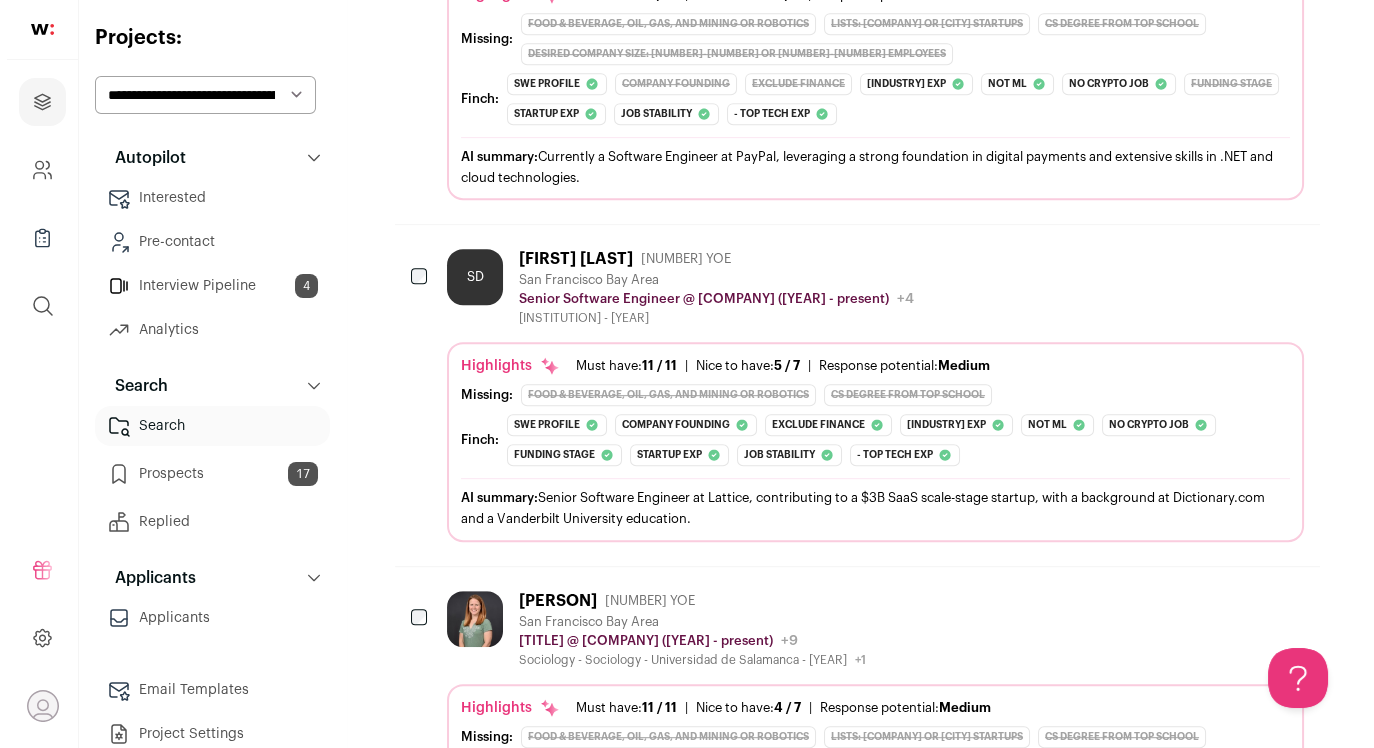 scroll, scrollTop: 2264, scrollLeft: 0, axis: vertical 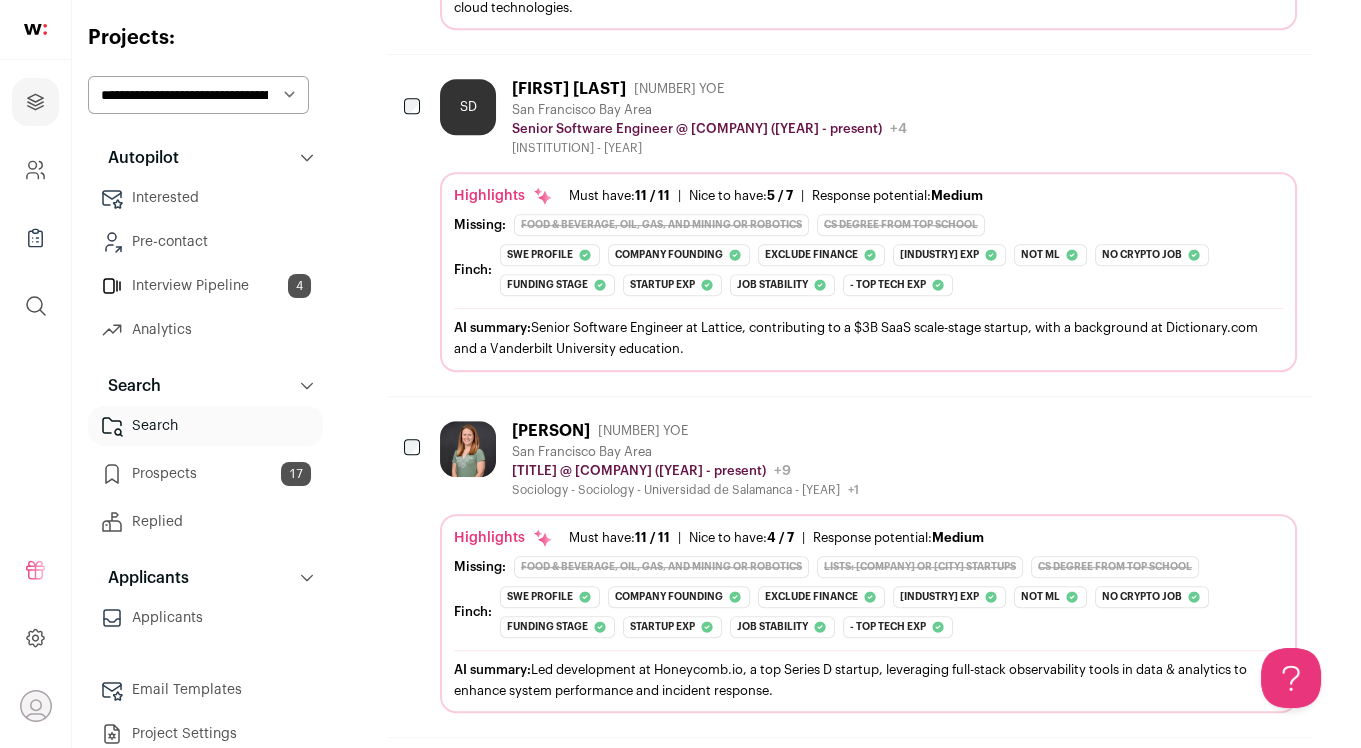 click on "San Francisco Bay Area
Senior Software Engineer @ Honeycomb.io
([YEAR] - present)
Honeycomb.io
Public / Private
Private
Valuation
Unknown
Company size
101-250
Founded
2016" at bounding box center (868, 567) 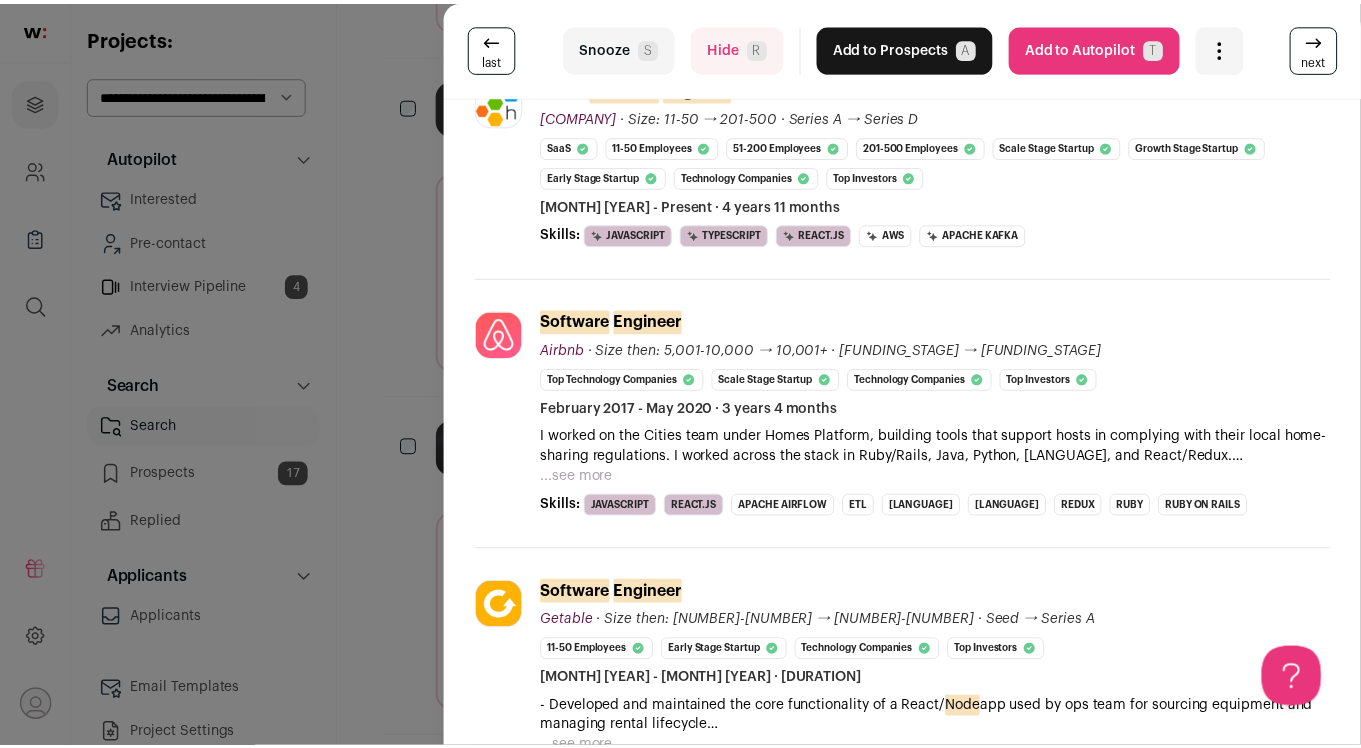scroll, scrollTop: 1165, scrollLeft: 0, axis: vertical 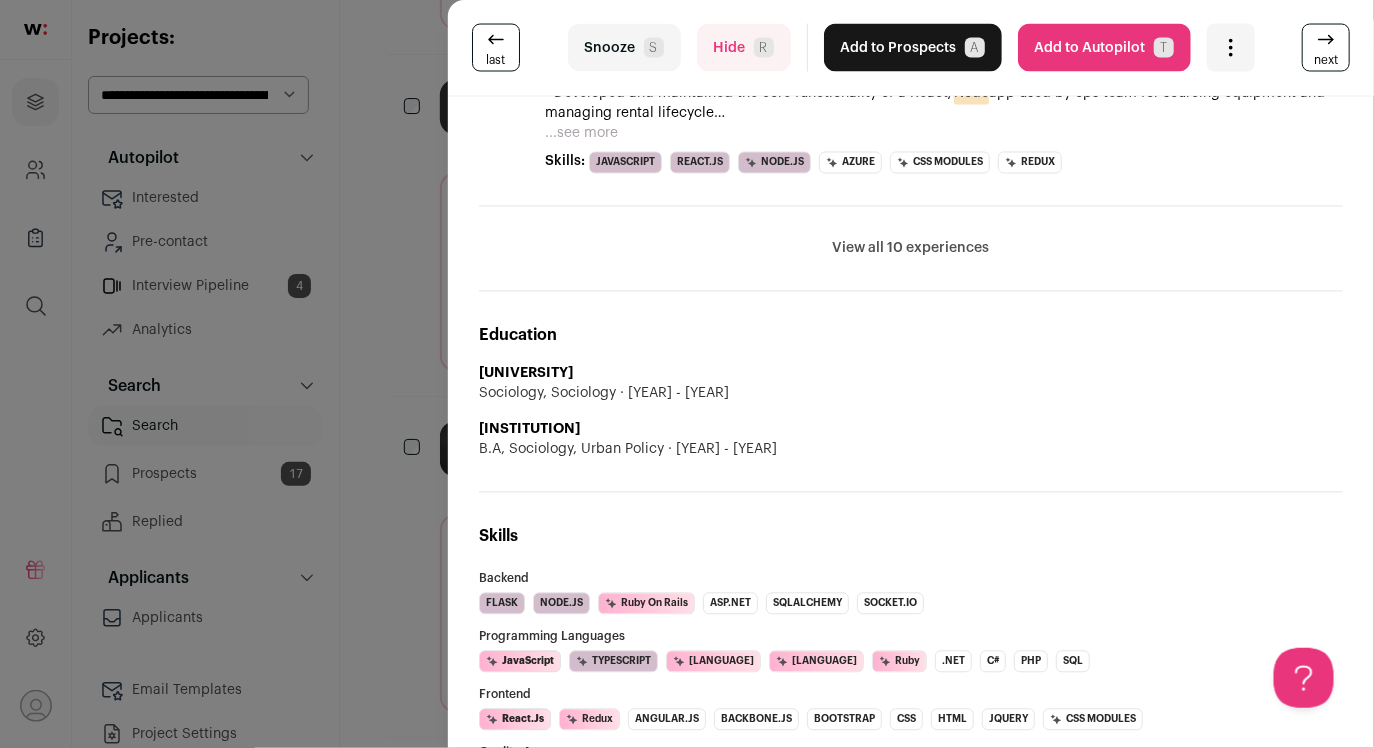 click on "last
Snooze
S
Hide
R
Add to Prospects
A
Are you sure?
[PERSON]  is already in your ATS. Do you wish to reach out to this candidate through wellfound:ai?
Cancel
********
Add to Autopilot
T" at bounding box center (687, 374) 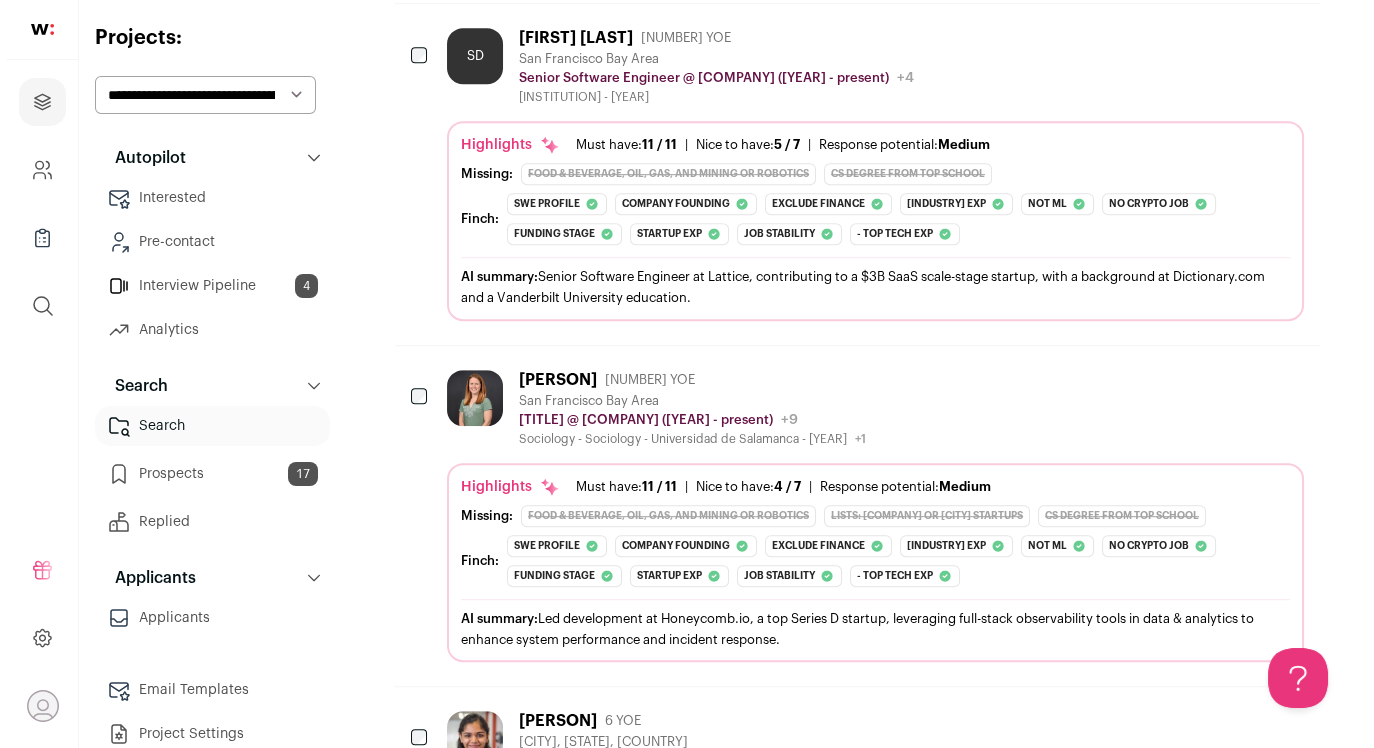 scroll, scrollTop: 2442, scrollLeft: 0, axis: vertical 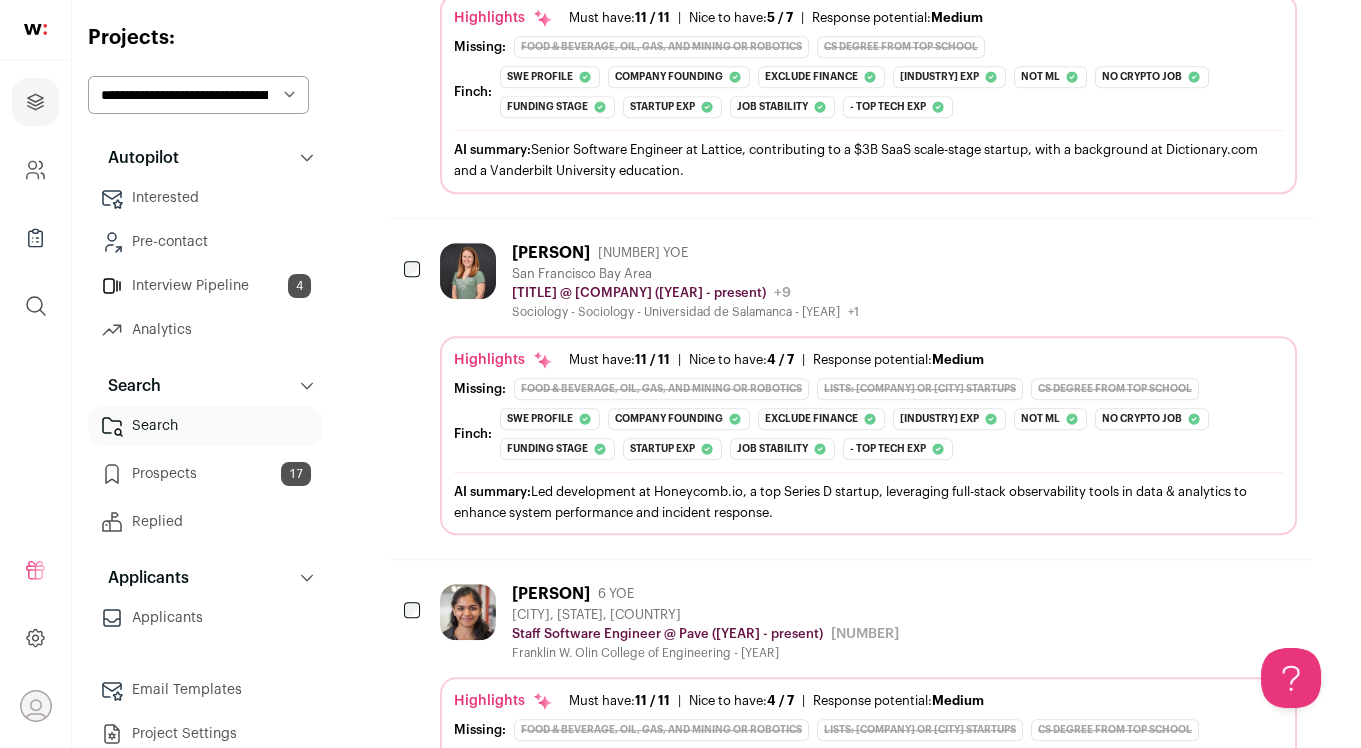 click on "Swe profile
The candidate's current title is 'Senior Software Engineer' and their summary indicates full-stack development. They are not classified as a data engineer or ML engineer.
Company founding
The candidate's current company, Honeycomb.io, was founded in [YEAR], which falls within the [YEAR] and [YEAR] range.
Exclude finance
The candidate's profile and experience do not indicate any work at a bank, in financial services, a cybersecurity company, or a networking company.
Saas/b2b exp
The candidate's current company, Honeycomb.io, is tagged as 'B2B' and 'SaaS'." at bounding box center [891, 434] 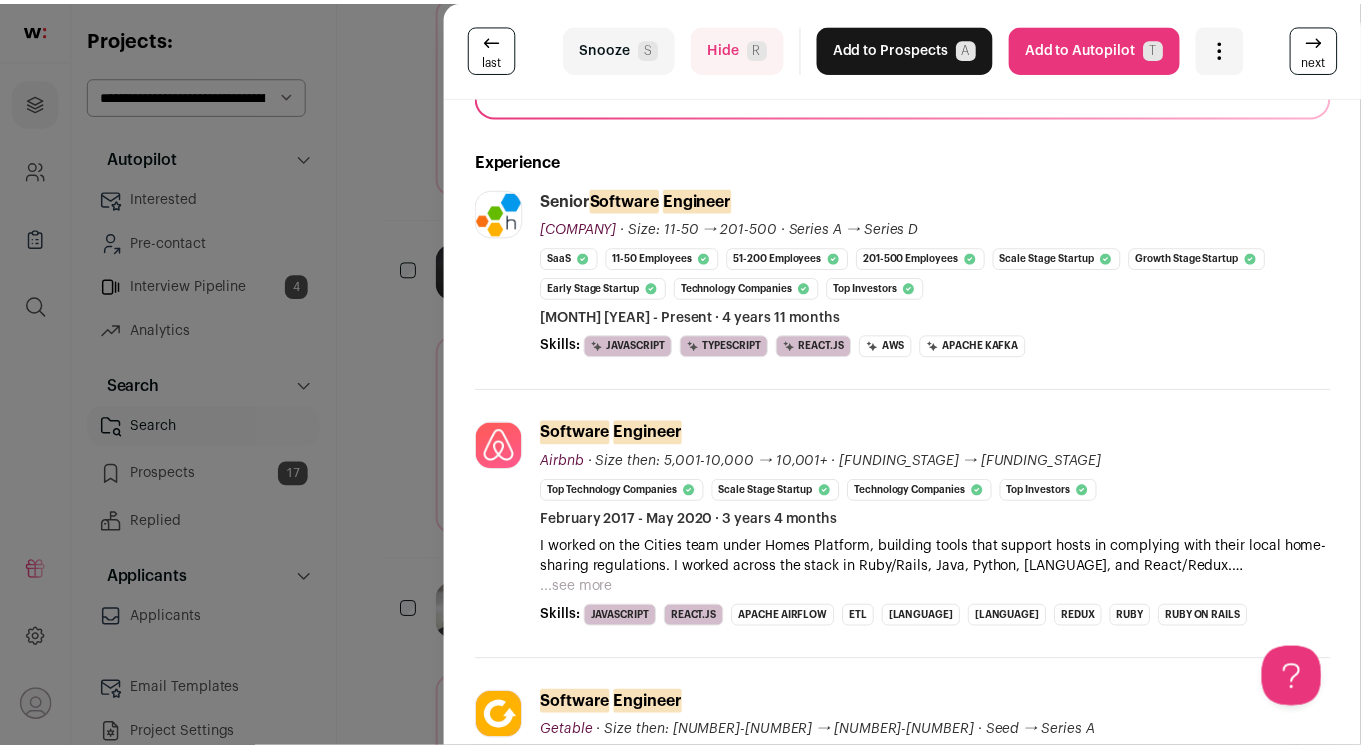 scroll, scrollTop: 467, scrollLeft: 0, axis: vertical 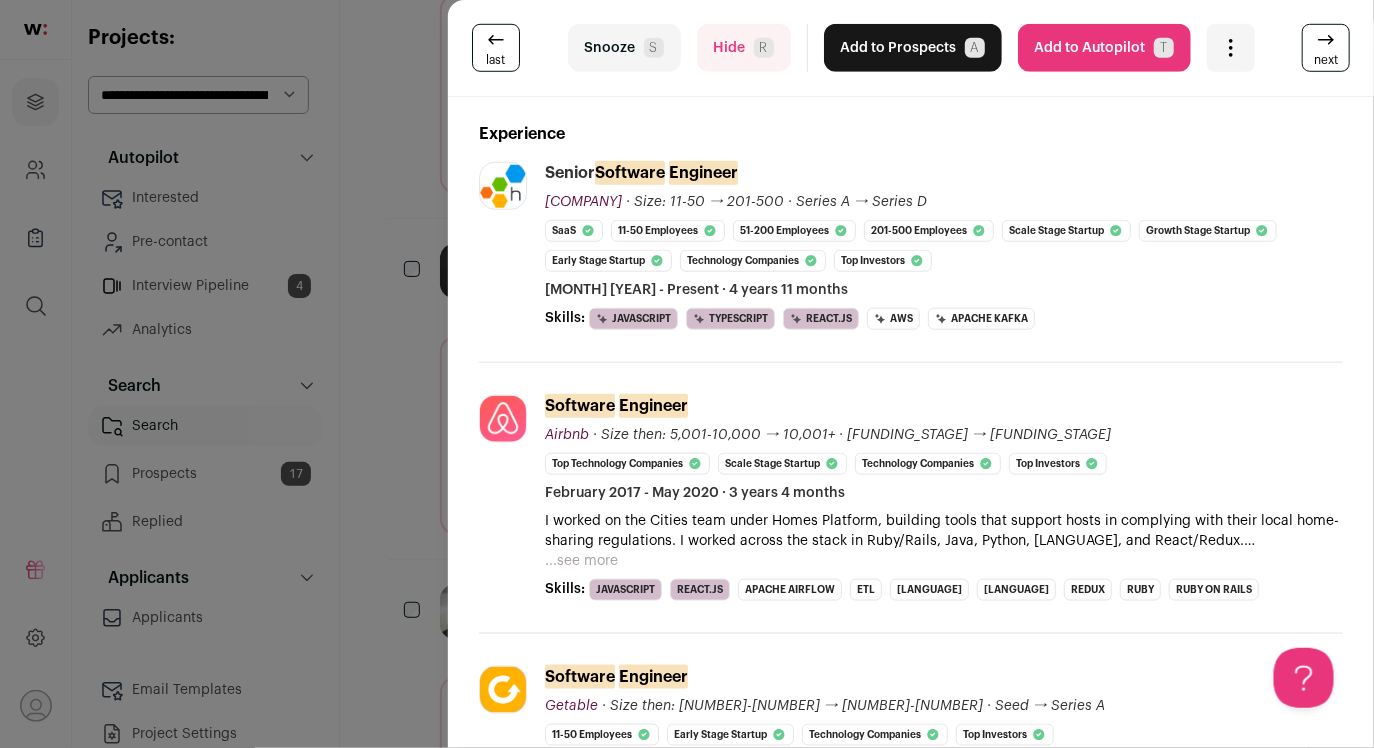 click on "last
Snooze
S
Hide
R
Add to Prospects
A
Are you sure?
[PERSON]  is already in your ATS. Do you wish to reach out to this candidate through wellfound:ai?
Cancel
********
Add to Autopilot
T" at bounding box center [687, 374] 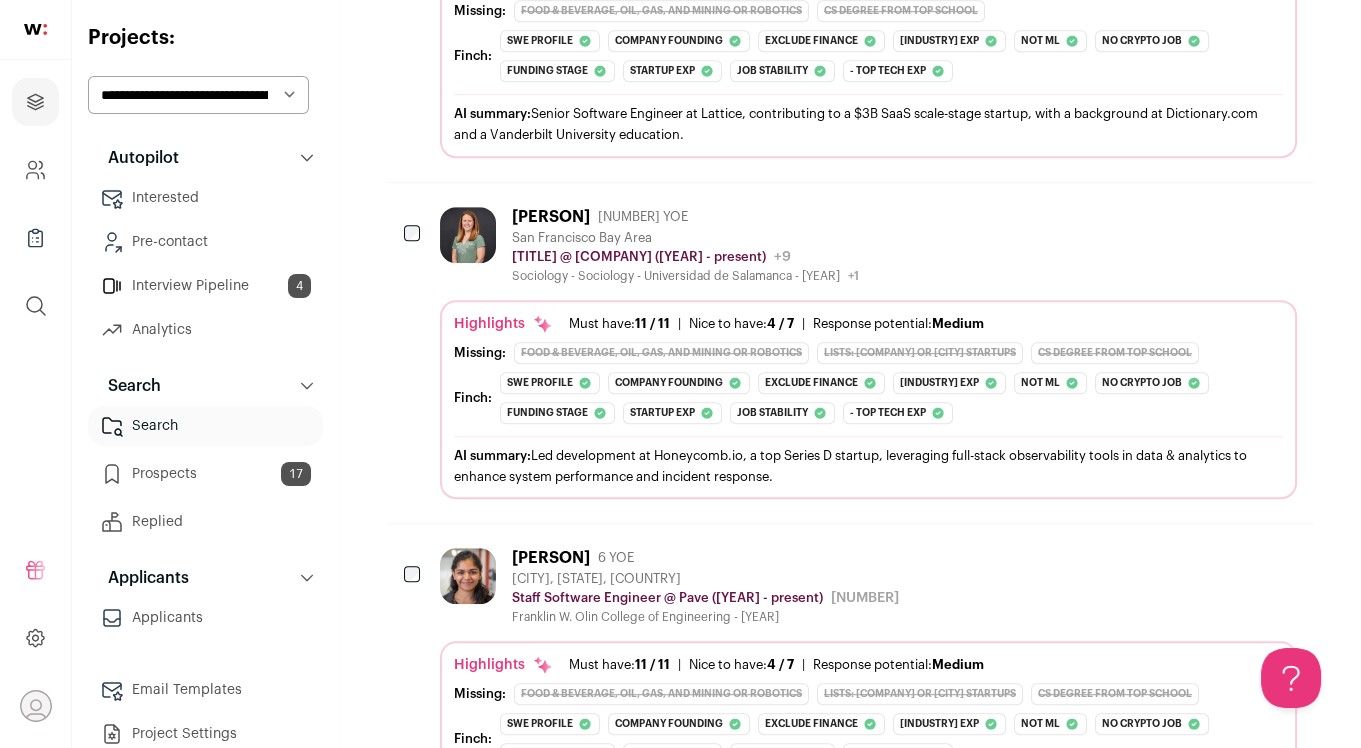 scroll, scrollTop: 2540, scrollLeft: 0, axis: vertical 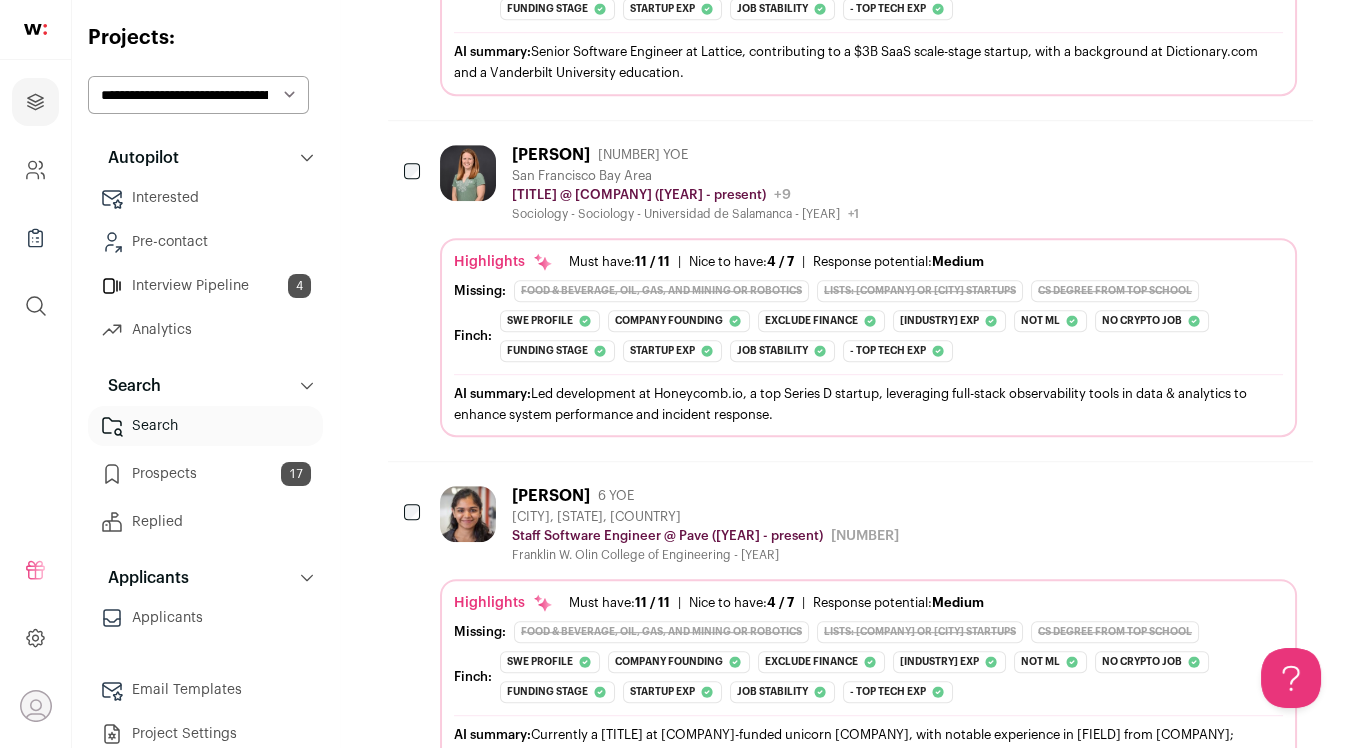 click on "Swe profile
The candidate's current title is 'Senior Software Engineer' and their summary indicates full-stack development. They are not classified as a data engineer or ML engineer.
Company founding
The candidate's current company, Honeycomb.io, was founded in [YEAR], which falls within the [YEAR] and [YEAR] range.
Exclude finance
The candidate's profile and experience do not indicate any work at a bank, in financial services, a cybersecurity company, or a networking company.
Saas/b2b exp
The candidate's current company, Honeycomb.io, is tagged as 'B2B' and 'SaaS'." at bounding box center [891, 336] 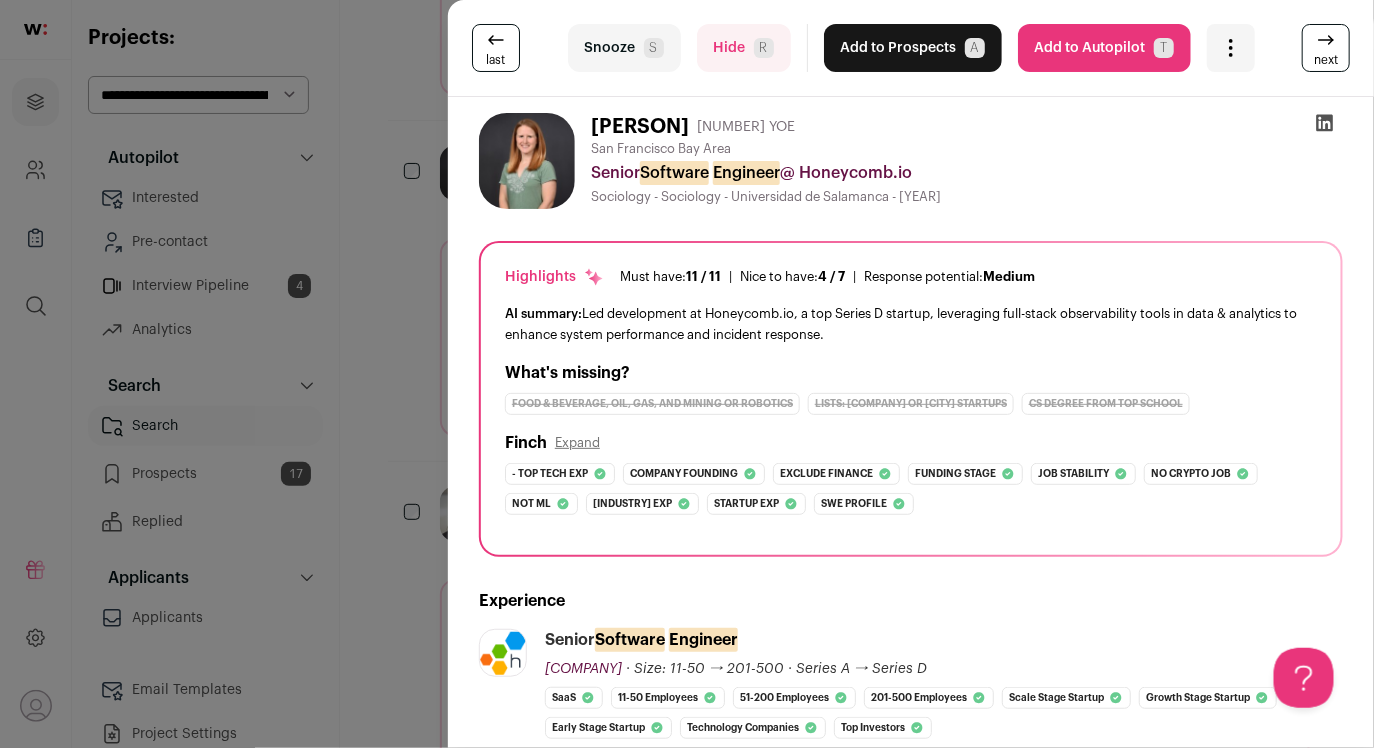 click on "last
Snooze
S
Hide
R
Add to Prospects
A
Are you sure?
[PERSON]  is already in your ATS. Do you wish to reach out to this candidate through wellfound:ai?
Cancel
********
Add to Autopilot
T" at bounding box center [687, 374] 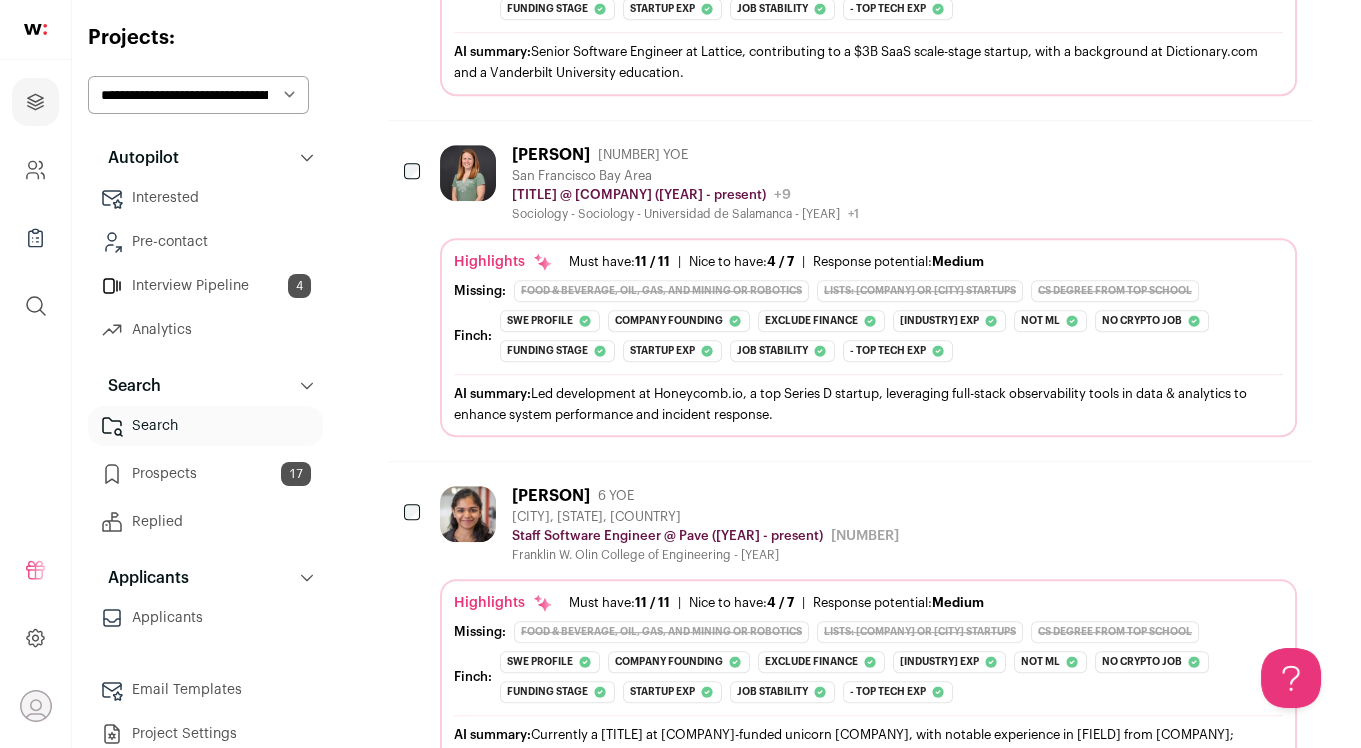 click at bounding box center (1226, 154) 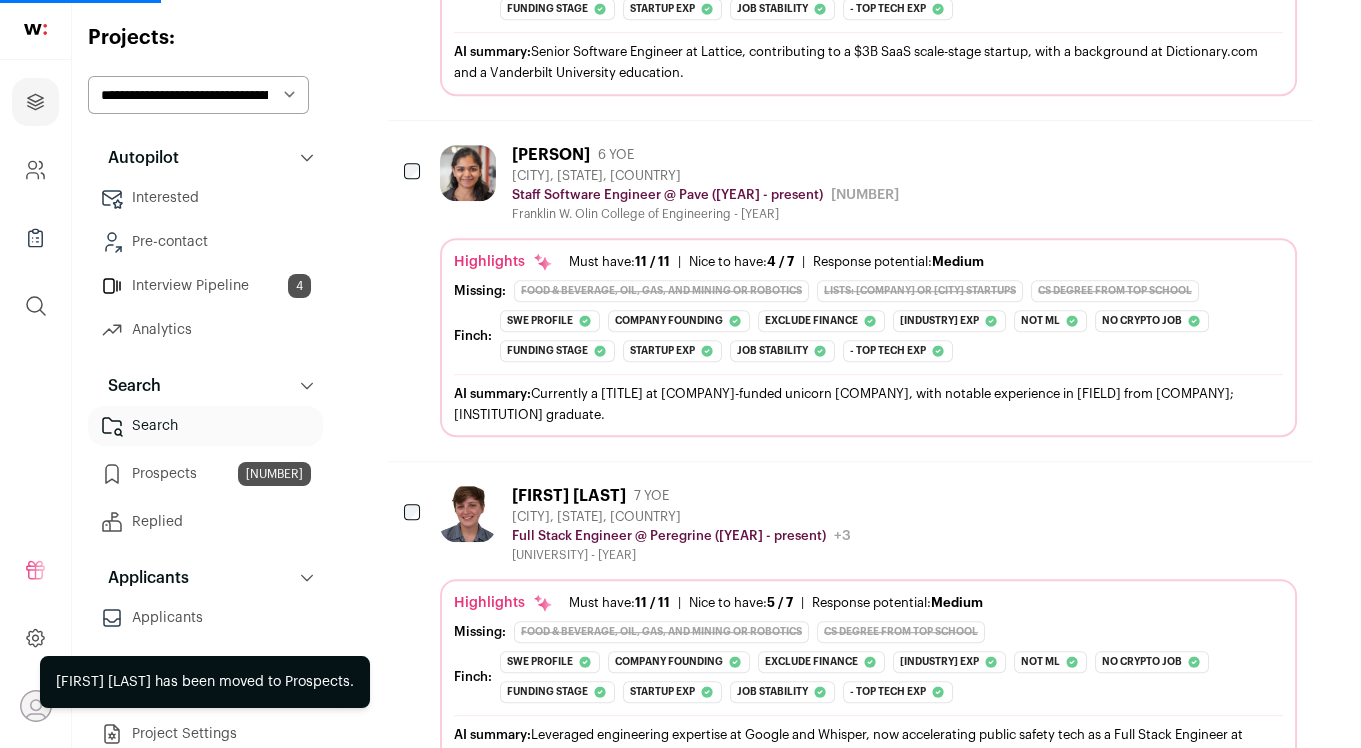 click at bounding box center (1226, 154) 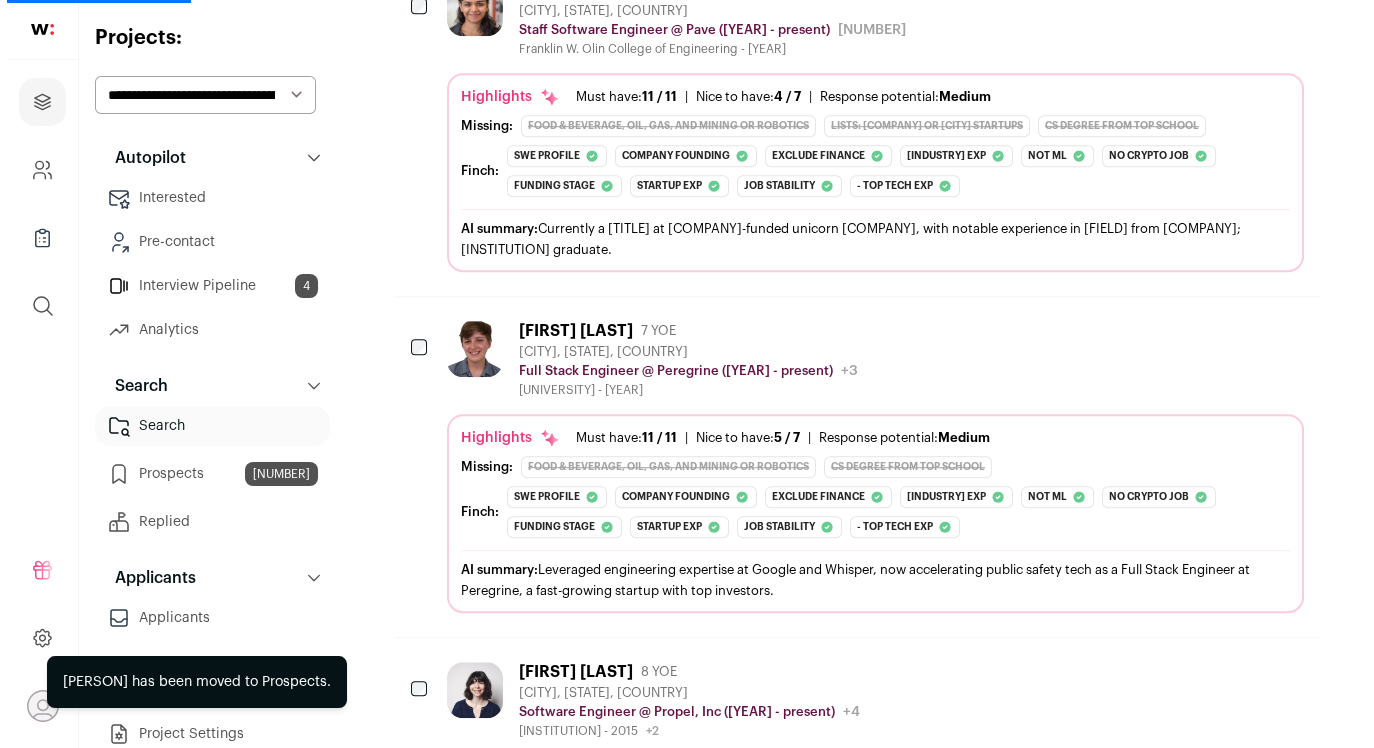 scroll, scrollTop: 2535, scrollLeft: 0, axis: vertical 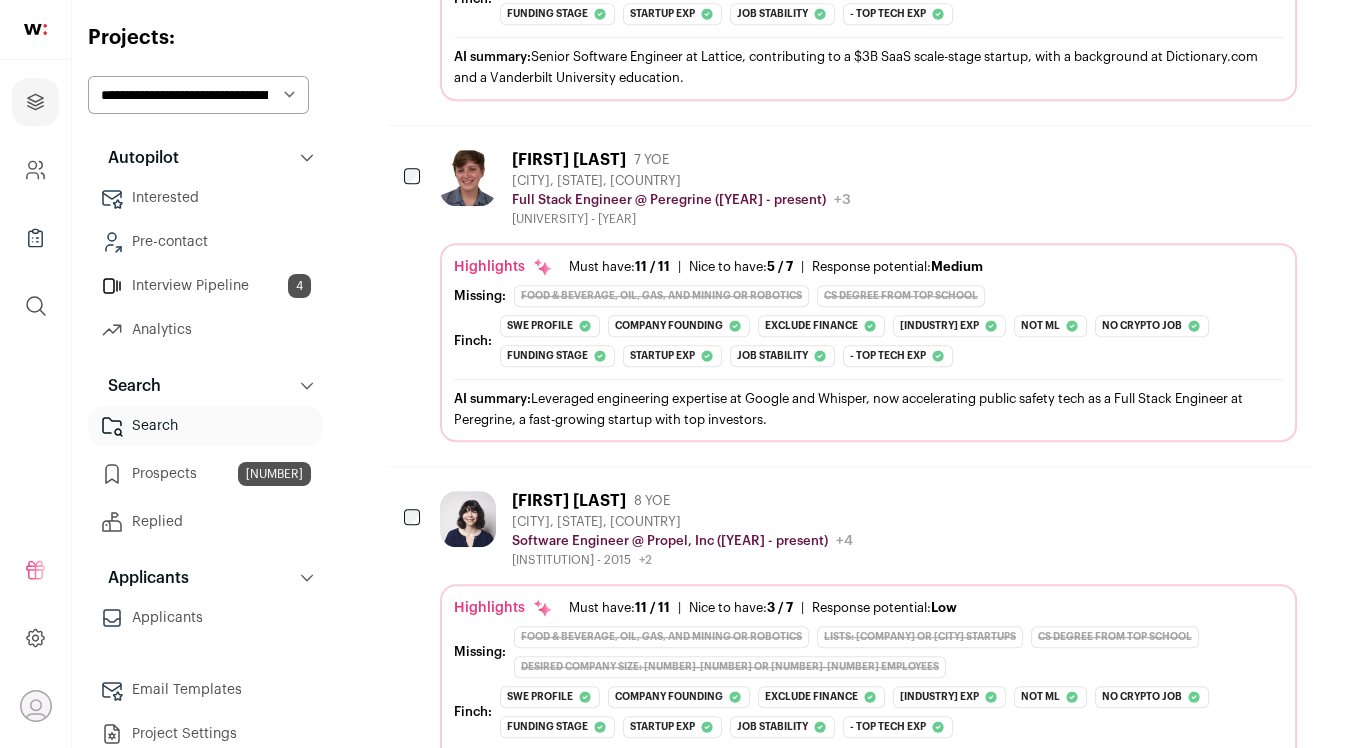 click on "- top tech exp" at bounding box center [550, 326] 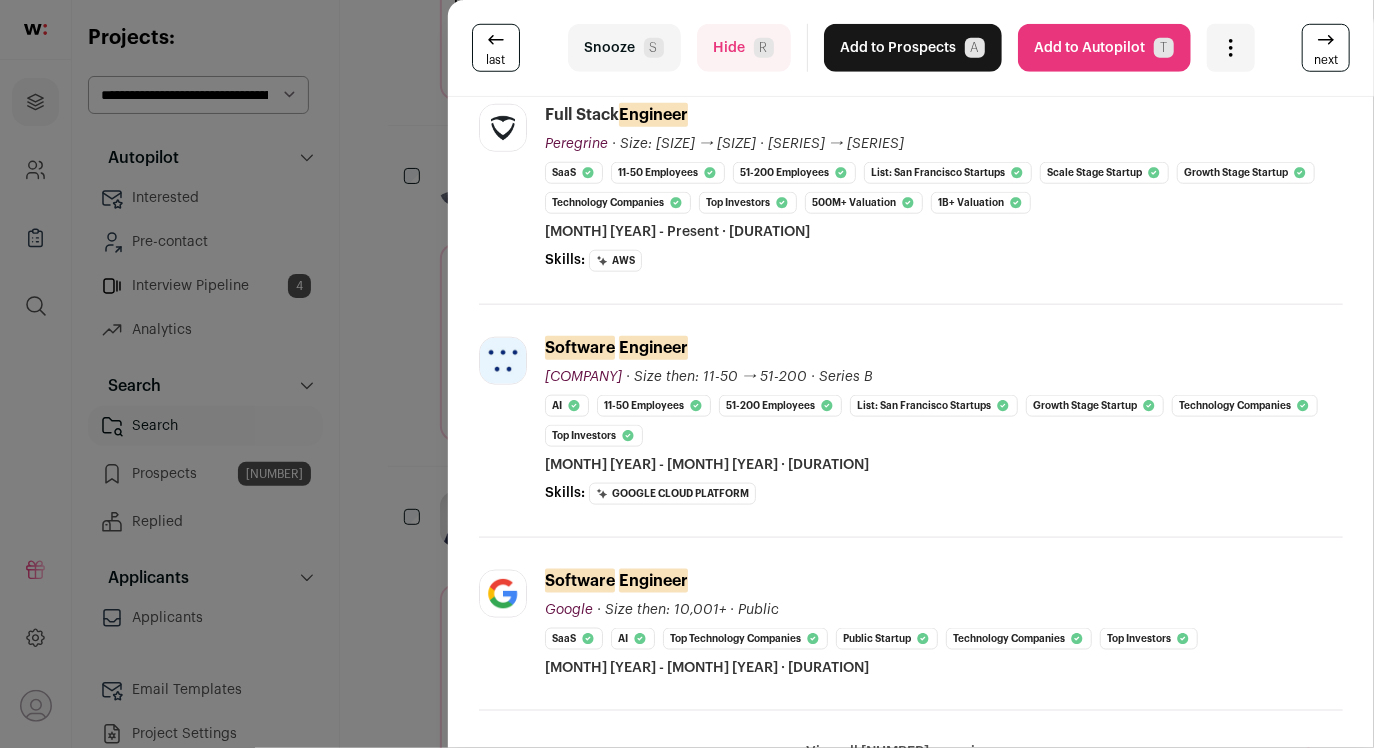 scroll, scrollTop: 896, scrollLeft: 0, axis: vertical 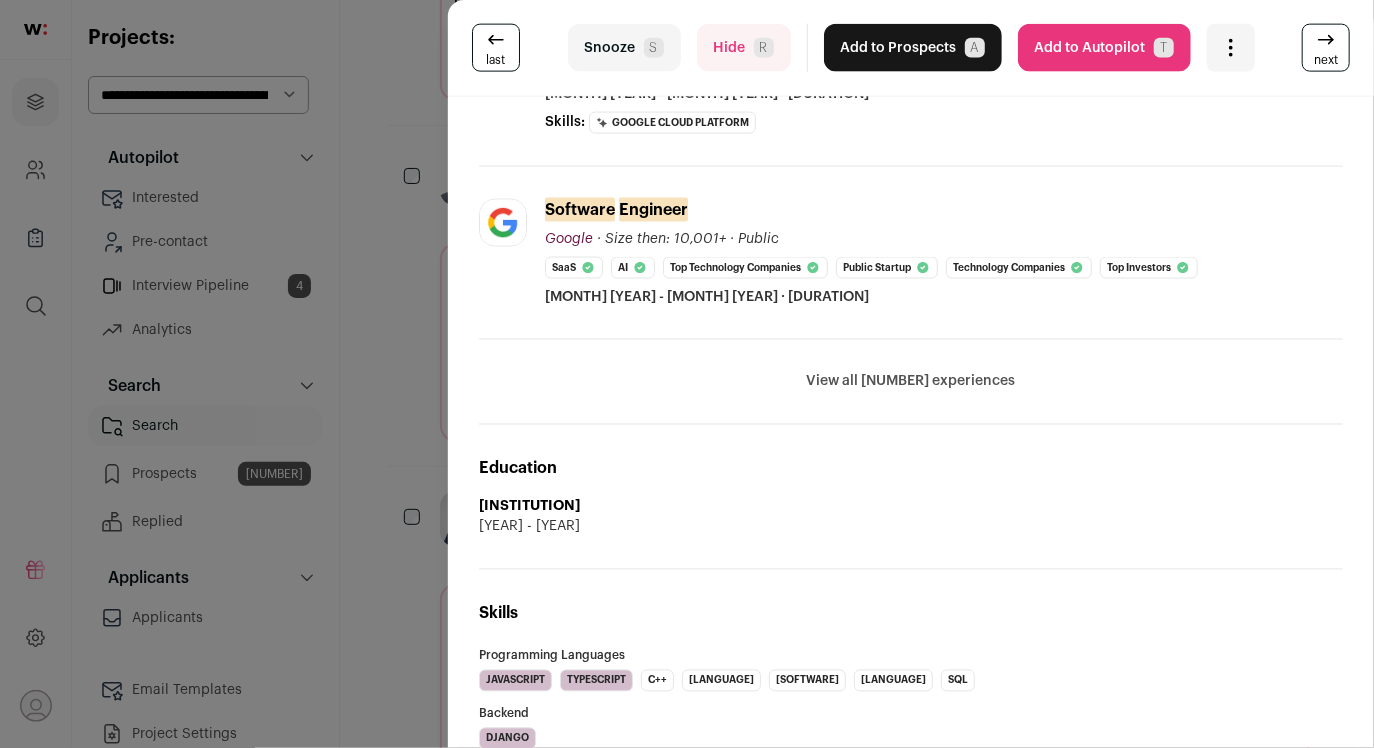 click on "Are you sure?
[PERSON]  is already in your ATS. Do you wish to reach out to this candidate through wellfound:ai?
Cancel
********
Add to Autopilot
T" at bounding box center [687, 374] 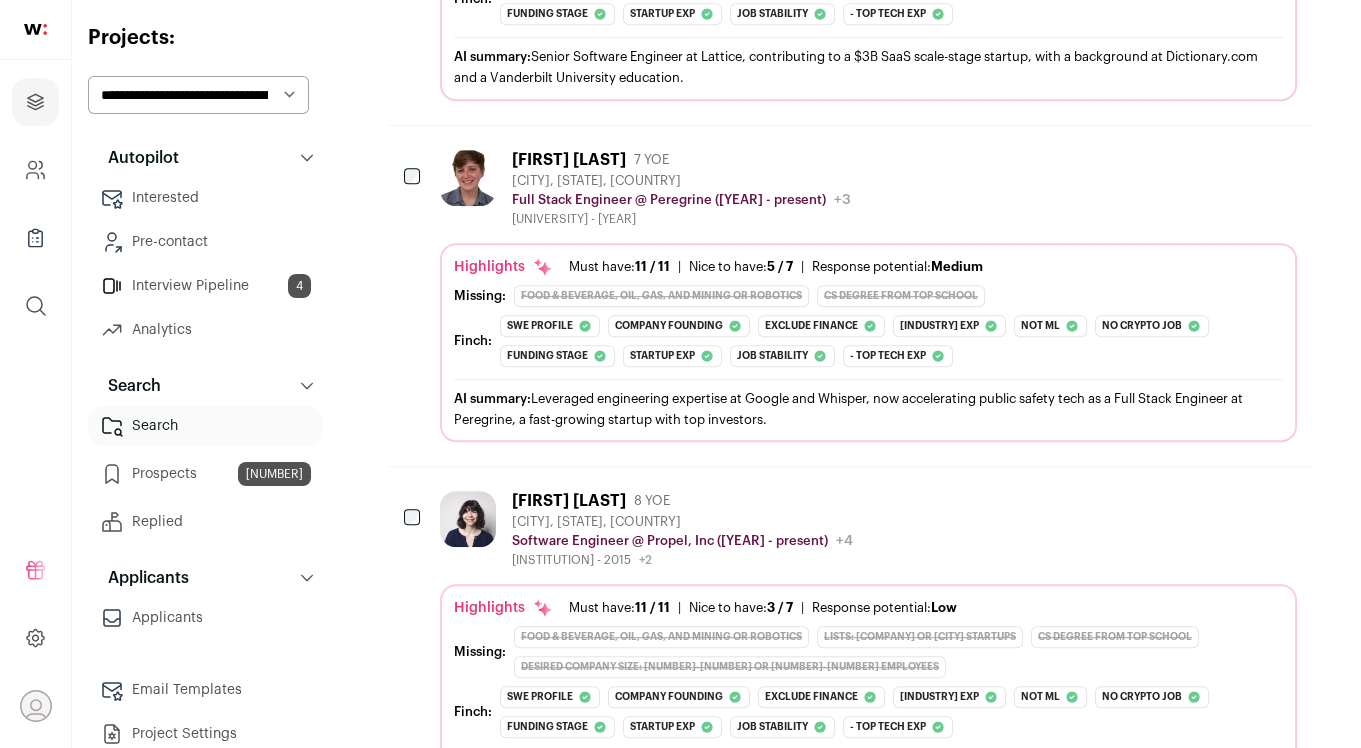 click on "Highlights
Must have:
11 / 11
How many must haves have been fulfilled?
|
Nice to have:
5 / 7
How many nice to haves have been fulfilled?
|
Response potential:
Medium
The rating combines email reliability, platform activity, and job tenure to predict a candidate's openness to outreach, independent of the company making contact.
Missing:" at bounding box center [868, 312] 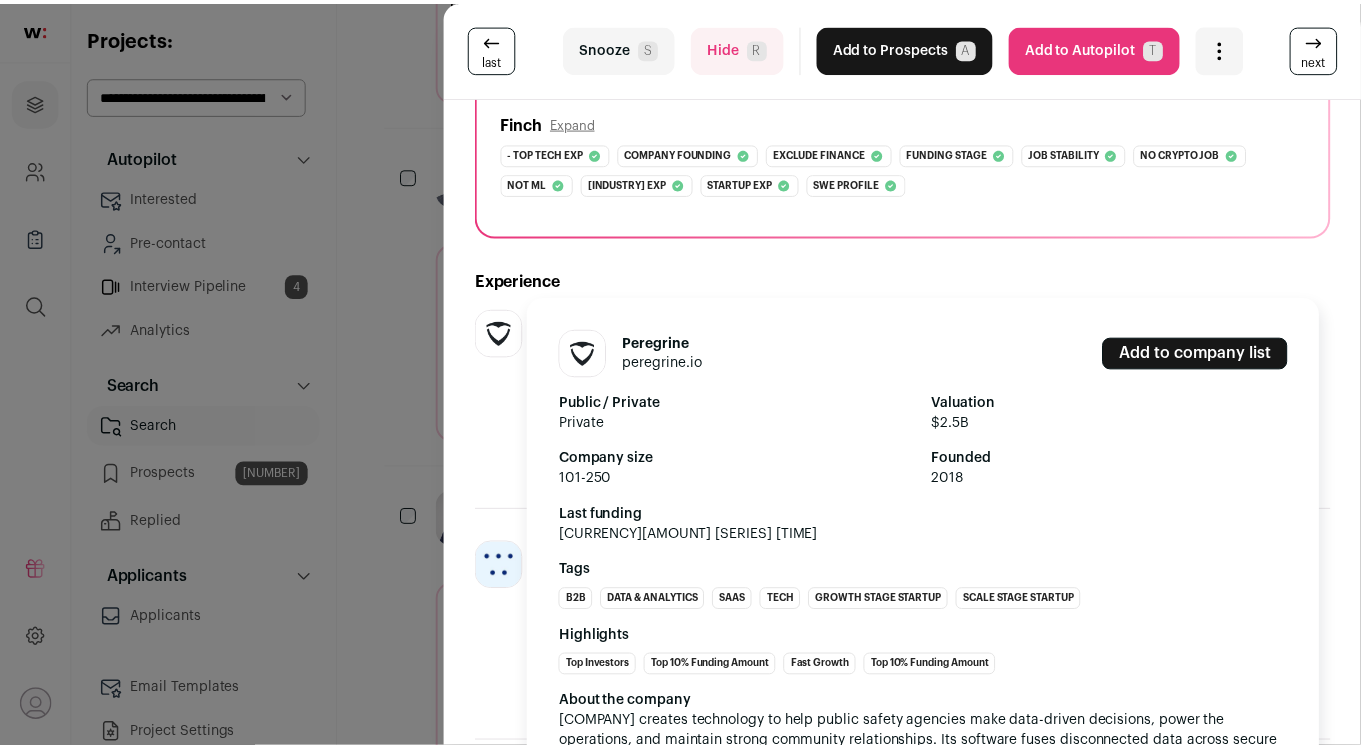 scroll, scrollTop: 331, scrollLeft: 0, axis: vertical 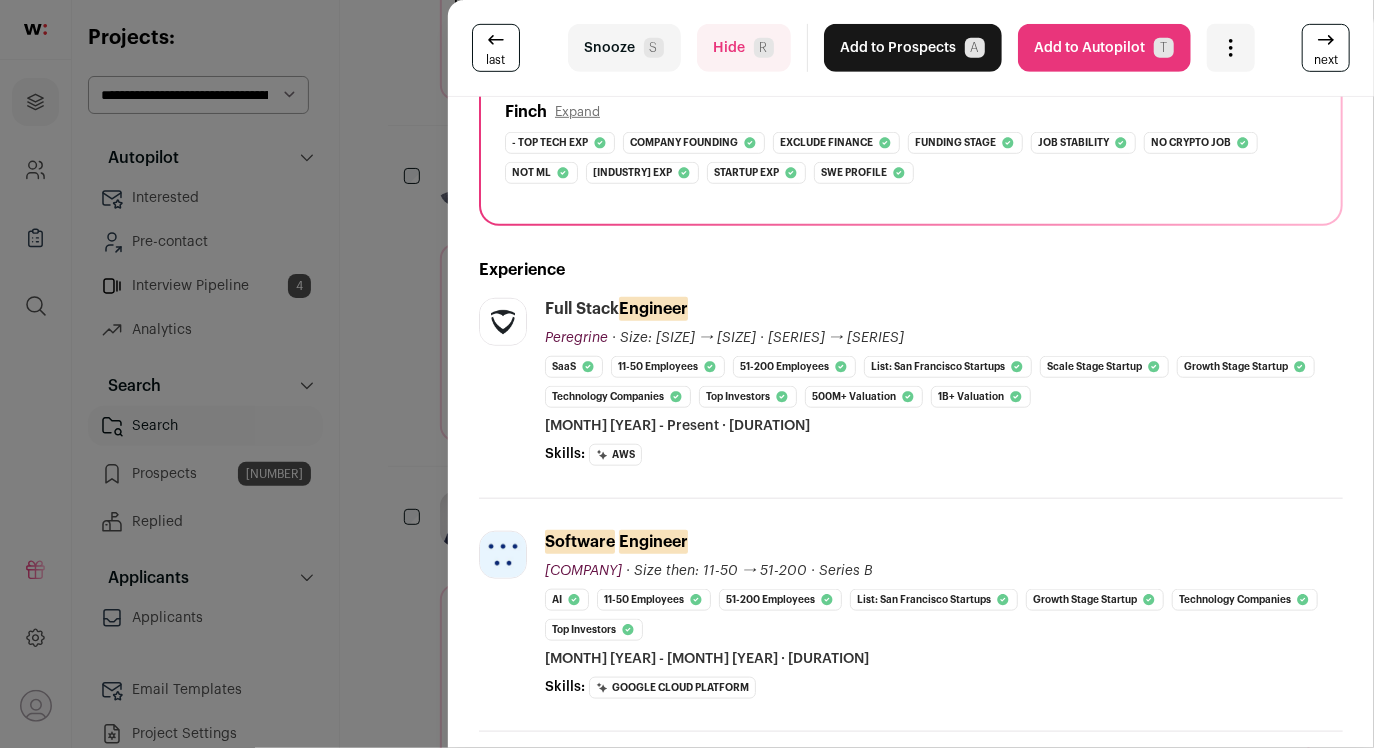 click on "Are you sure?
[PERSON]  is already in your ATS. Do you wish to reach out to this candidate through wellfound:ai?
Cancel
********
Add to Autopilot
T" at bounding box center [687, 374] 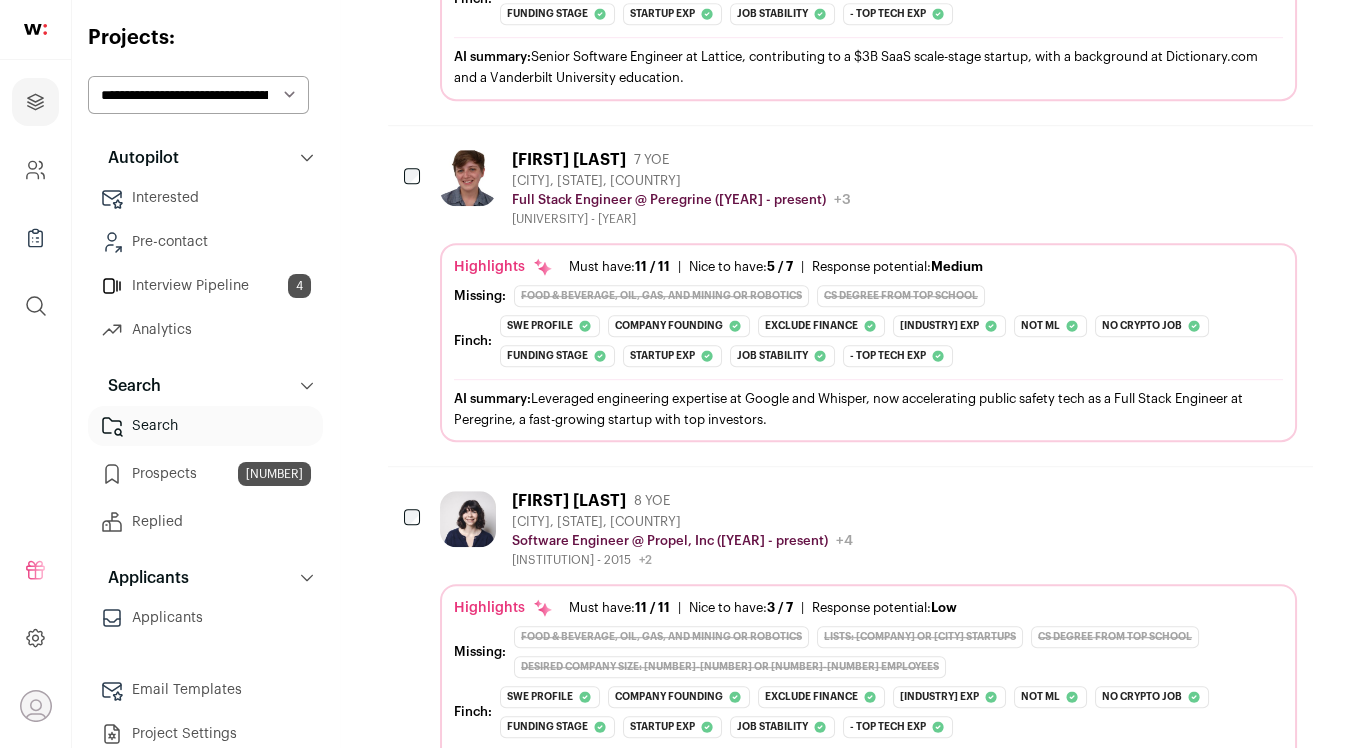 click at bounding box center [1226, 159] 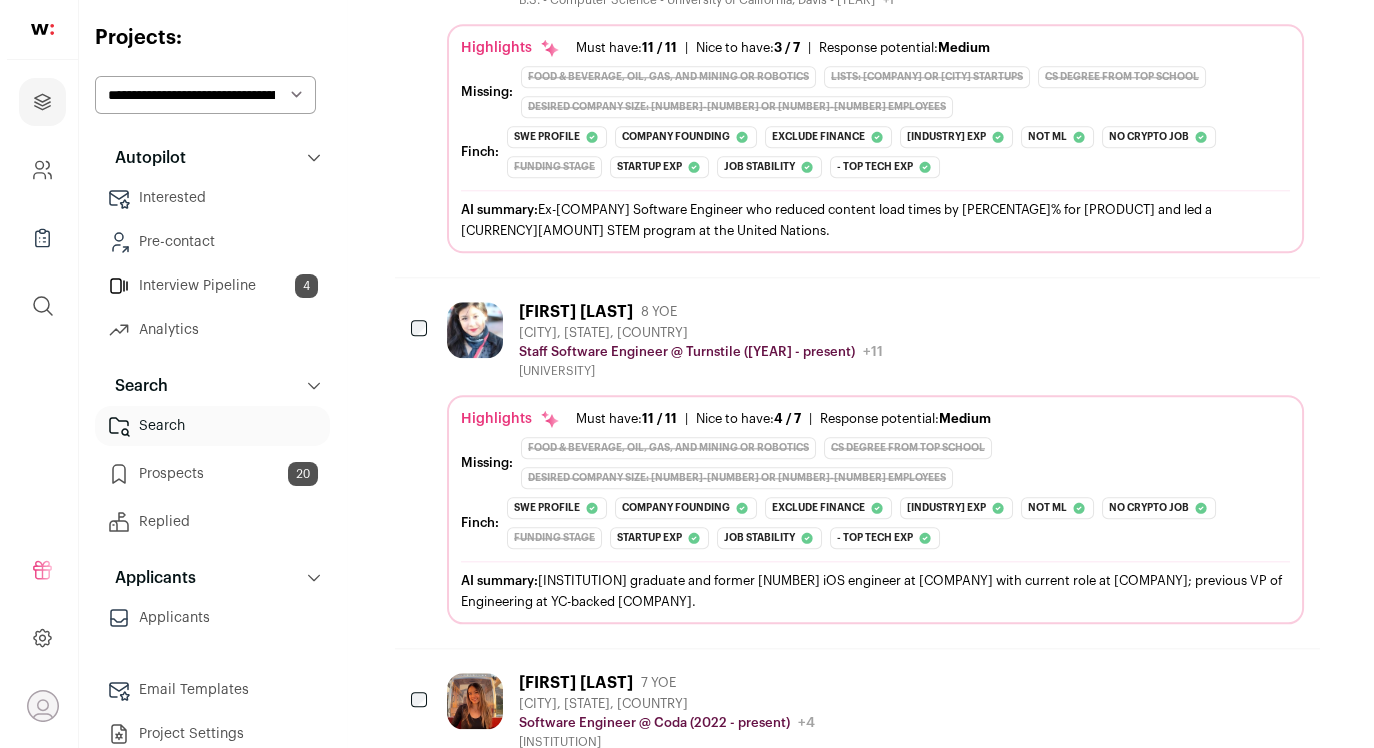 scroll, scrollTop: 4275, scrollLeft: 0, axis: vertical 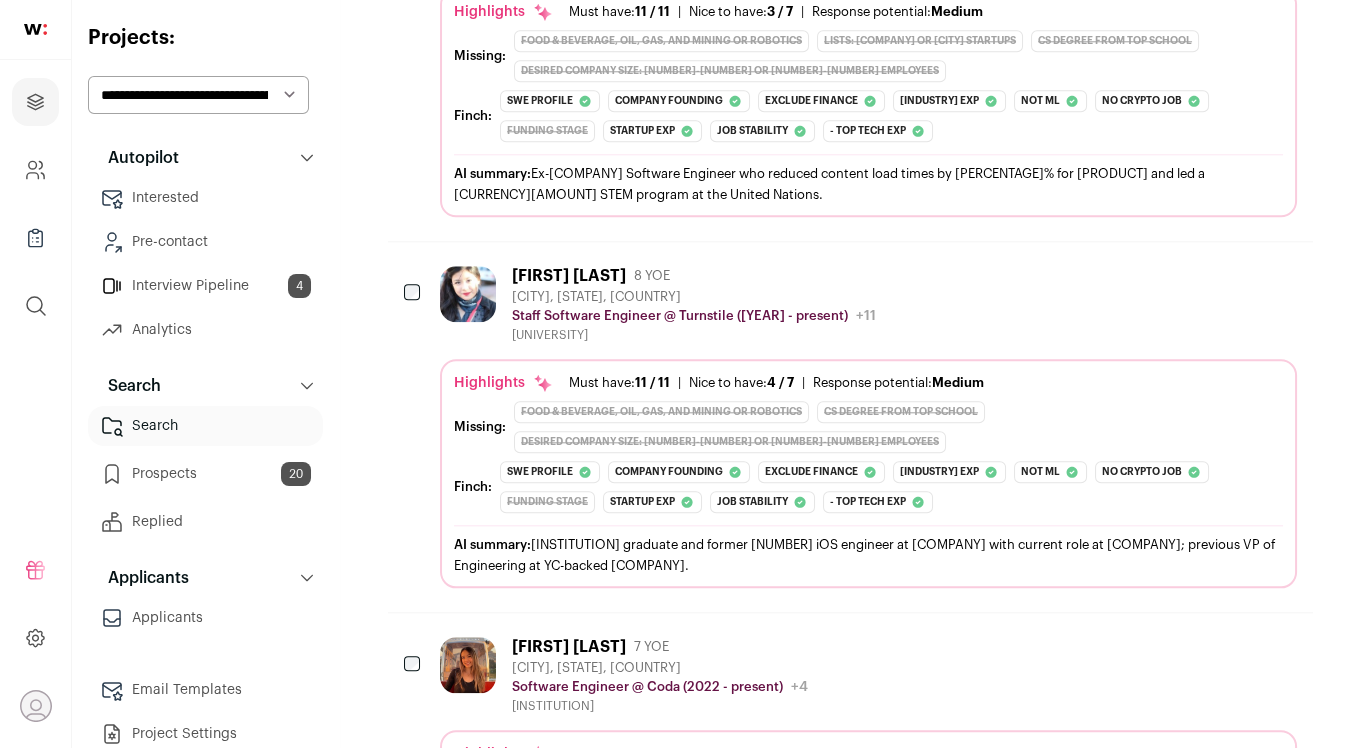 click on "Highlights
Must have:
11 / 11
How many must haves have been fulfilled?
|
Nice to have:
4 / 7
How many nice to haves have been fulfilled?
|
Response potential:
Medium
The rating combines email reliability, platform activity, and job tenure to predict a candidate's openness to outreach, independent of the company making contact.
Missing:" at bounding box center [868, 478] 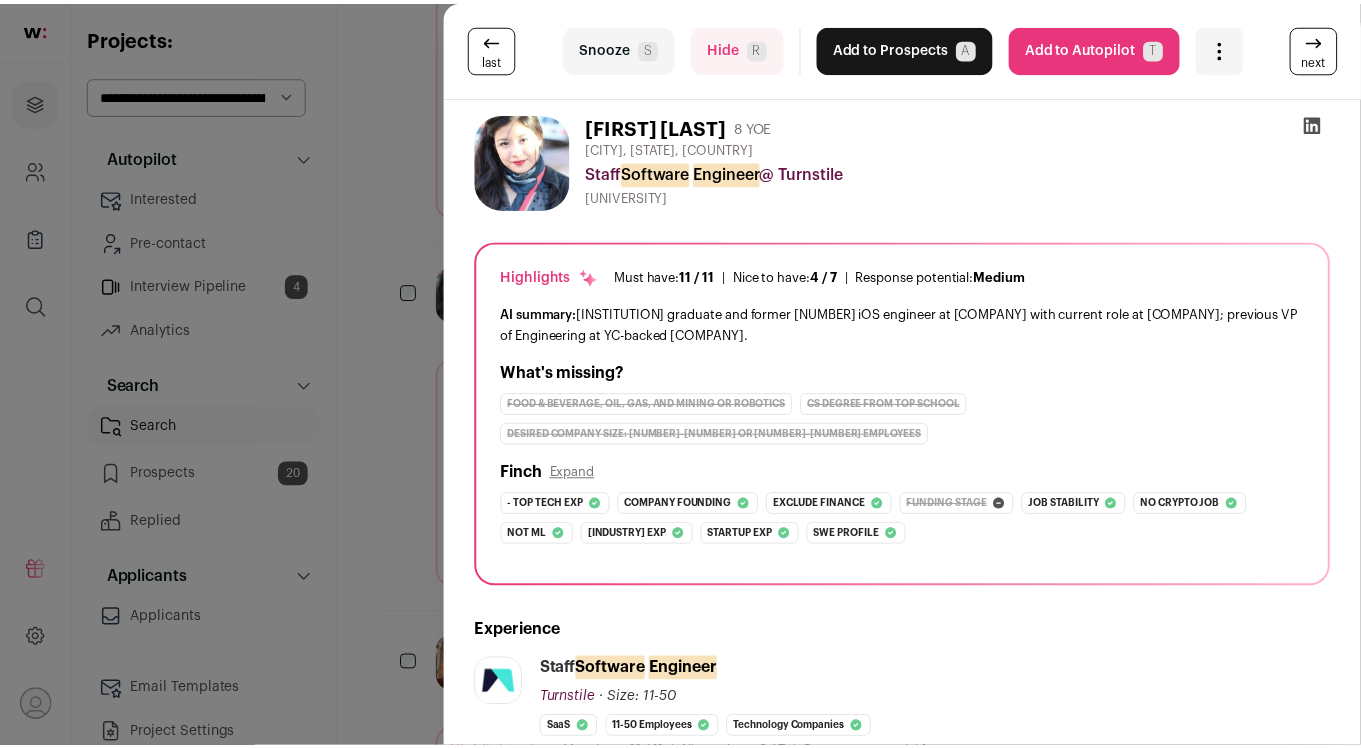 scroll, scrollTop: 365, scrollLeft: 0, axis: vertical 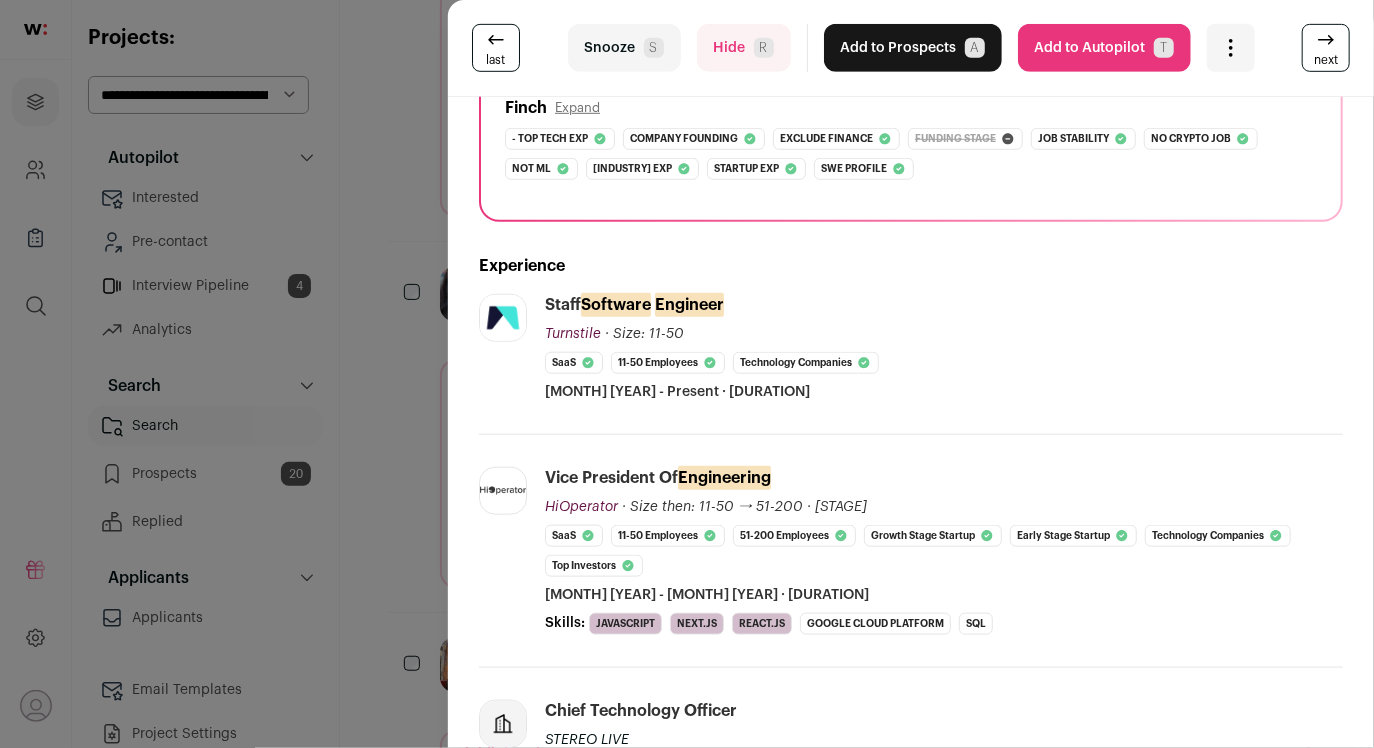 click on "Are you sure?
[FIRST] [LAST]  is already in your ATS. Do you wish to reach out to this candidate through wellfound:ai?
Cancel
********
Add to Autopilot
T" at bounding box center [687, 374] 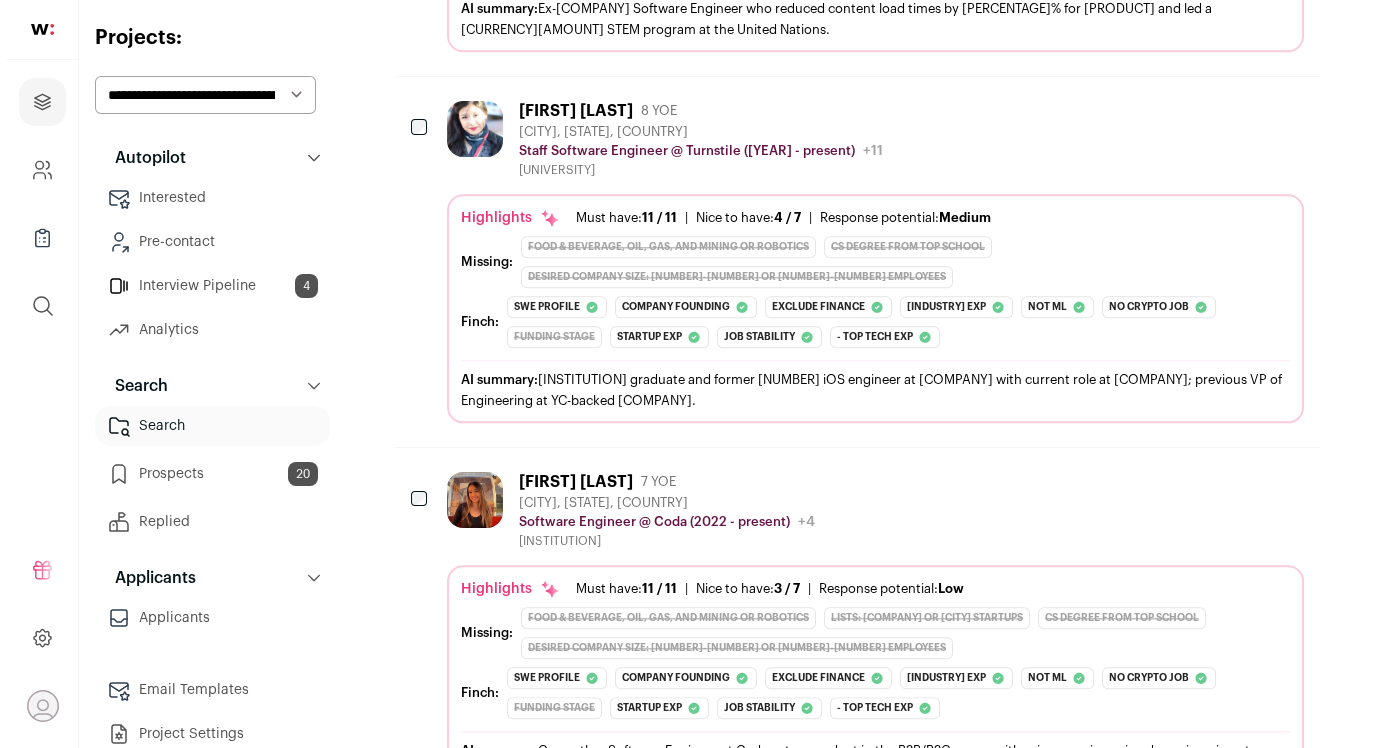 scroll, scrollTop: 4443, scrollLeft: 0, axis: vertical 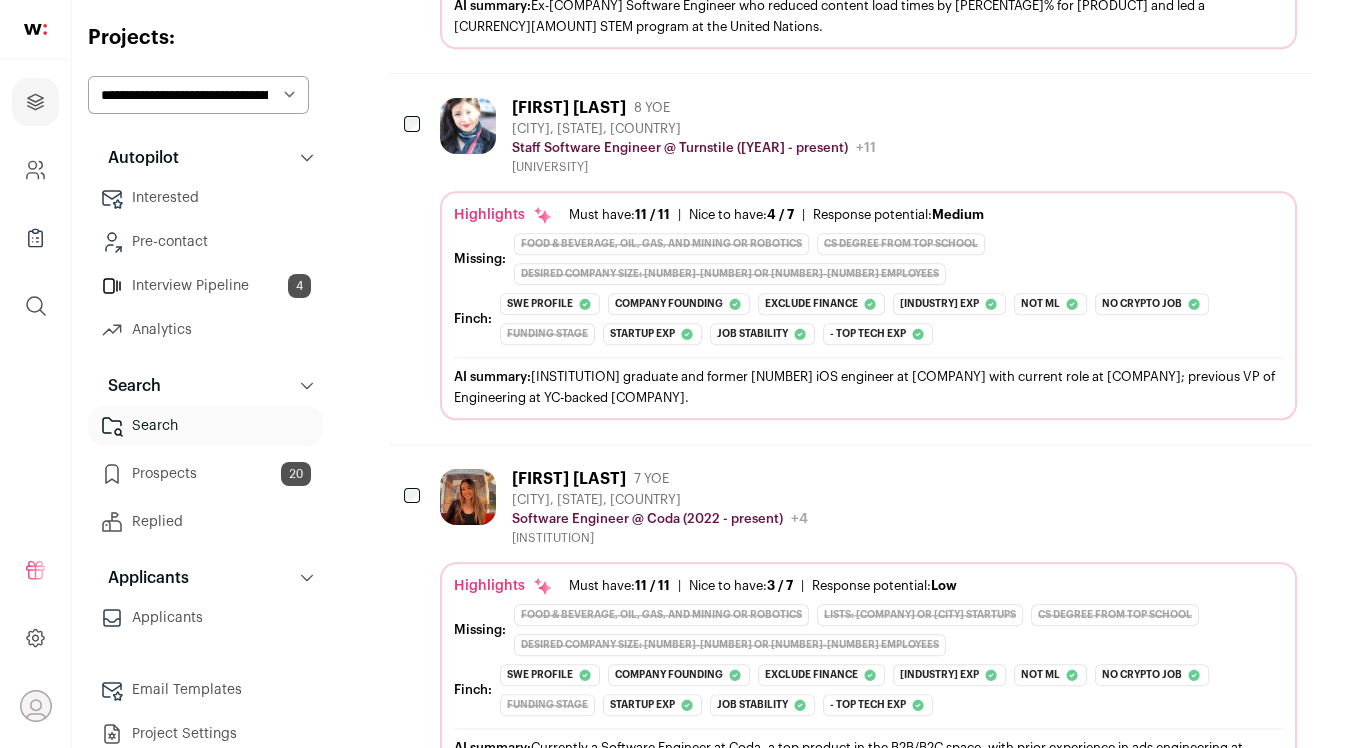 click on "[INSTITUTION]" at bounding box center [660, 538] 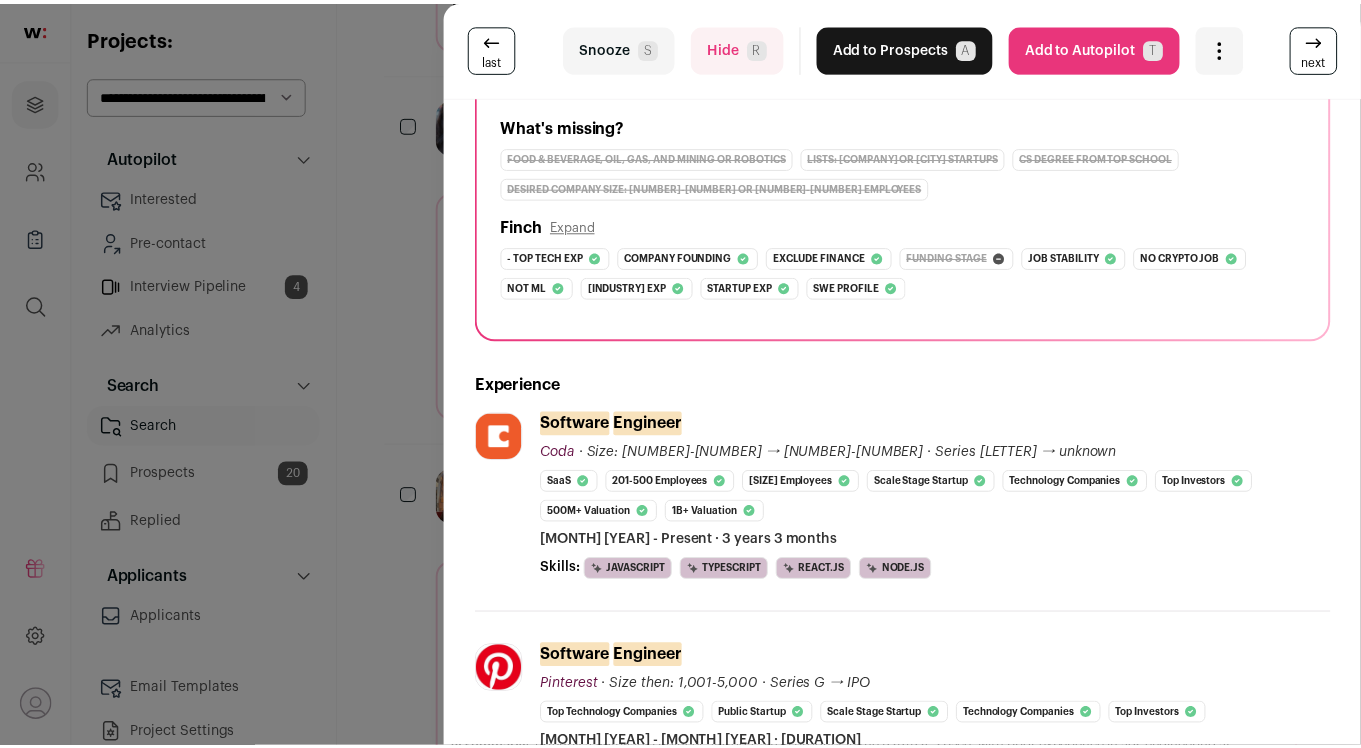 scroll, scrollTop: 0, scrollLeft: 0, axis: both 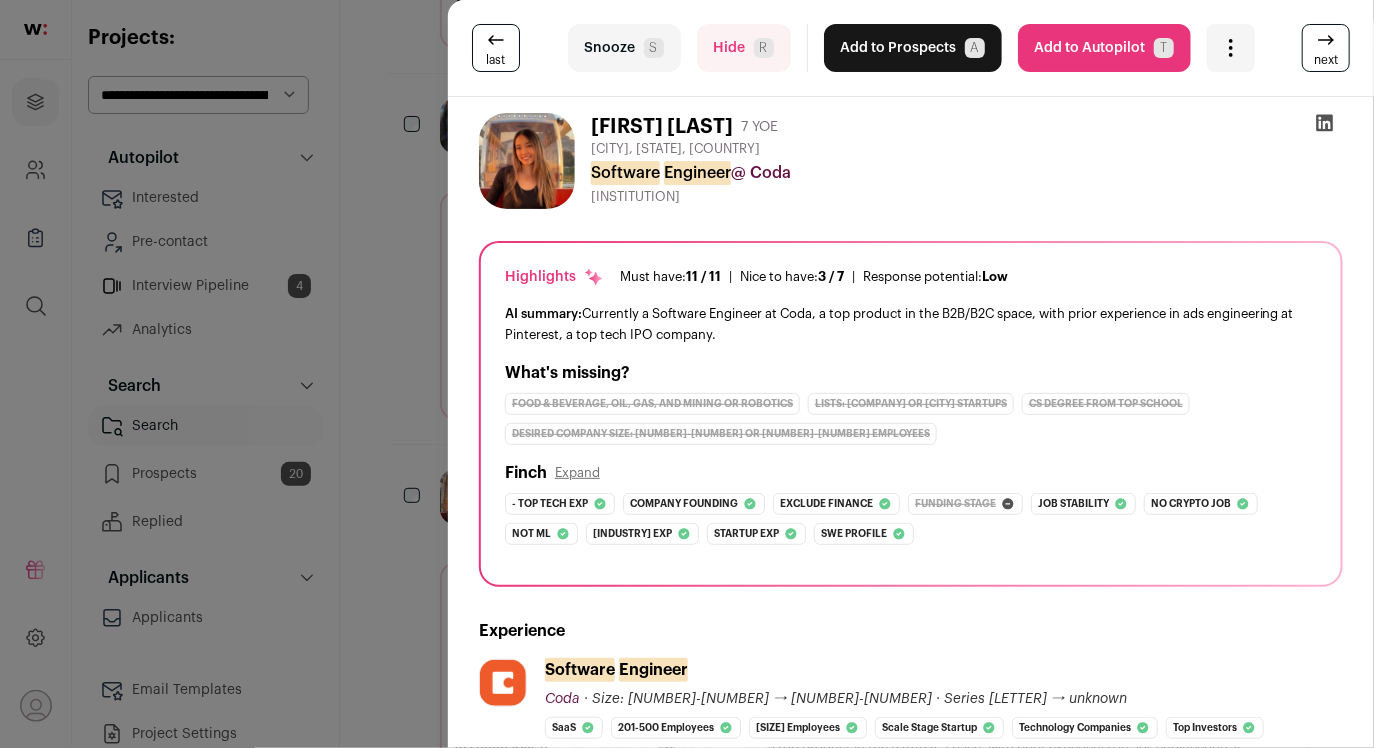 click at bounding box center [1325, 123] 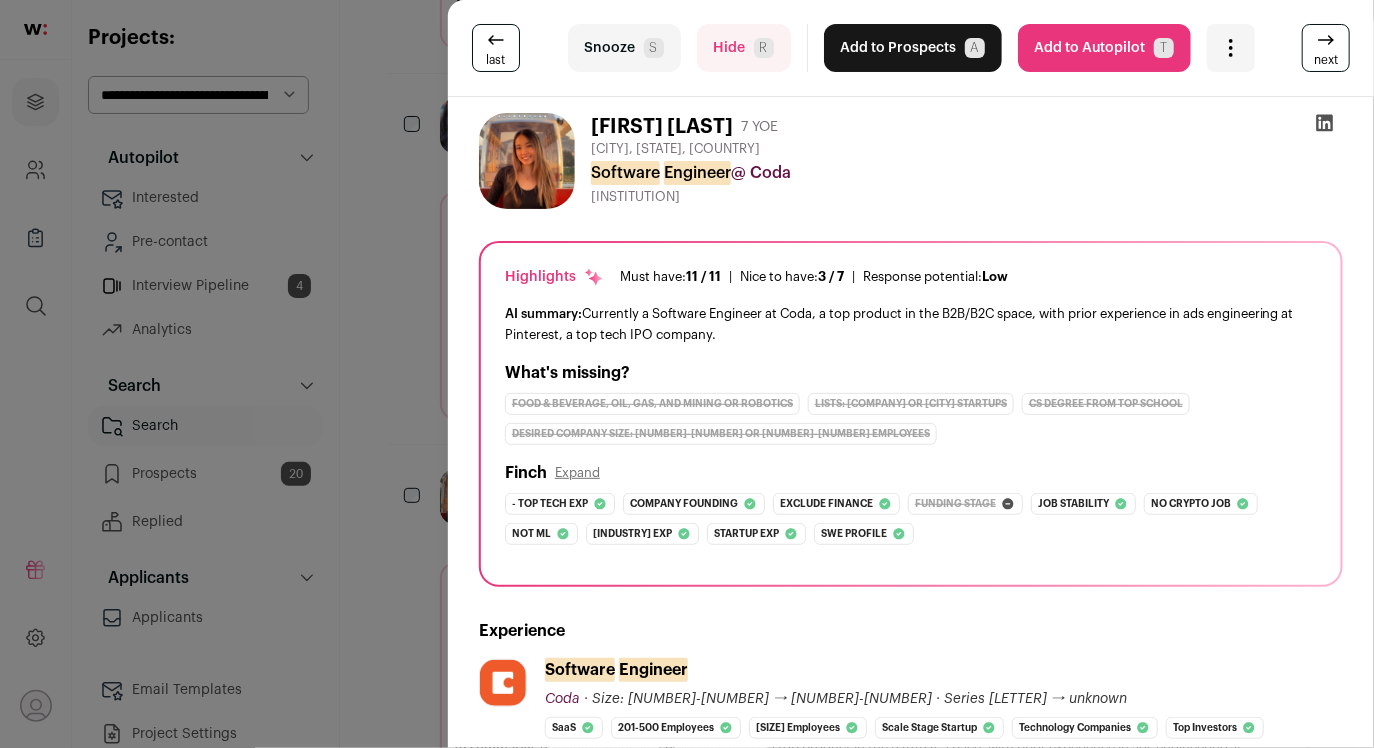 click on "Add to Prospects
A" at bounding box center (913, 48) 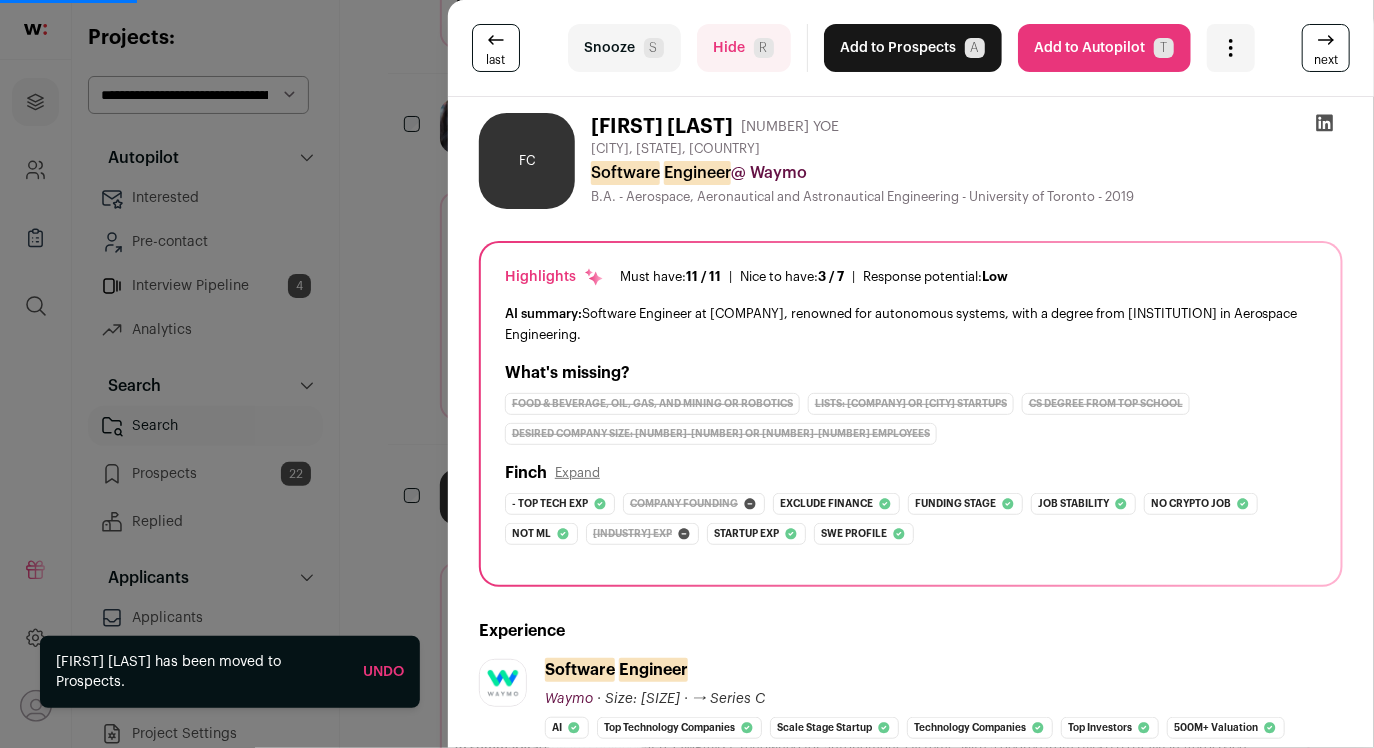 click on "By clicking “Continue with Google” you acknowledge that you have read and understood, and agree to Wellfound’s Terms & Conditions and Privacy Policy" at bounding box center [687, 374] 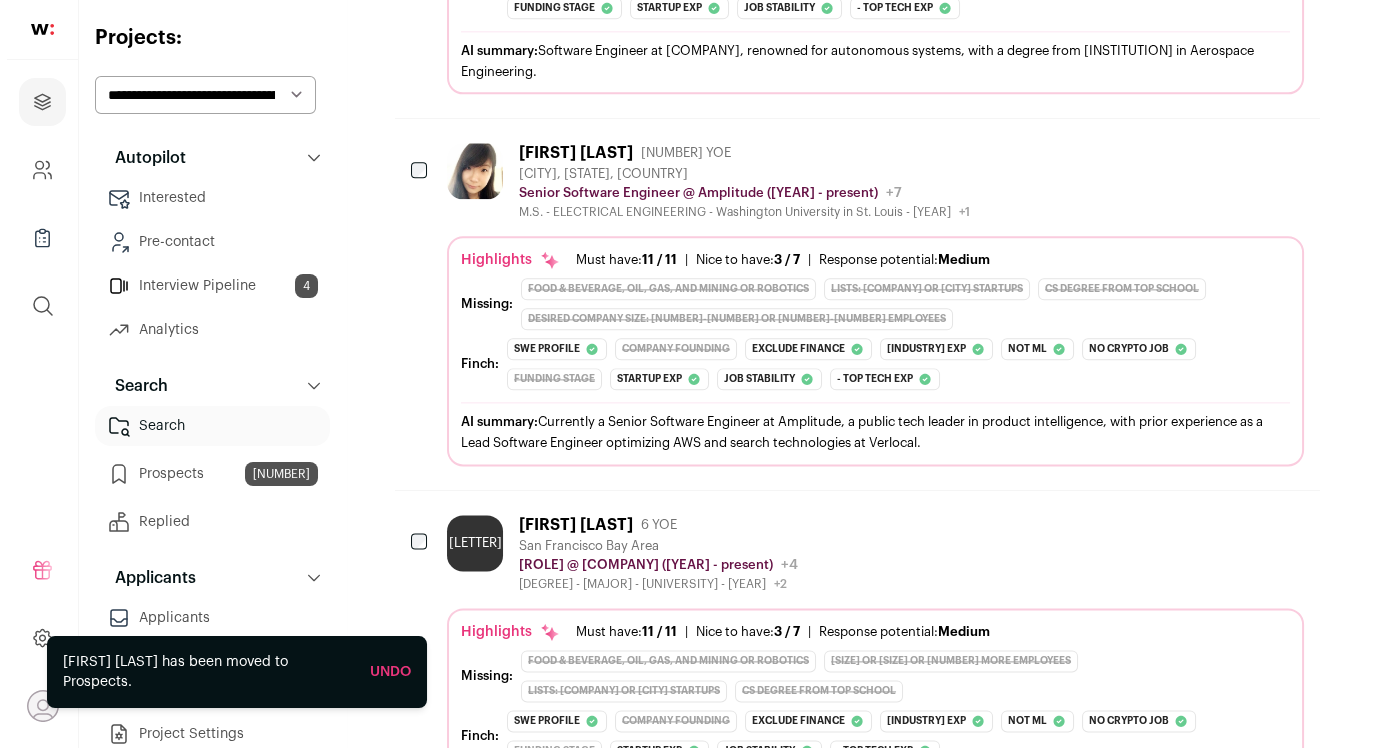 scroll, scrollTop: 5145, scrollLeft: 0, axis: vertical 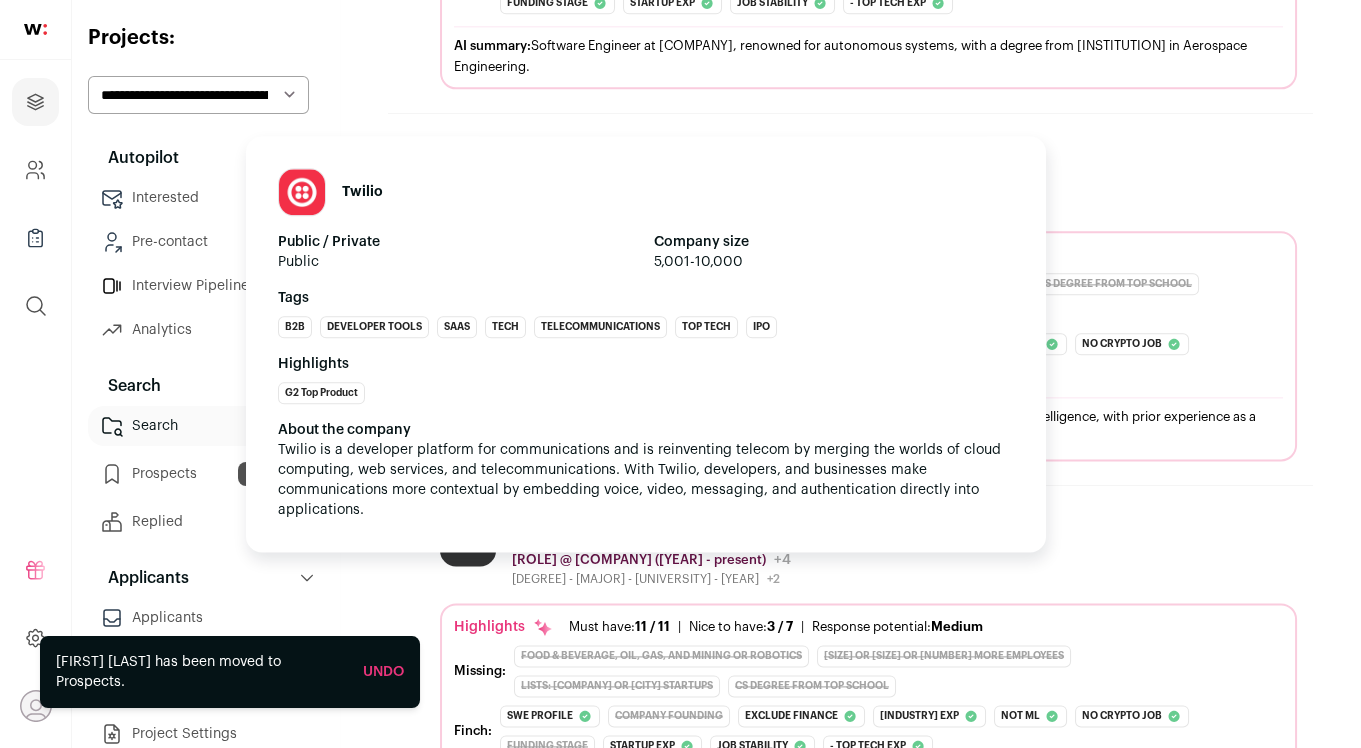 click on "[ROLE] @ [COMPANY]
([YEAR] - present)" at bounding box center [639, 560] 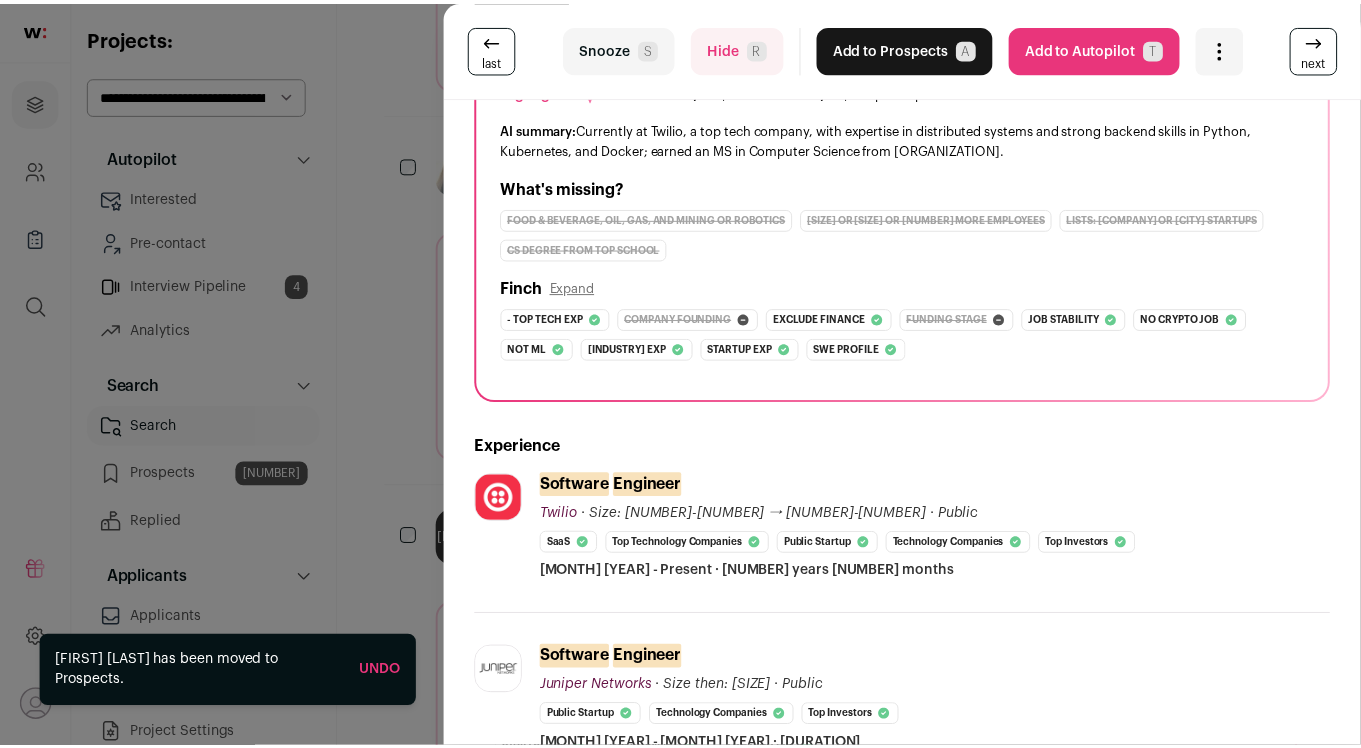 scroll, scrollTop: 347, scrollLeft: 0, axis: vertical 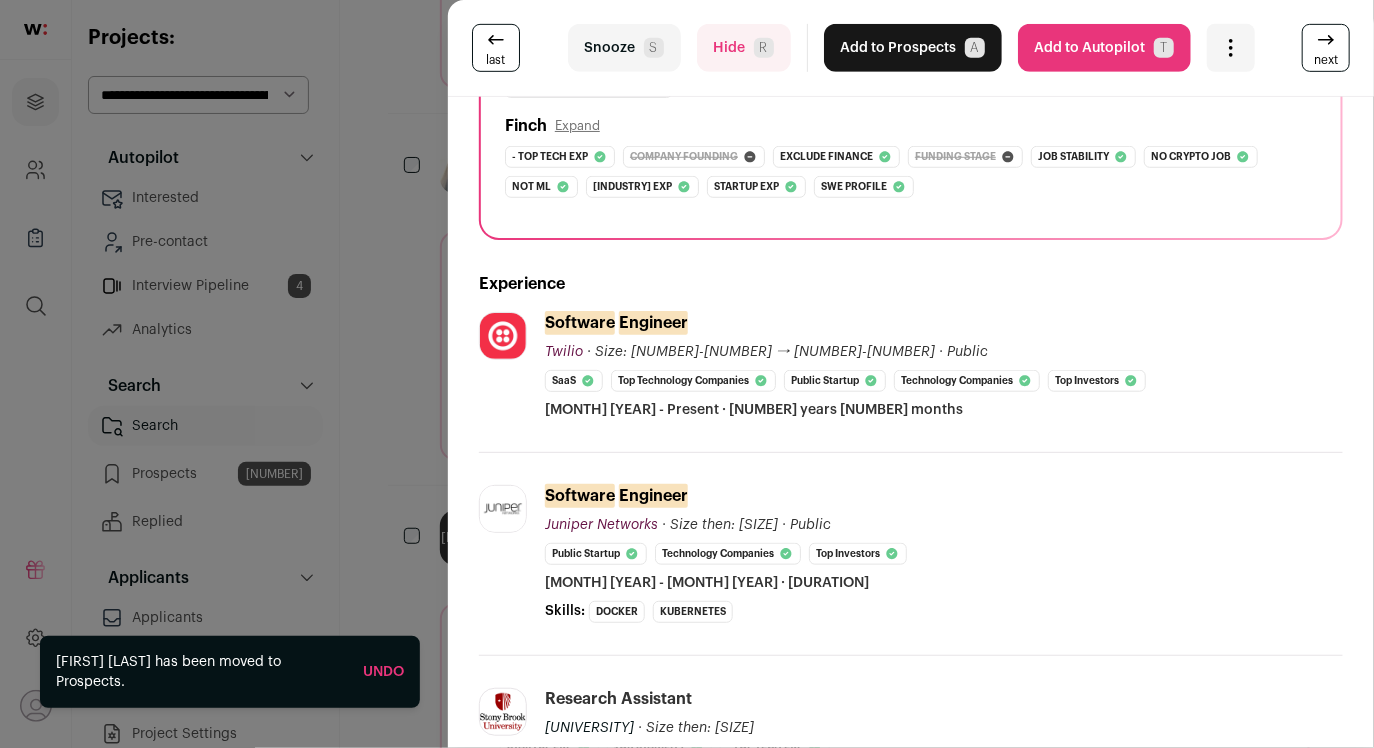 click on "last
Snooze
S
Hide
R
Add to Prospects
A
Are you sure?
[PERSON]  is already in your ATS. Do you wish to reach out to this candidate through wellfound:ai?
Cancel
********
Add to Autopilot
T" at bounding box center [687, 374] 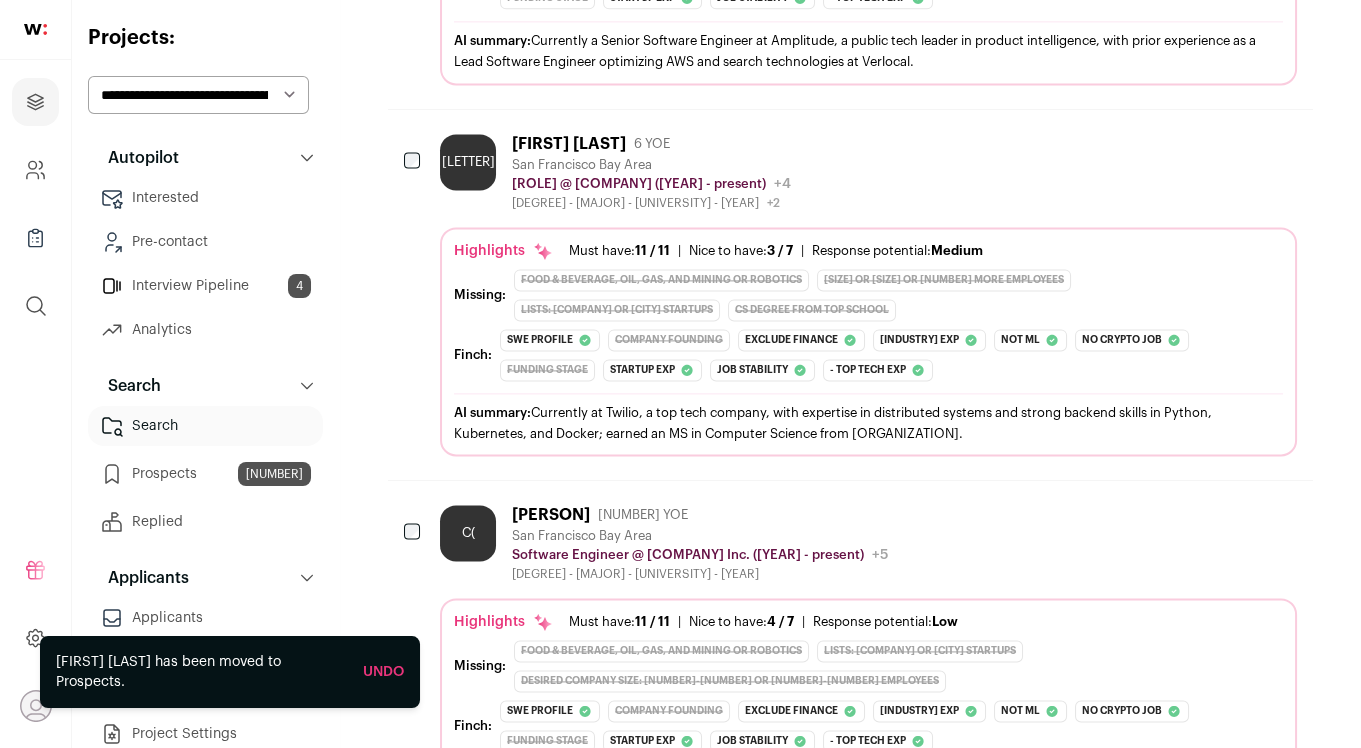 scroll, scrollTop: 5689, scrollLeft: 0, axis: vertical 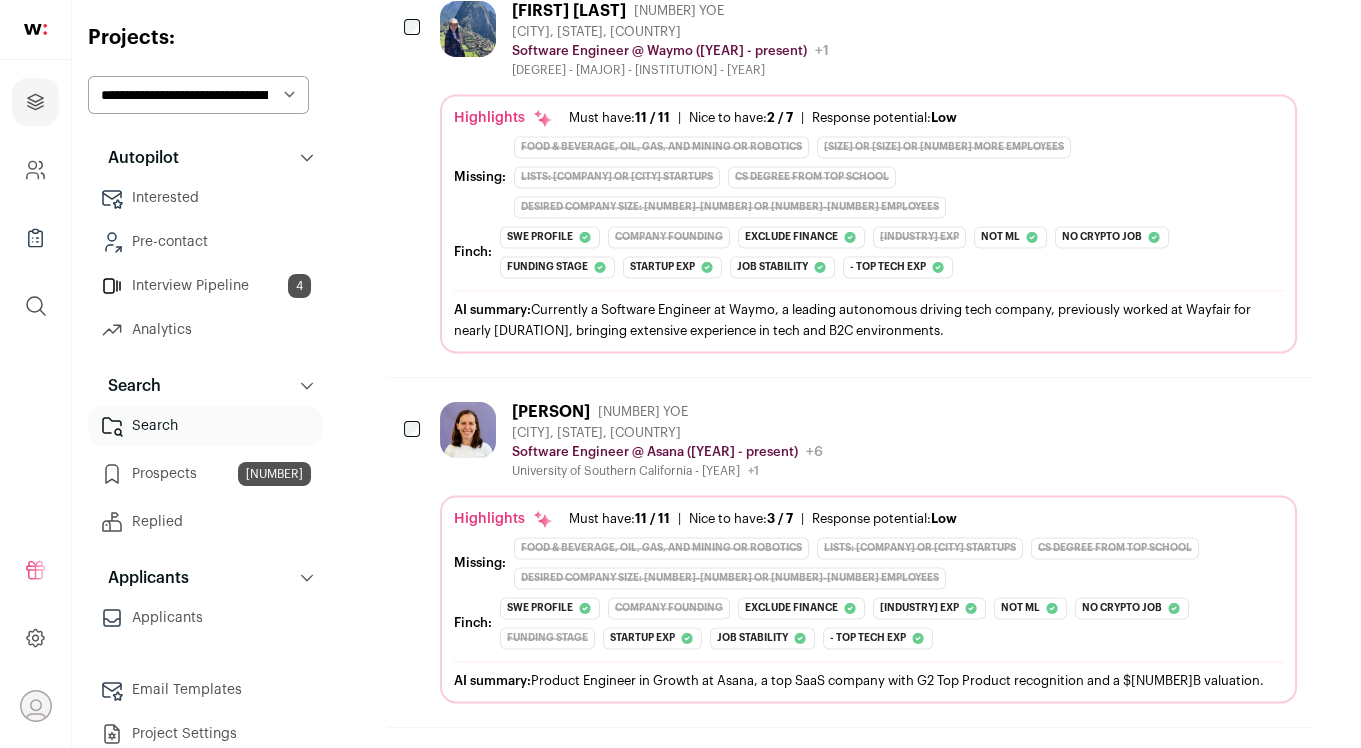 click on "Response potential:
Low" at bounding box center [619, 519] 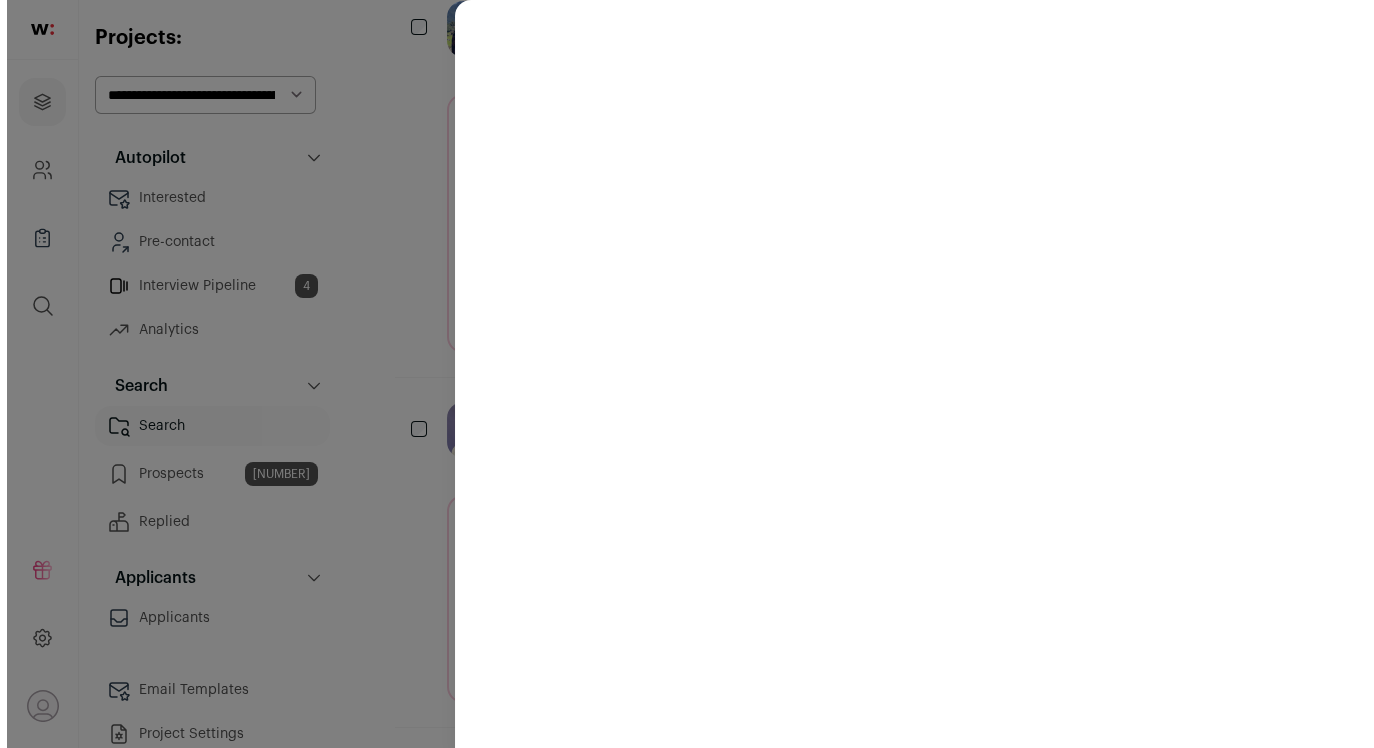 scroll, scrollTop: 6354, scrollLeft: 0, axis: vertical 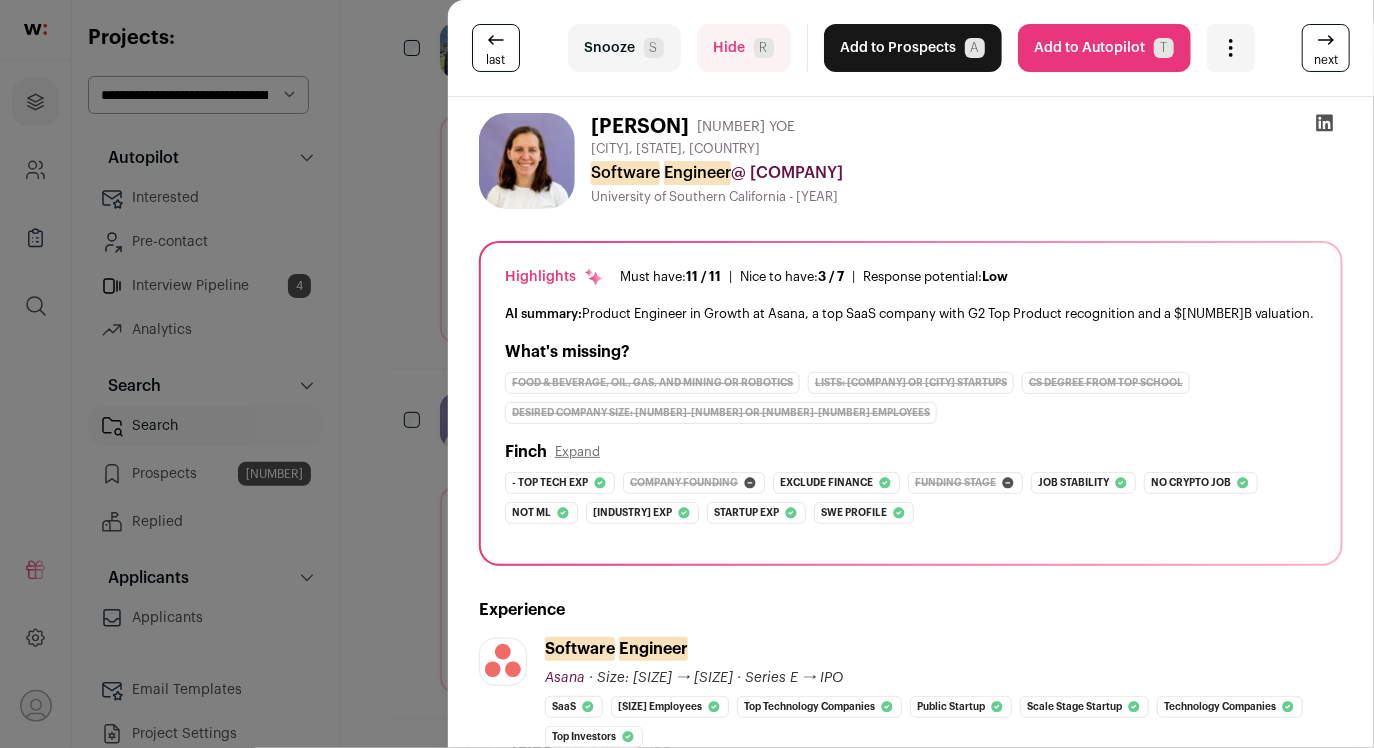 click at bounding box center [1325, 123] 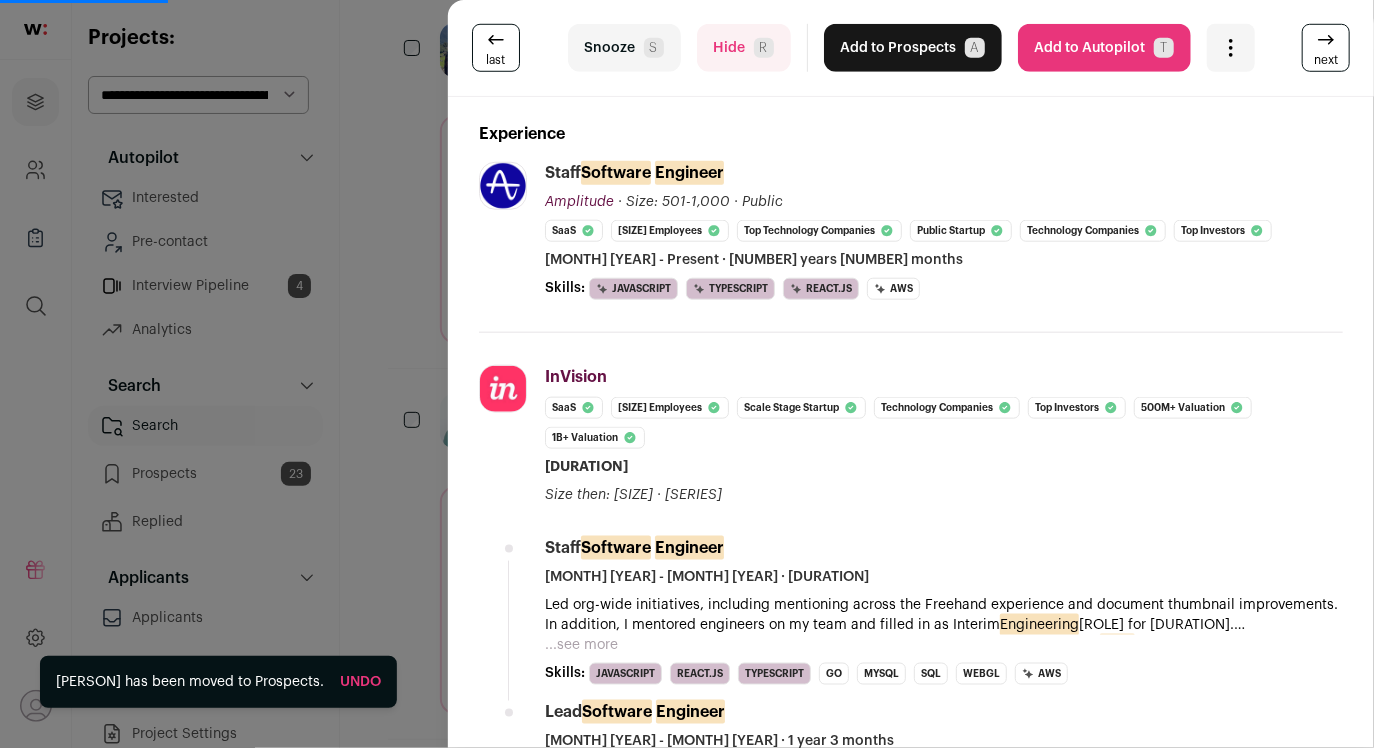 scroll, scrollTop: 634, scrollLeft: 0, axis: vertical 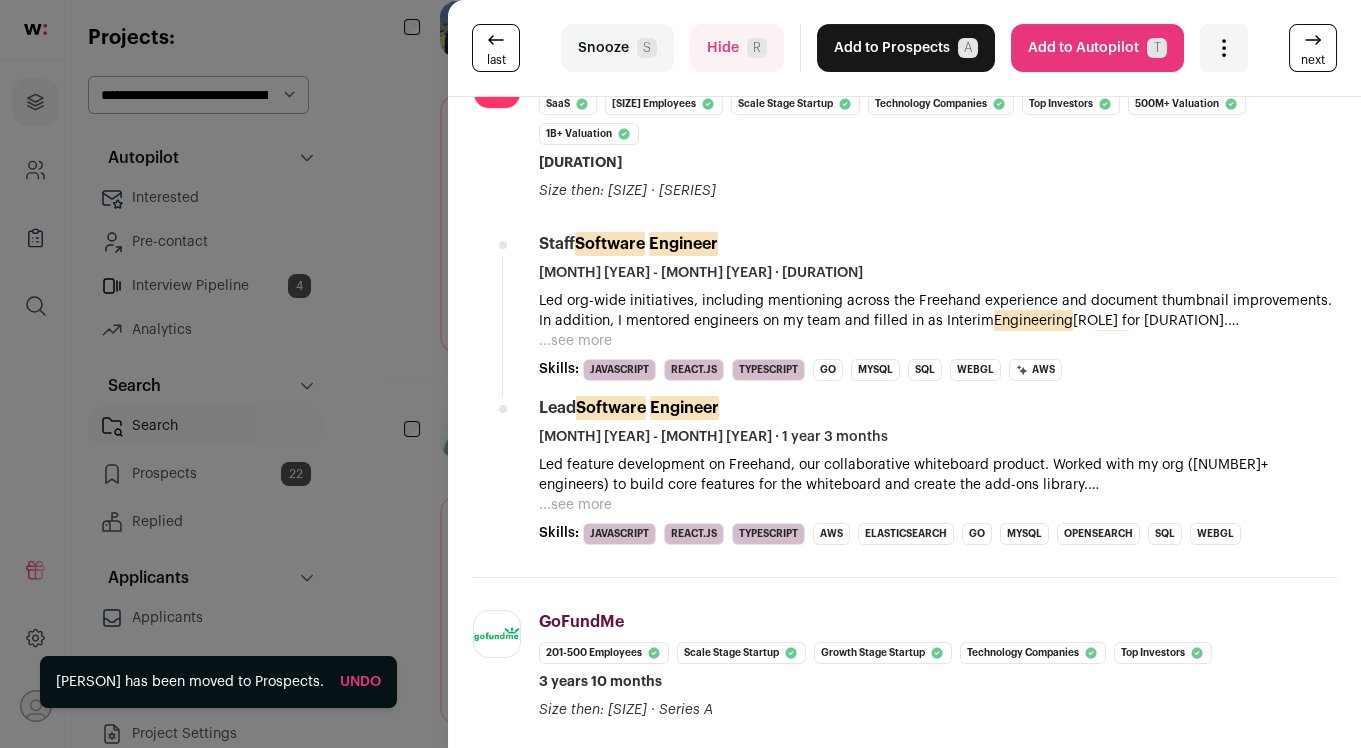 click on "Are you sure?
[FIRST] [LAST]  is already in your ATS. Do you wish to reach out to this candidate through wellfound:ai?
[OPTION]
[MASKED_EMAIL]
[OPTION]
[LETTER]" at bounding box center (680, 374) 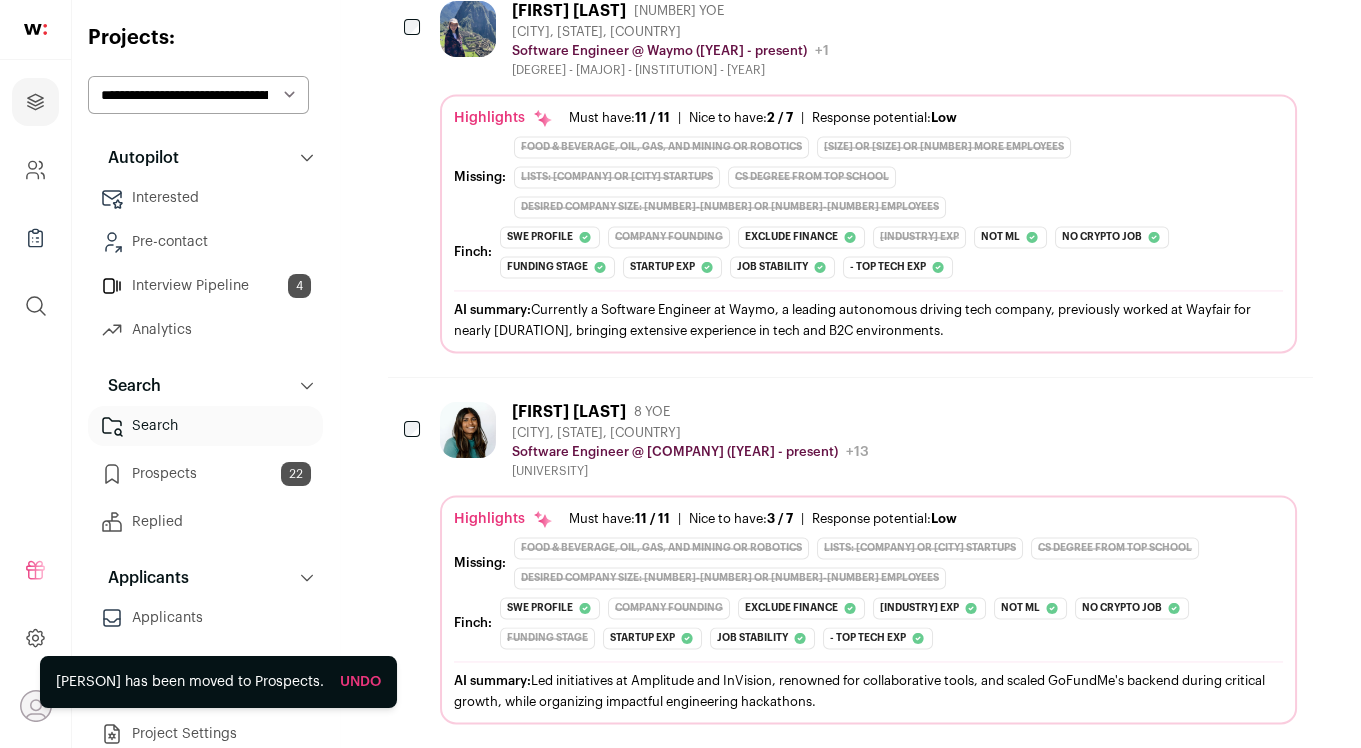 scroll, scrollTop: 6555, scrollLeft: 0, axis: vertical 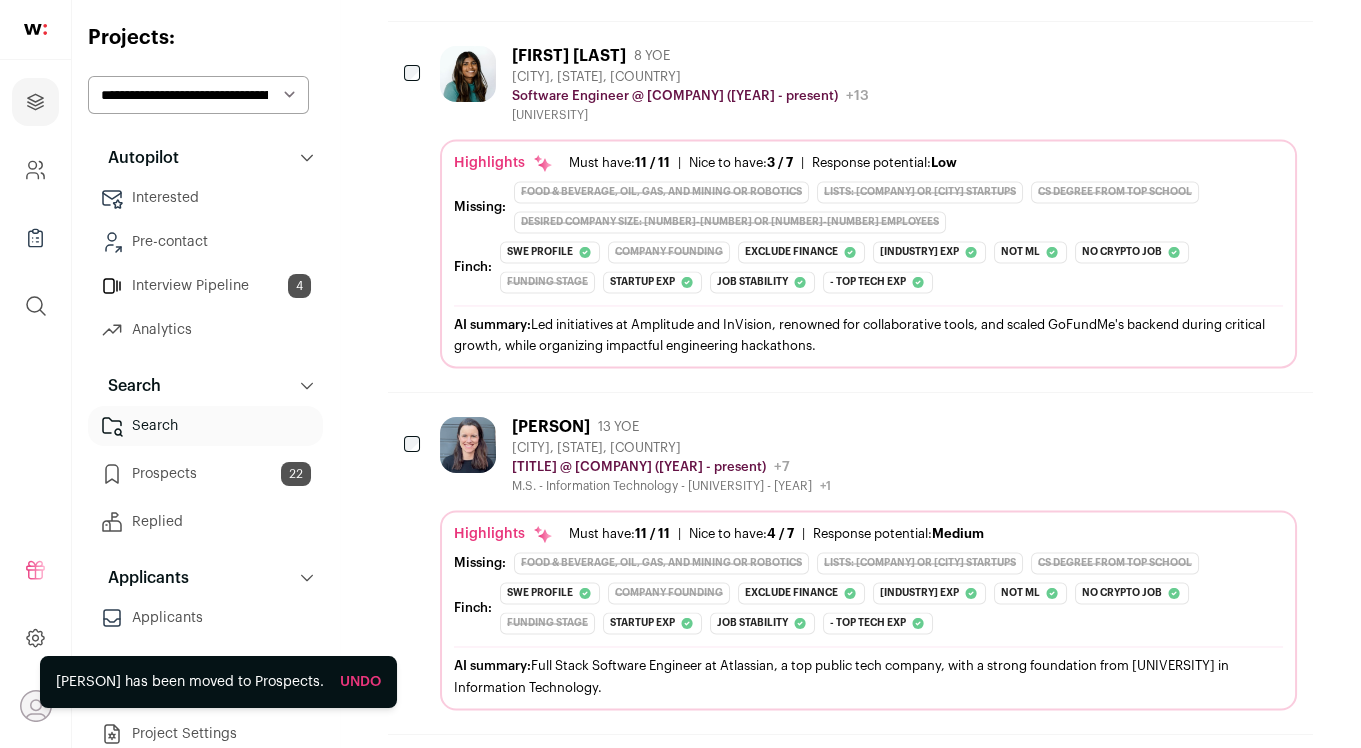 click on "M.S. - Information Technology - Rochester Institute of Technology - [YEAR]
+1
[YEAR] - [YEAR] Grove City College" at bounding box center (671, 486) 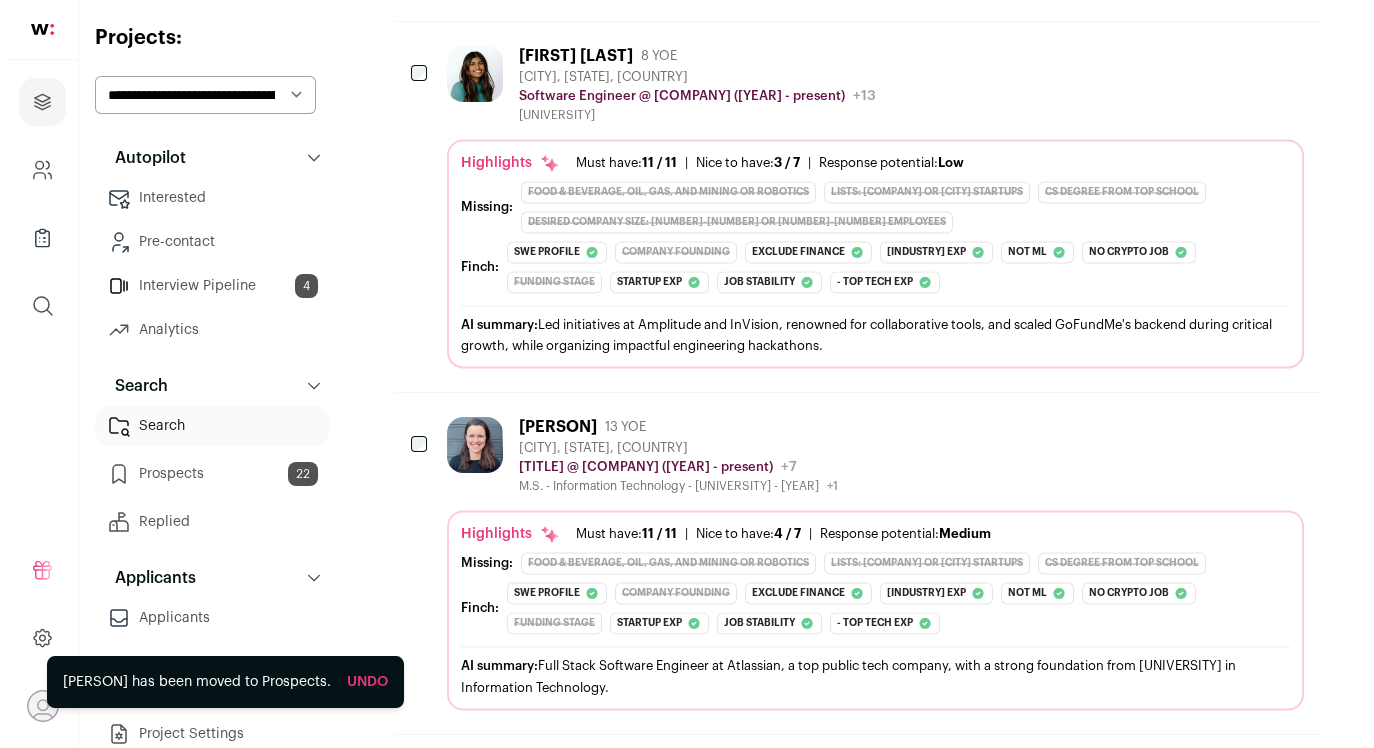 scroll, scrollTop: 6710, scrollLeft: 0, axis: vertical 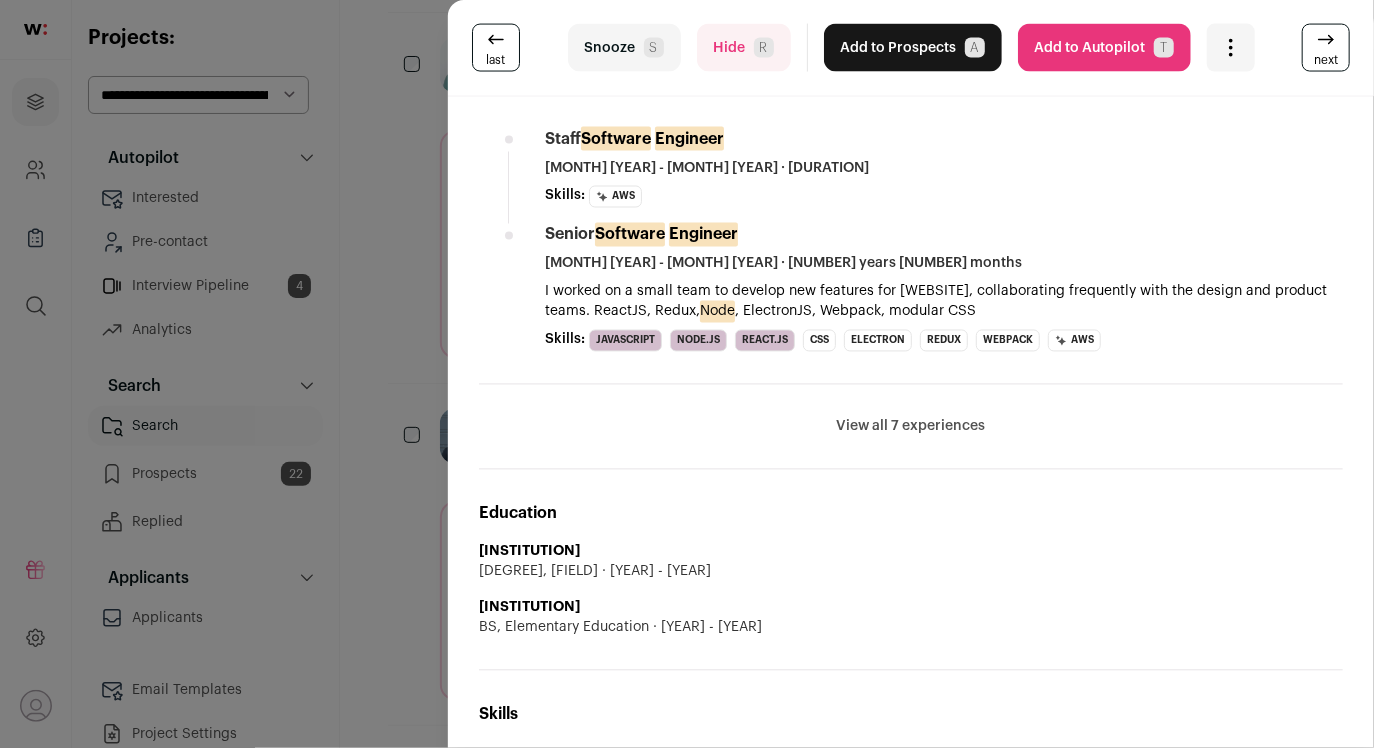 click on "View all 7 experiences" at bounding box center (911, 427) 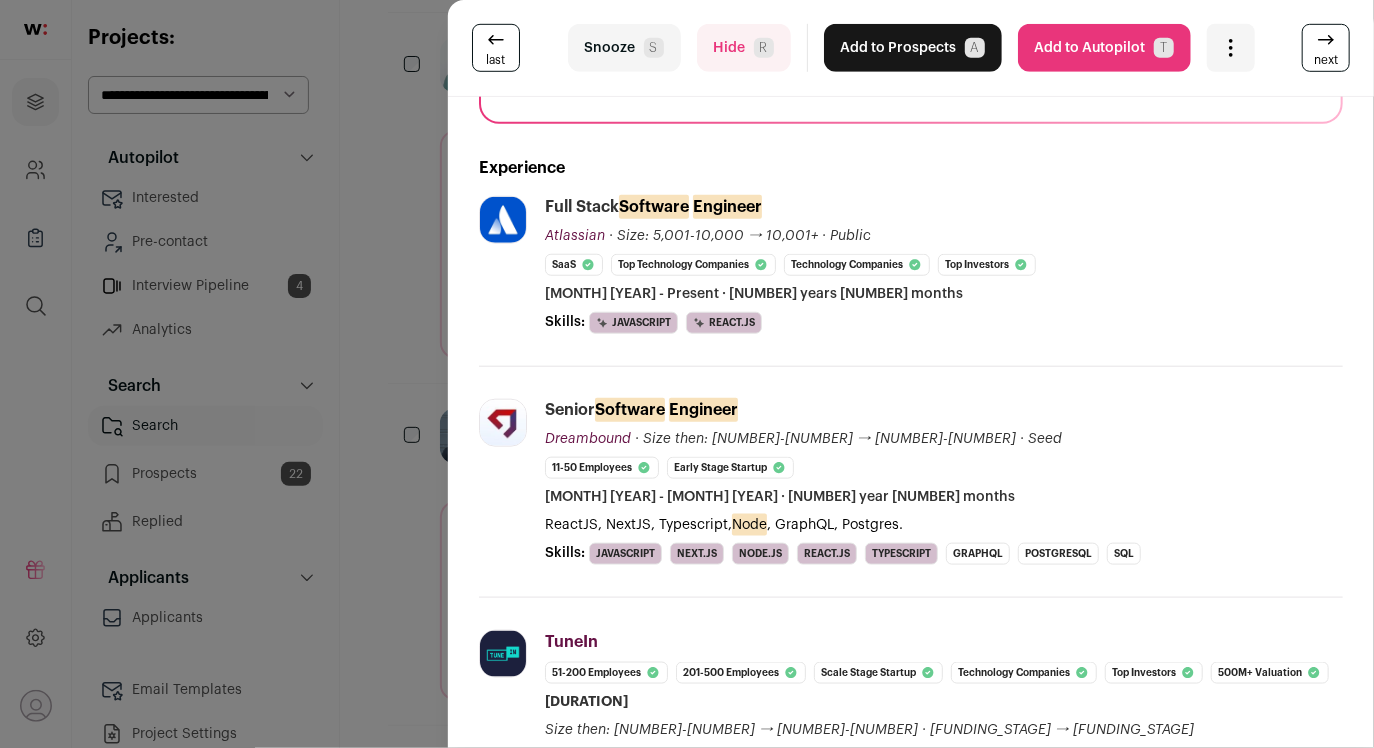 scroll, scrollTop: 384, scrollLeft: 0, axis: vertical 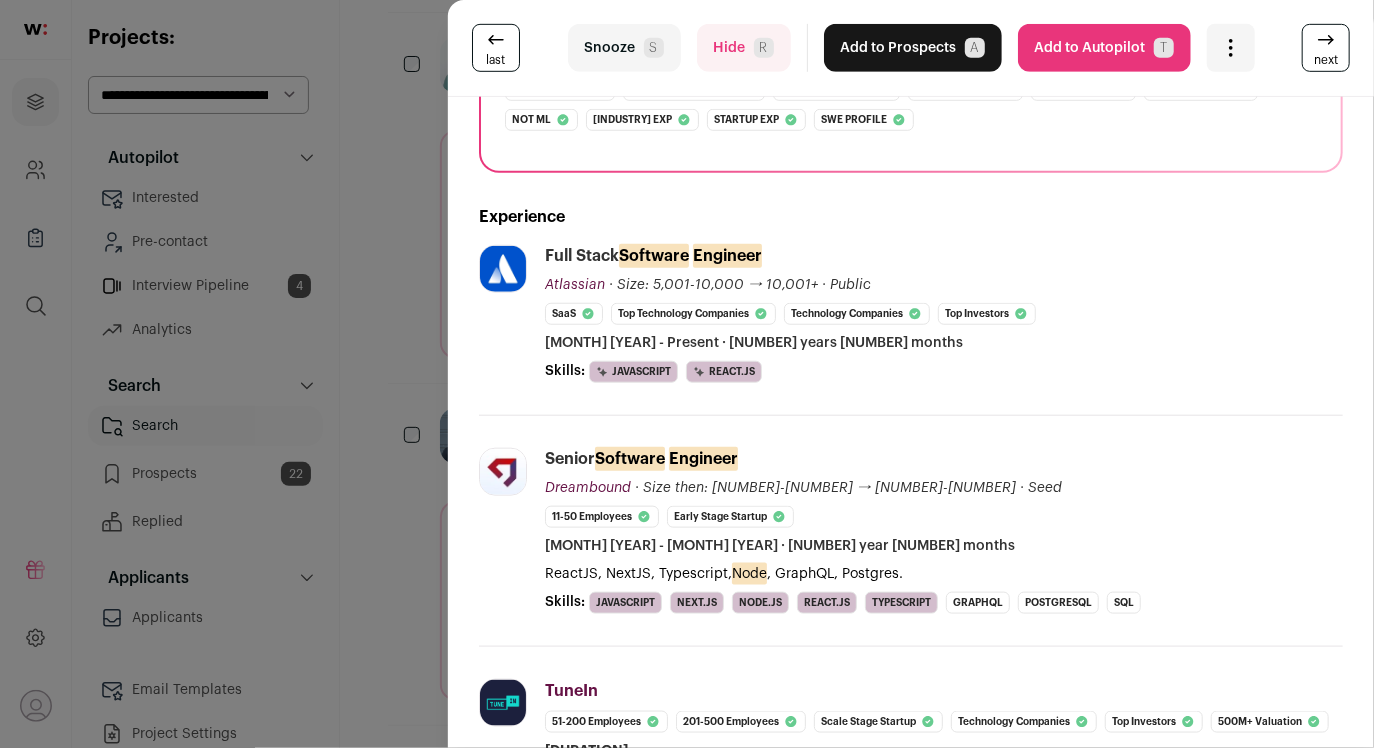 click on "Add to Prospects
A" at bounding box center (913, 48) 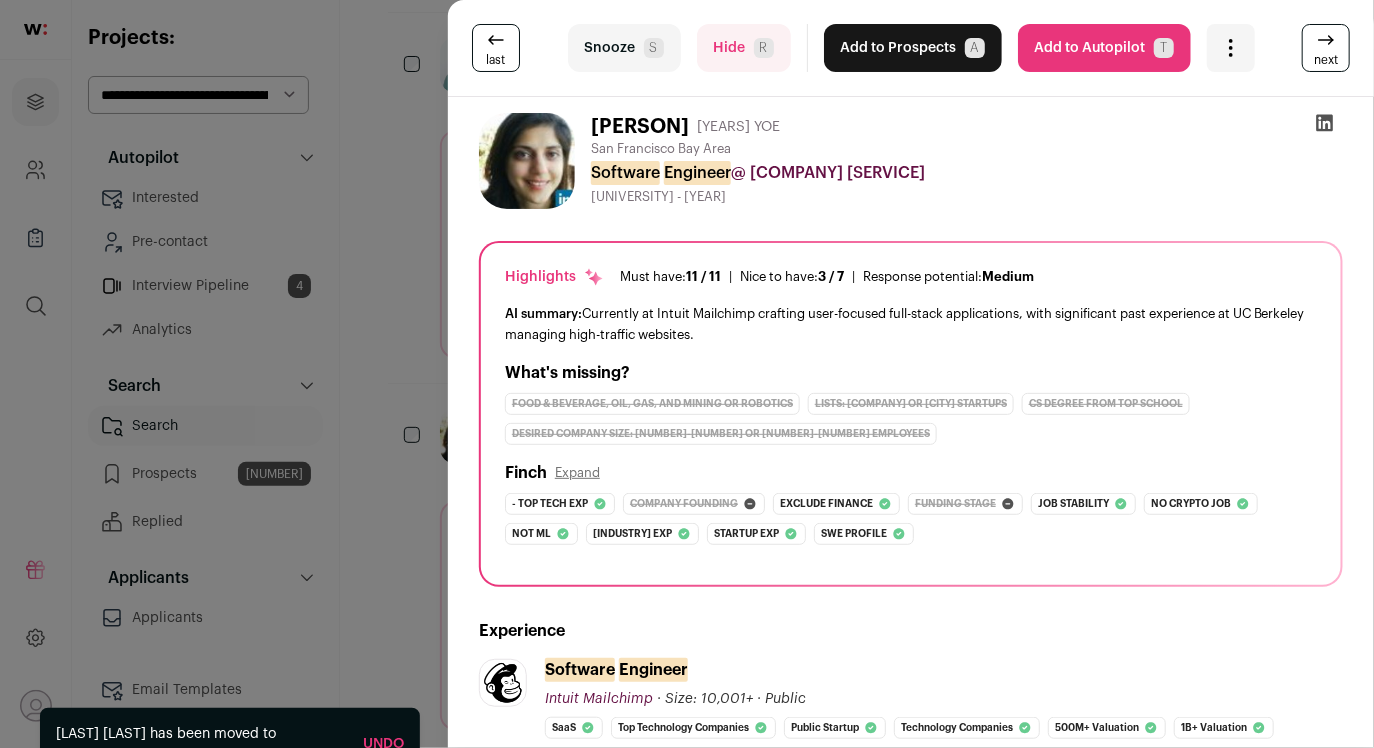 scroll, scrollTop: 6636, scrollLeft: 0, axis: vertical 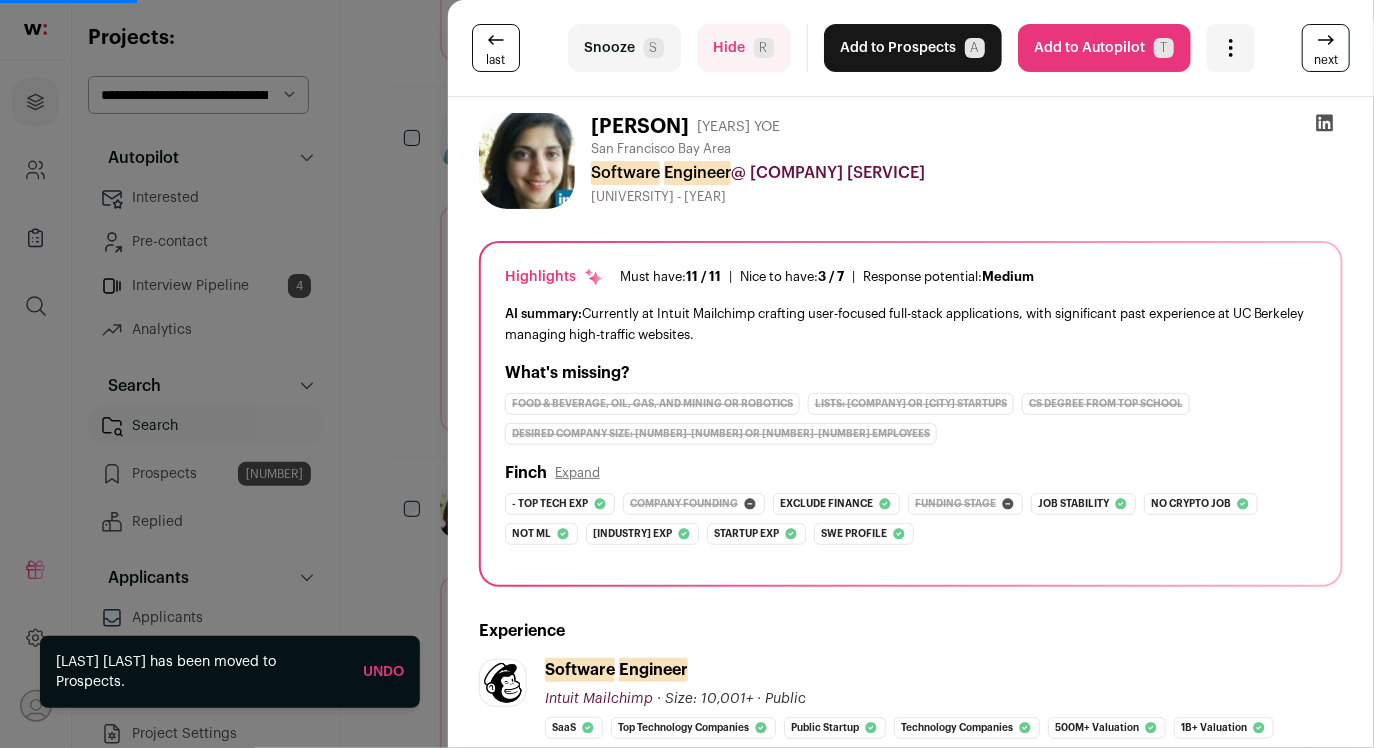 click on "Are you sure?
[FIRST] [LAST]  is already in your ATS. Do you wish to reach out to this candidate through wellfound:ai?
Cancel
********
Add to Autopilot
T" at bounding box center [687, 374] 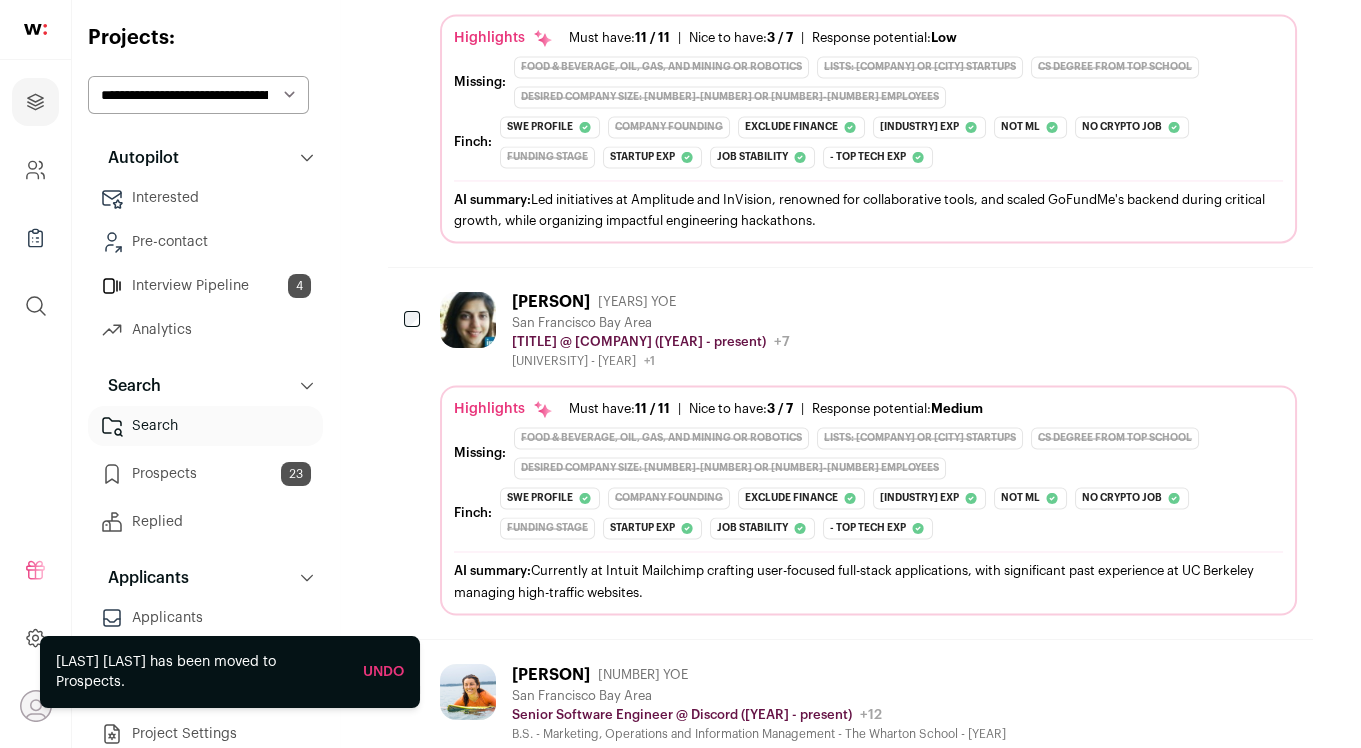 scroll, scrollTop: 6998, scrollLeft: 0, axis: vertical 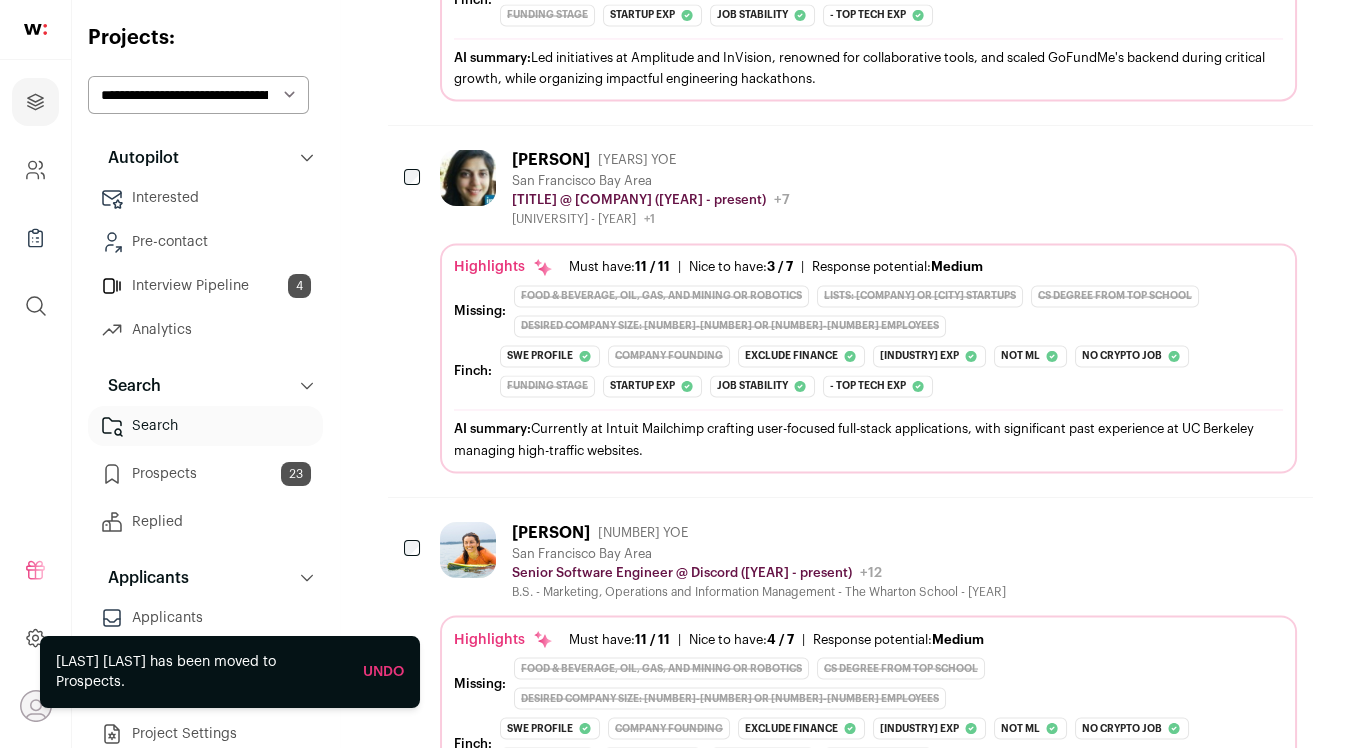 click on "[TITLE] @ [COMPANY]
([YEAR] - present)
[COMPANY]
Public / Private
Private
Valuation
[CURRENCY][AMOUNT]
Company size
[SIZE]
Founded
[YEAR]
Last funding
[CURRENCY][AMOUNT]
[TYPE]
[TIME]
Tags
[TAG]
[TAG]
[TAG]
[TAG]
[TAG]" at bounding box center [759, 572] 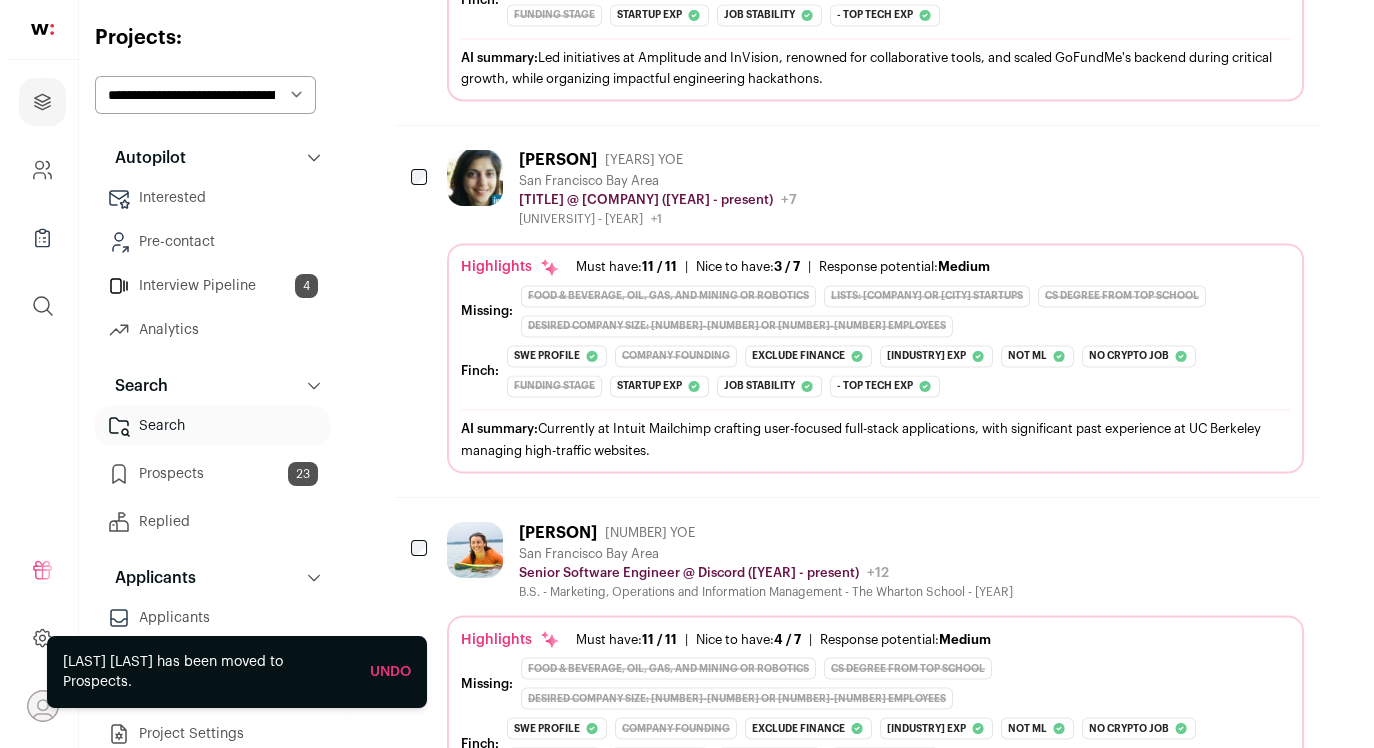 scroll, scrollTop: 6976, scrollLeft: 0, axis: vertical 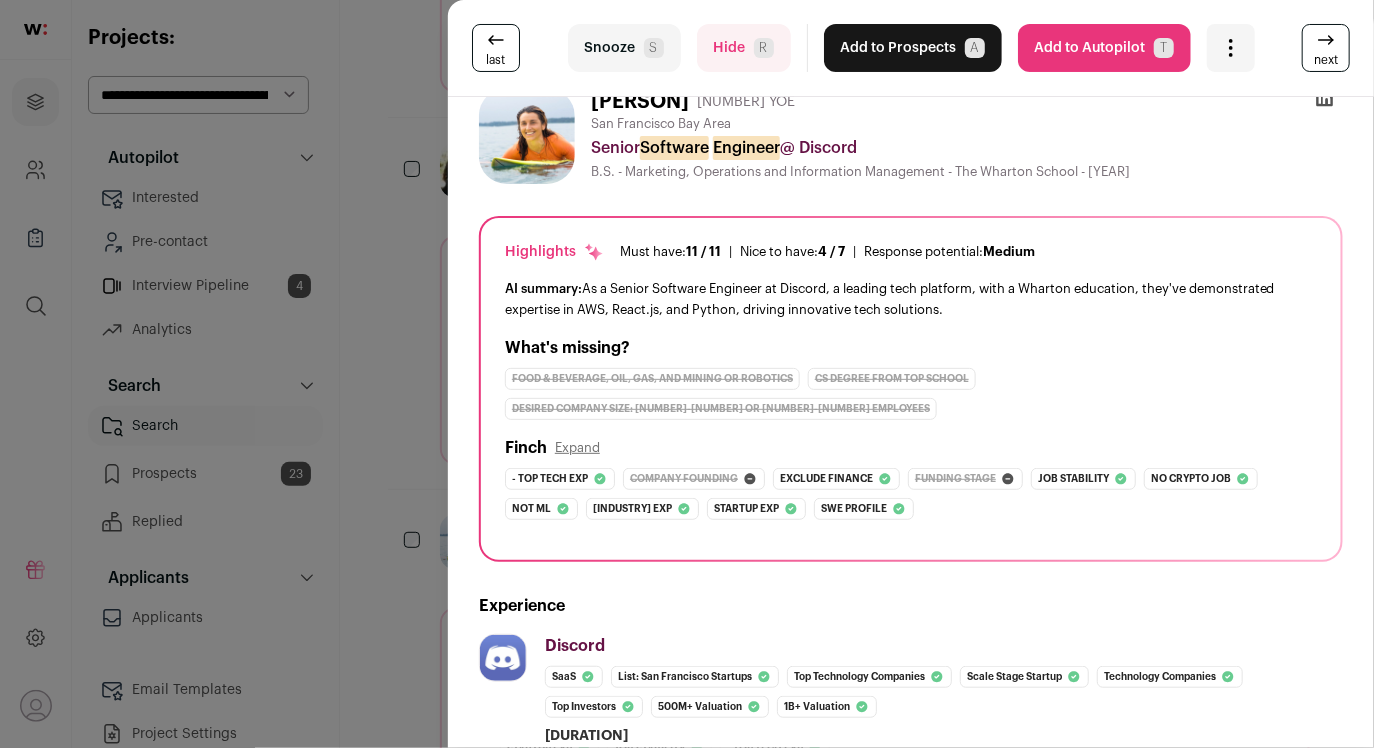 click on "Add to Prospects
A" at bounding box center (913, 48) 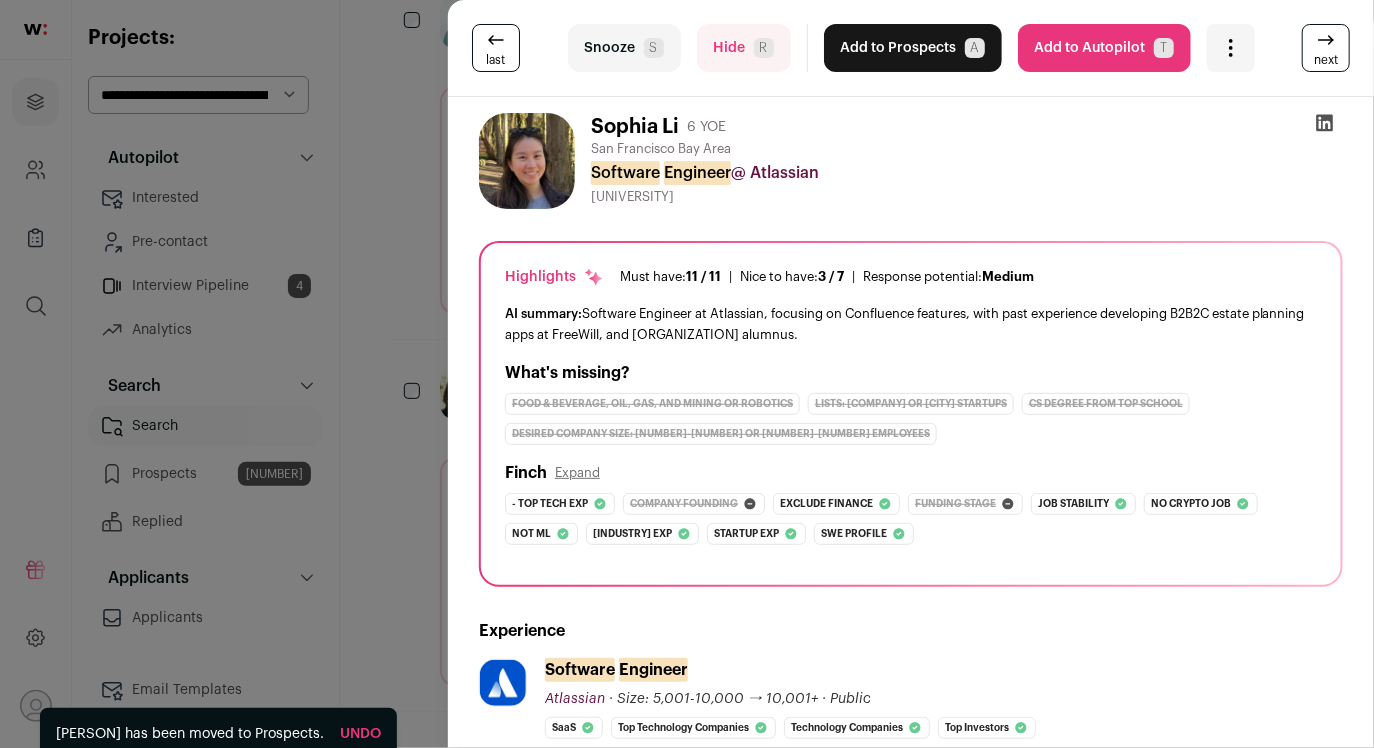 scroll, scrollTop: 6637, scrollLeft: 0, axis: vertical 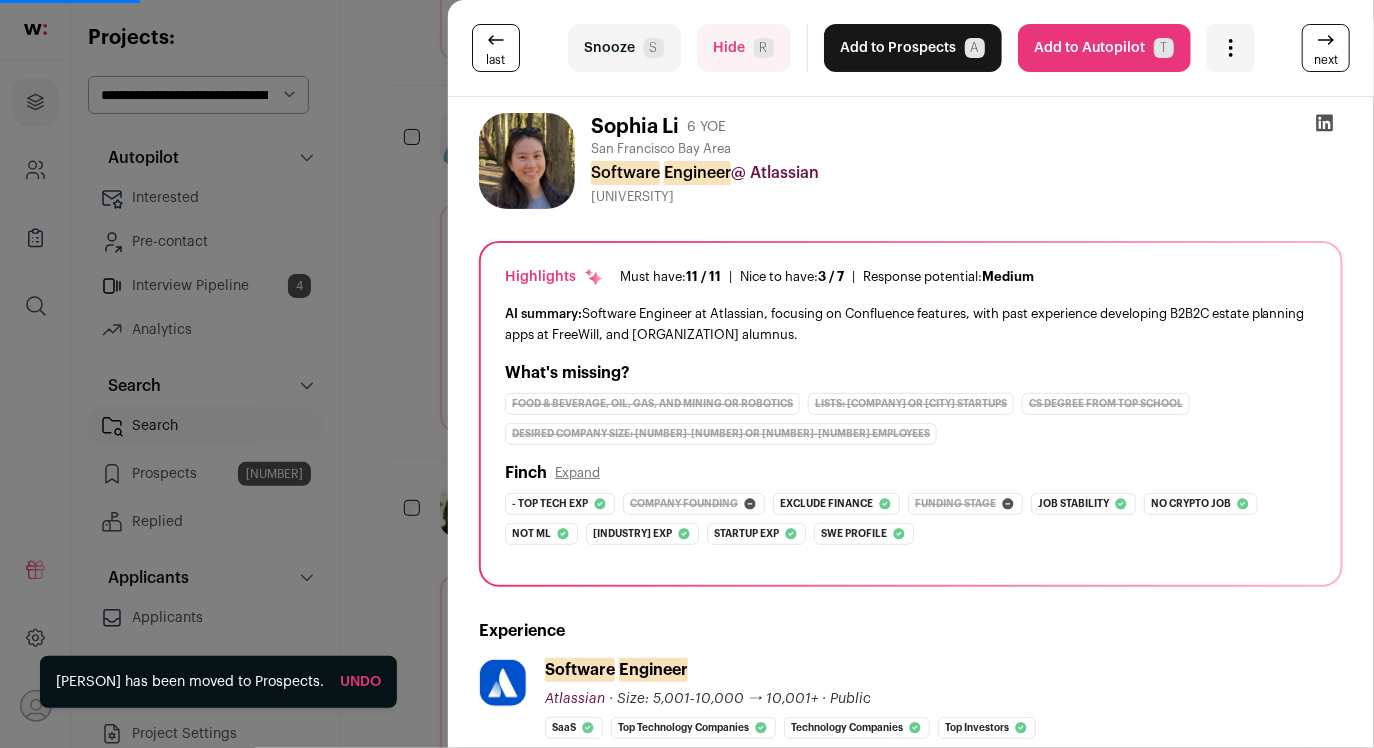 click on "last
Snooze
S
Hide
R
Add to Prospects
A
Are you sure?
[PERSON]  is already in your ATS. Do you wish to reach out to this candidate through wellfound:ai?
Cancel
********
Add to Autopilot
T" at bounding box center [687, 374] 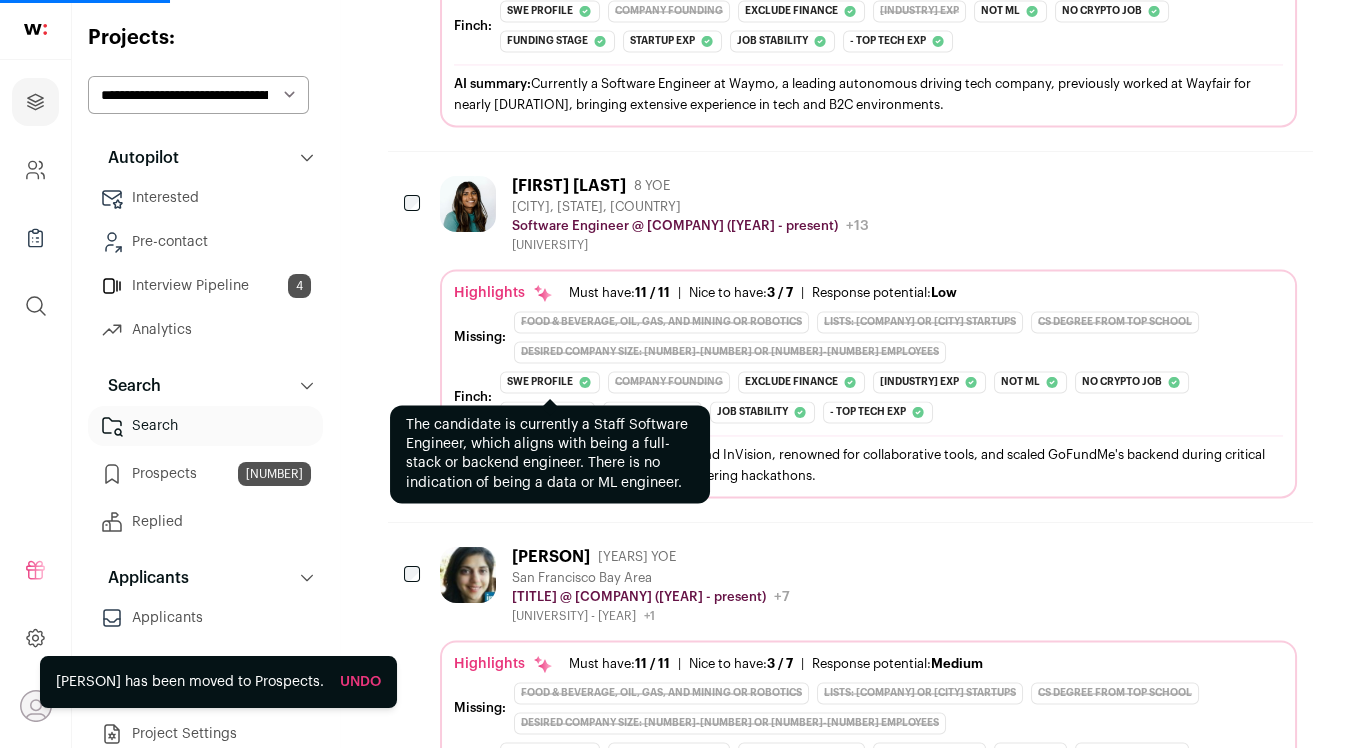 scroll, scrollTop: 6488, scrollLeft: 0, axis: vertical 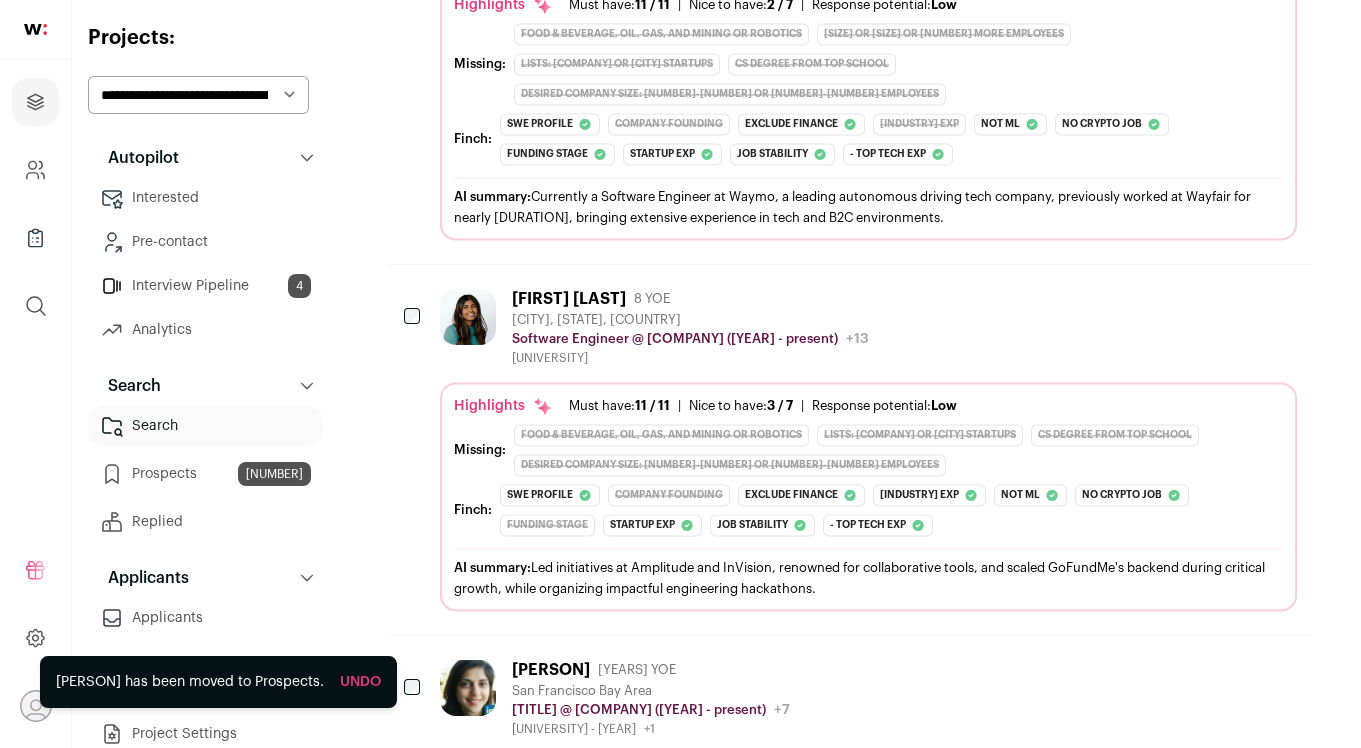 click on "Prospects
24" at bounding box center [205, 474] 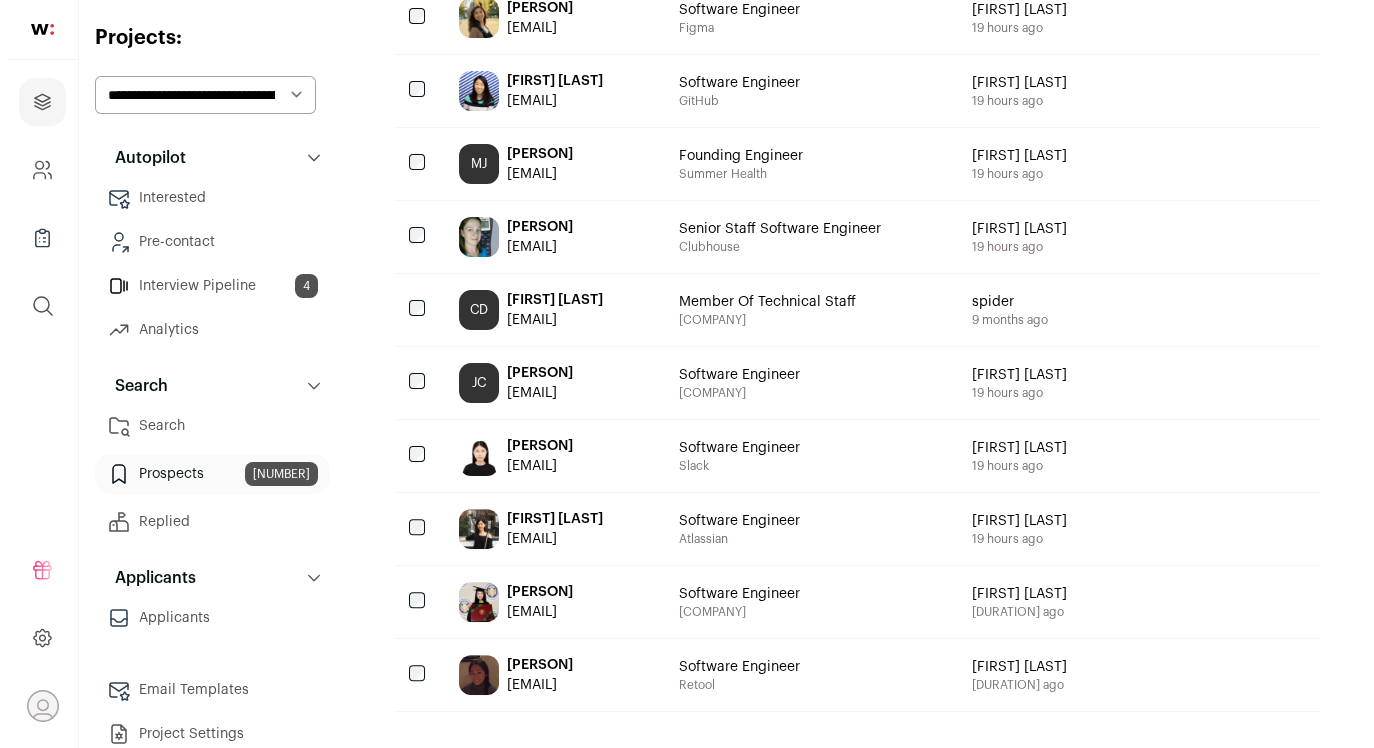 scroll, scrollTop: 0, scrollLeft: 0, axis: both 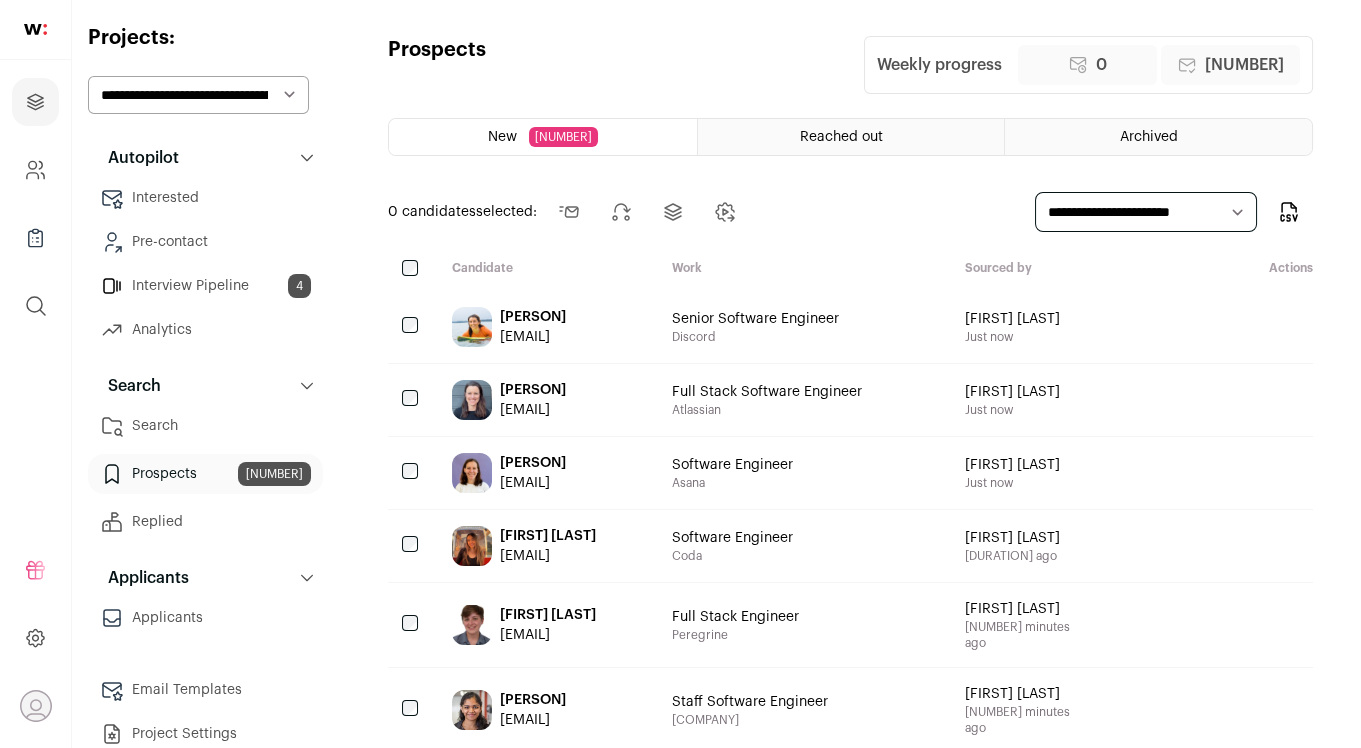click on "New" at bounding box center (502, 137) 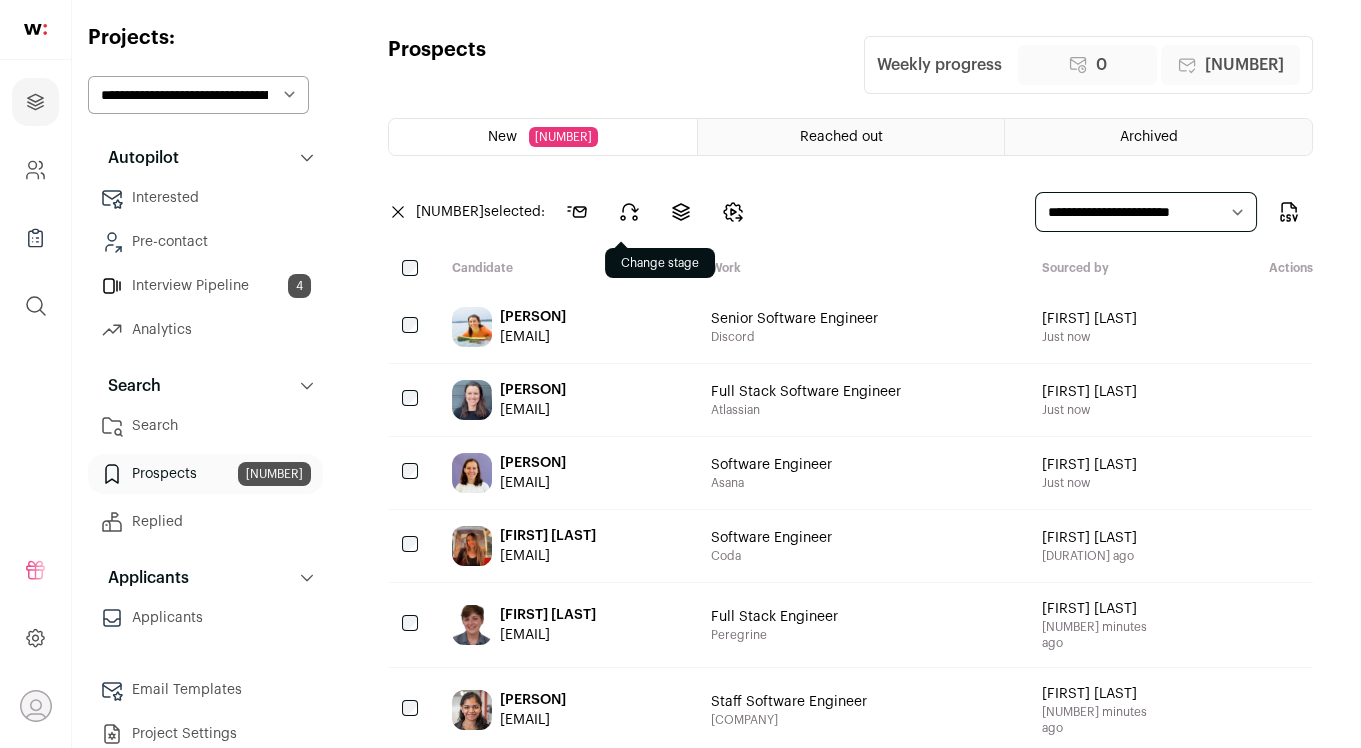 click at bounding box center (629, 212) 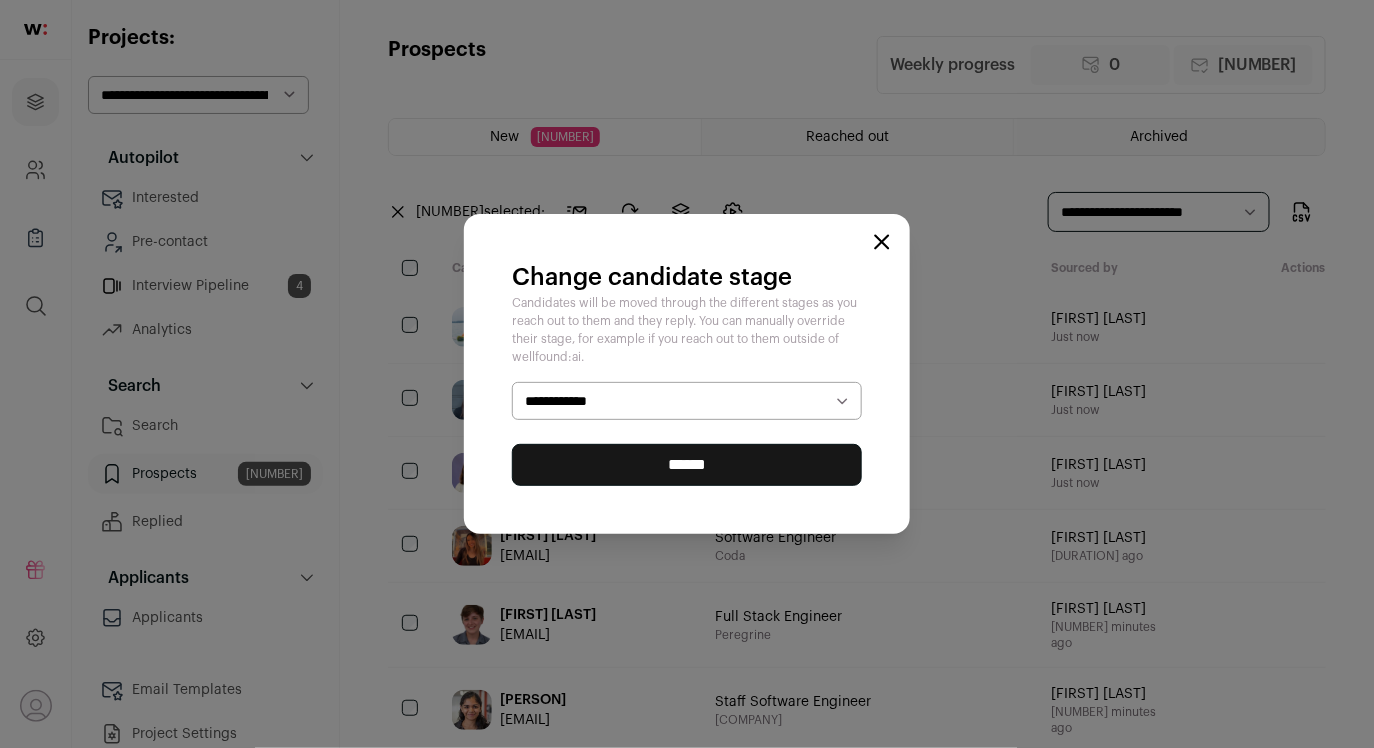 click on "**********" at bounding box center (687, 401) 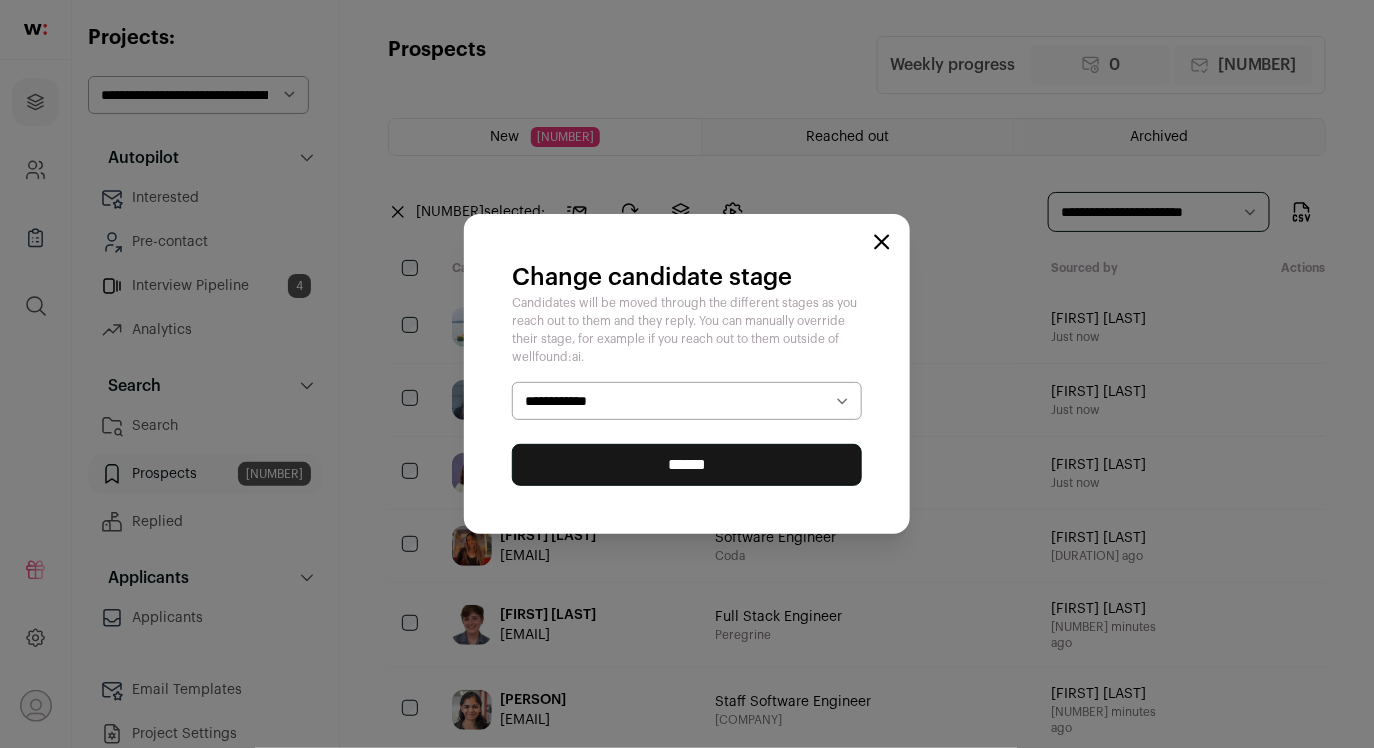 select on "**********" 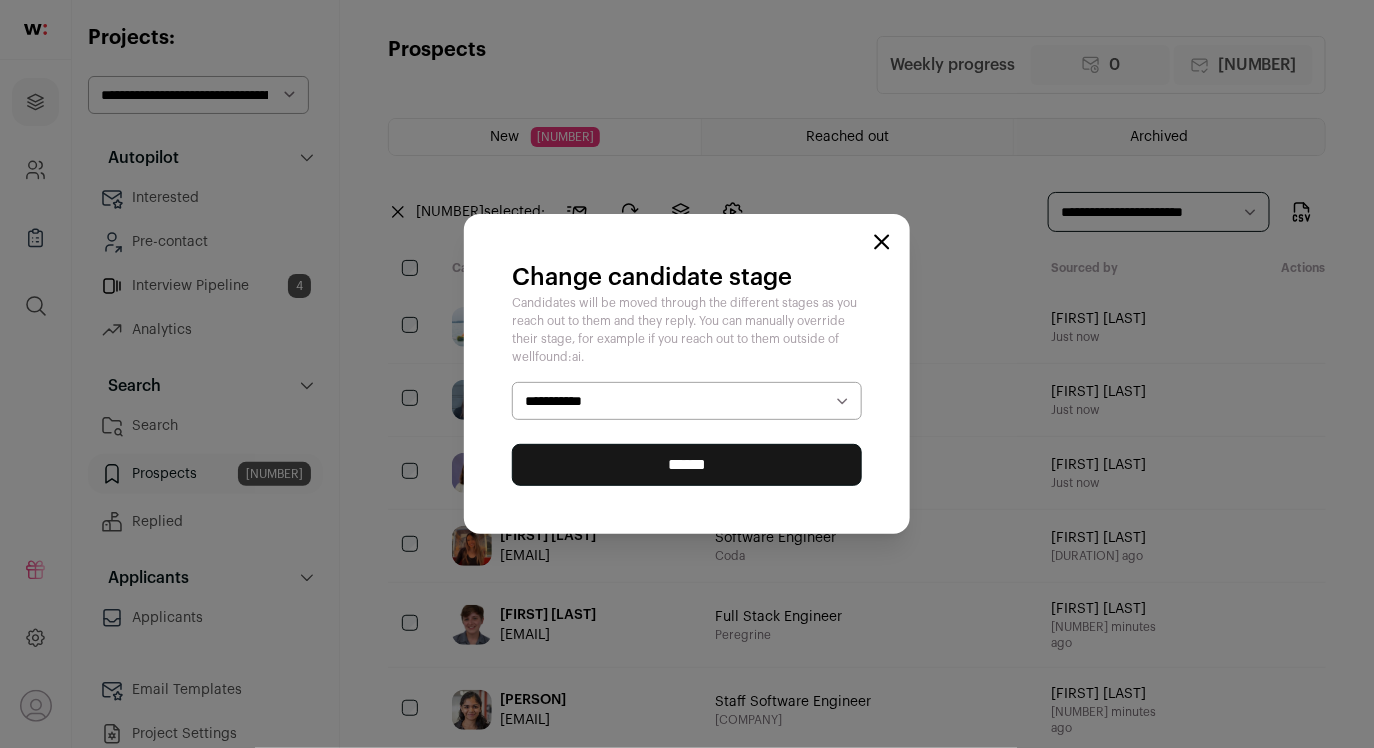 click on "**********" at bounding box center [687, 401] 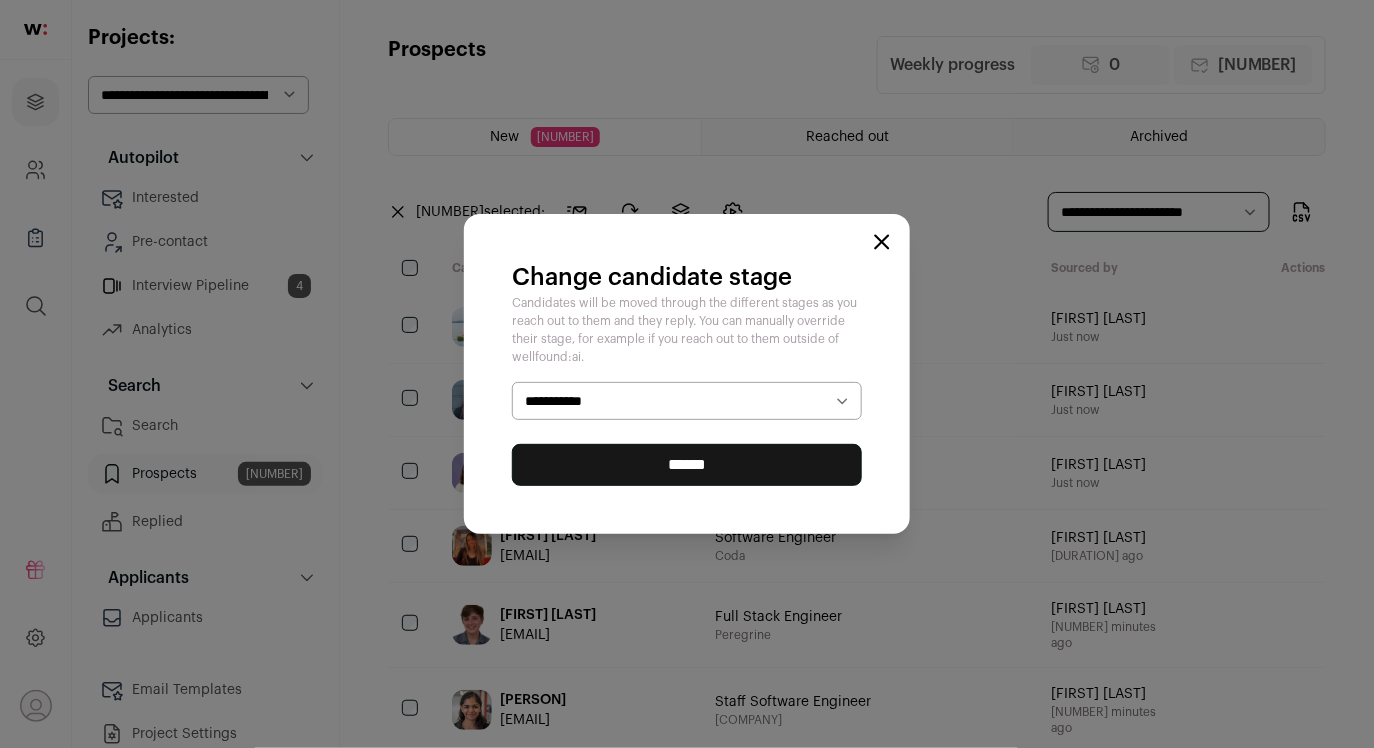 click on "******" at bounding box center [0, 0] 